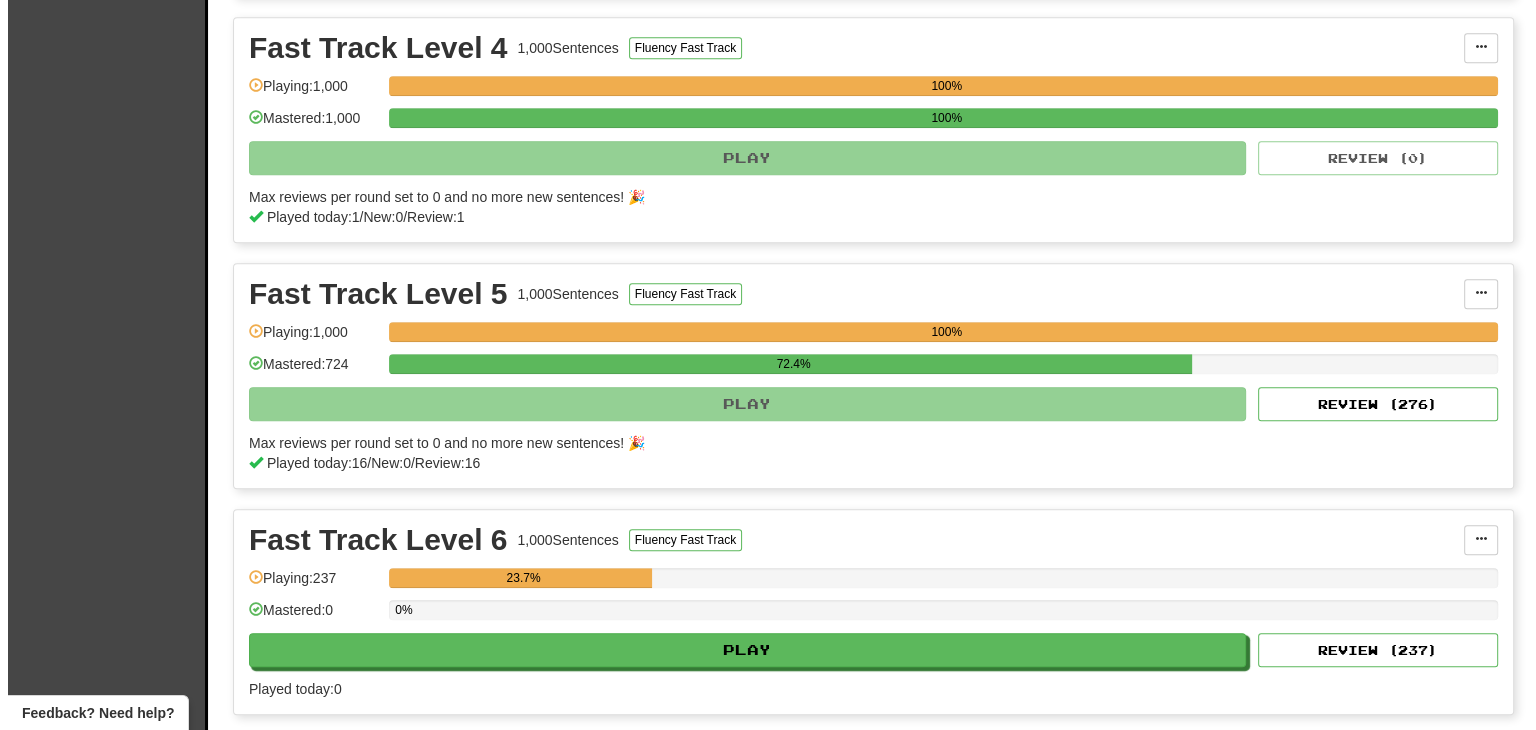 scroll, scrollTop: 1300, scrollLeft: 0, axis: vertical 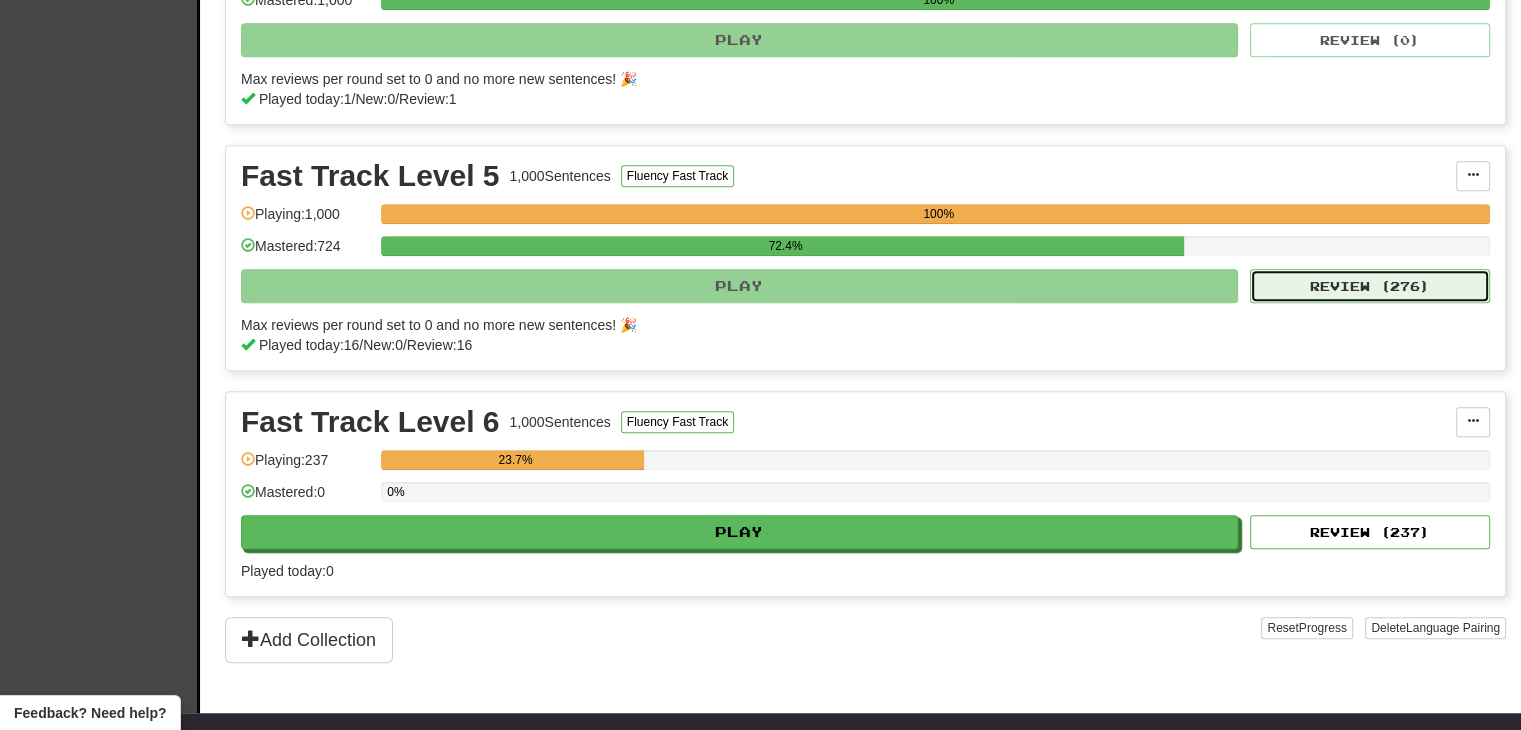 click on "Review ( 276 )" at bounding box center (1370, 286) 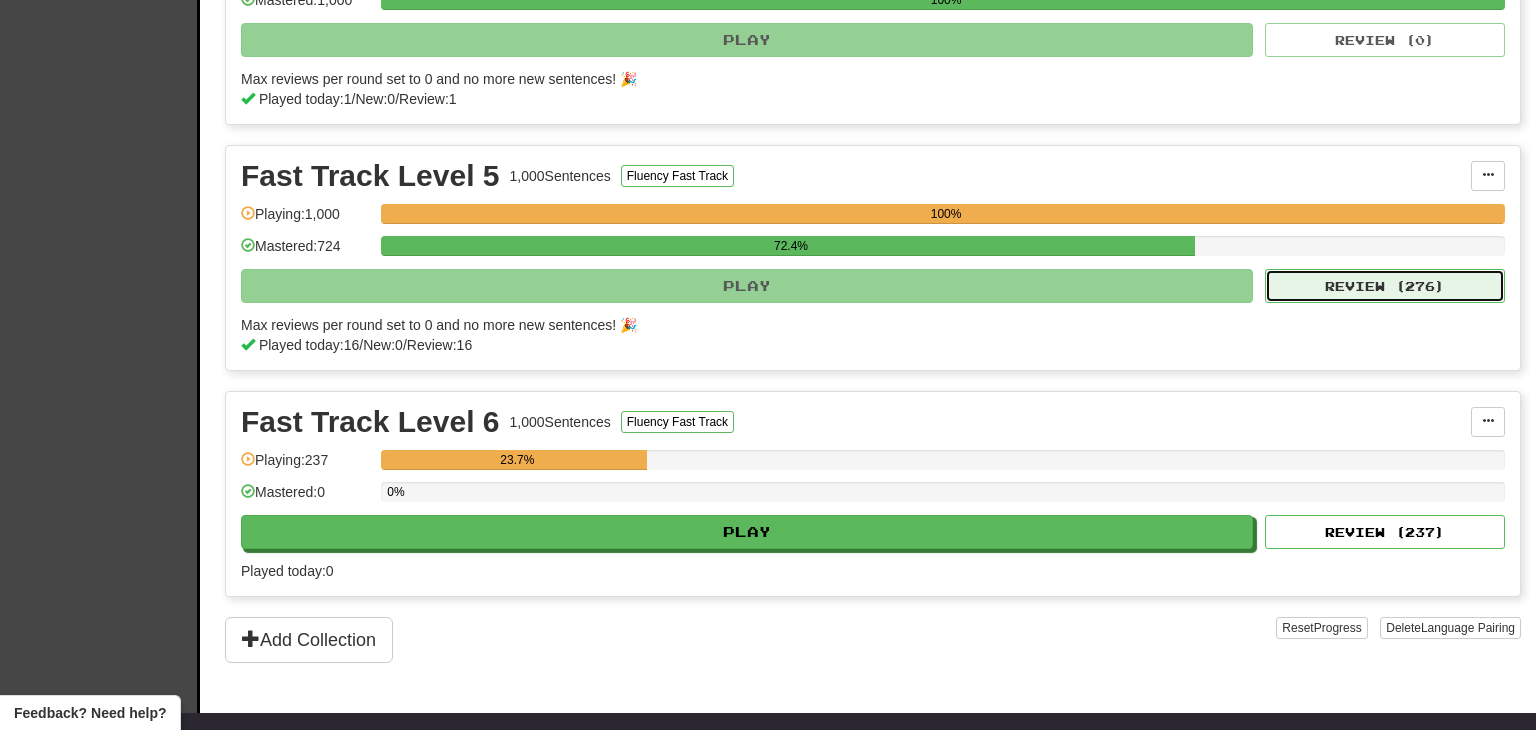 select on "**" 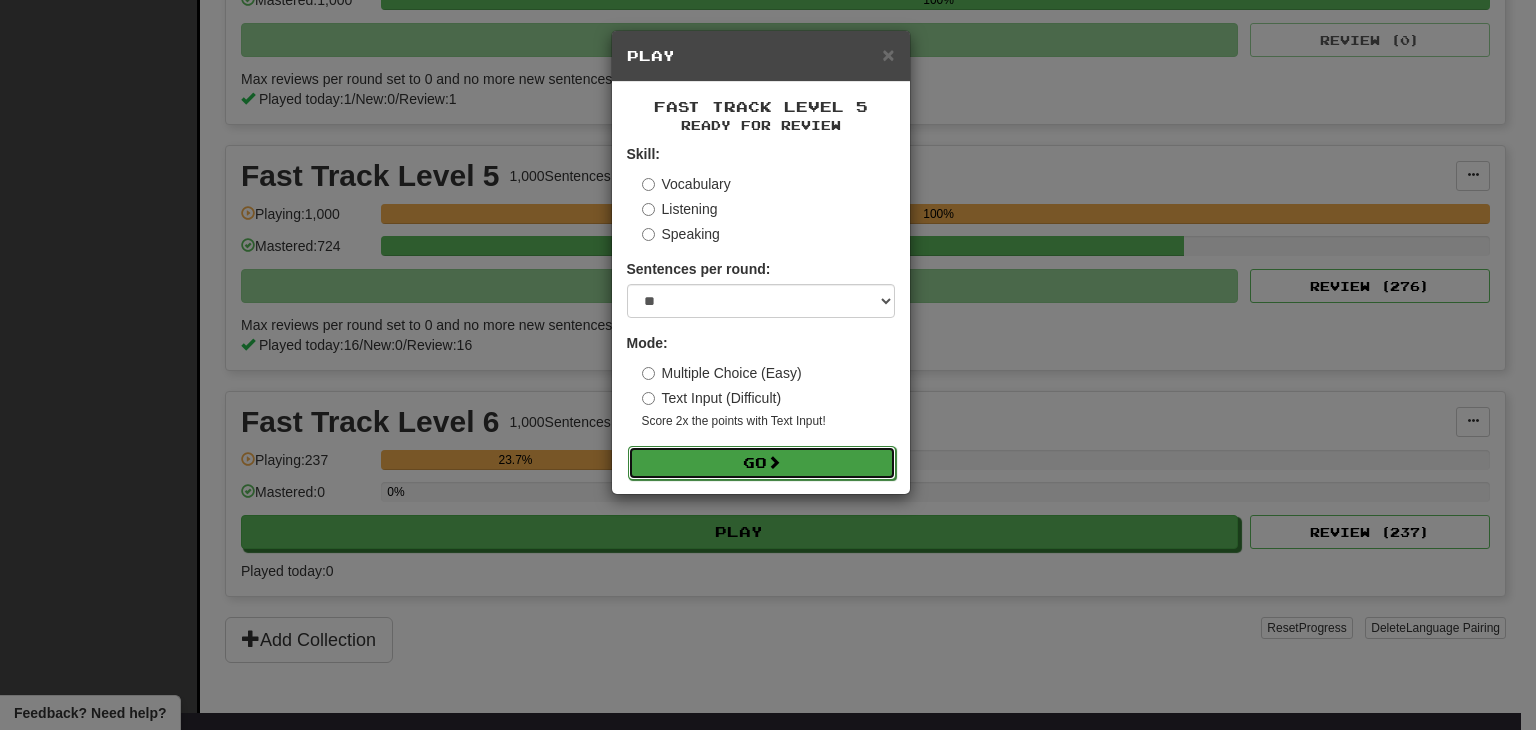 click on "Go" at bounding box center (762, 463) 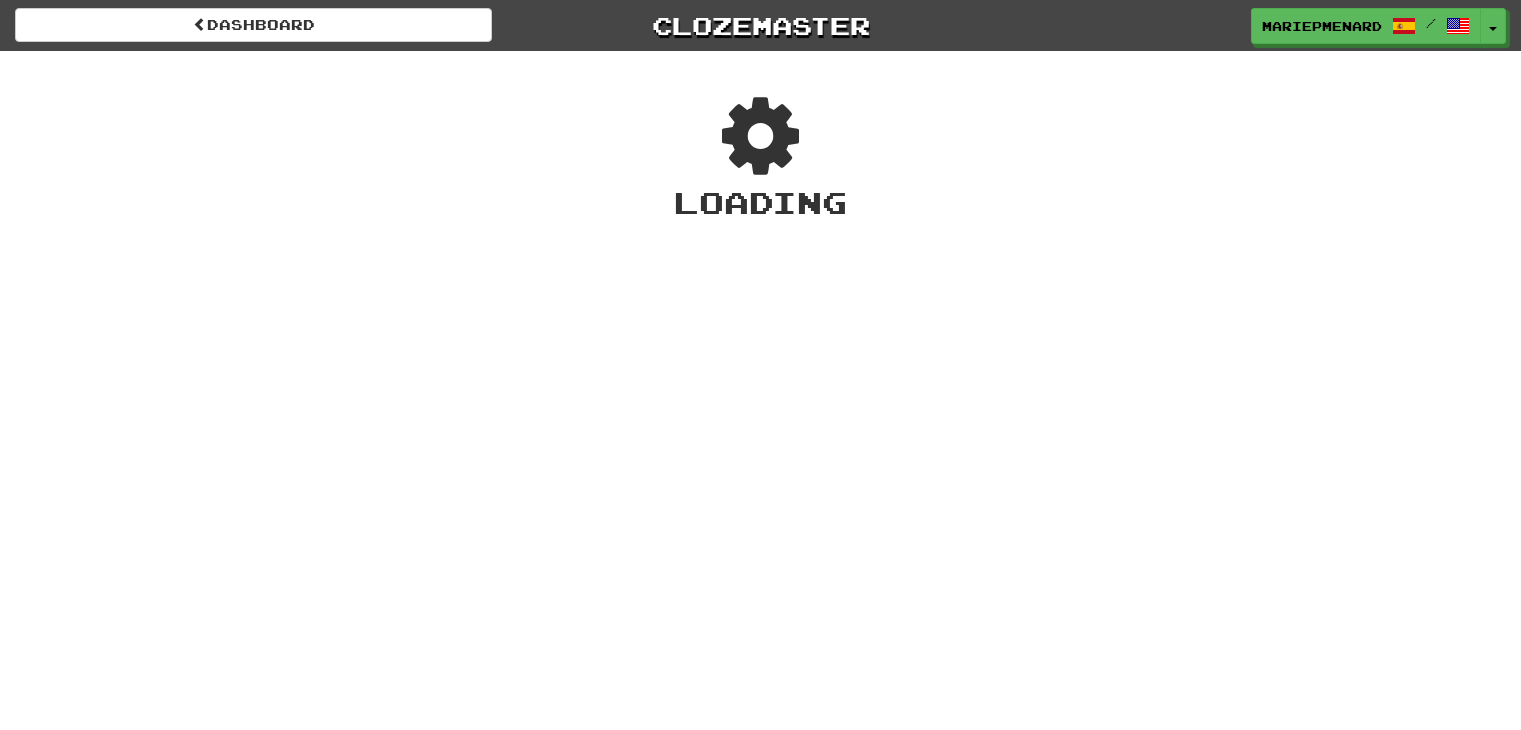 scroll, scrollTop: 0, scrollLeft: 0, axis: both 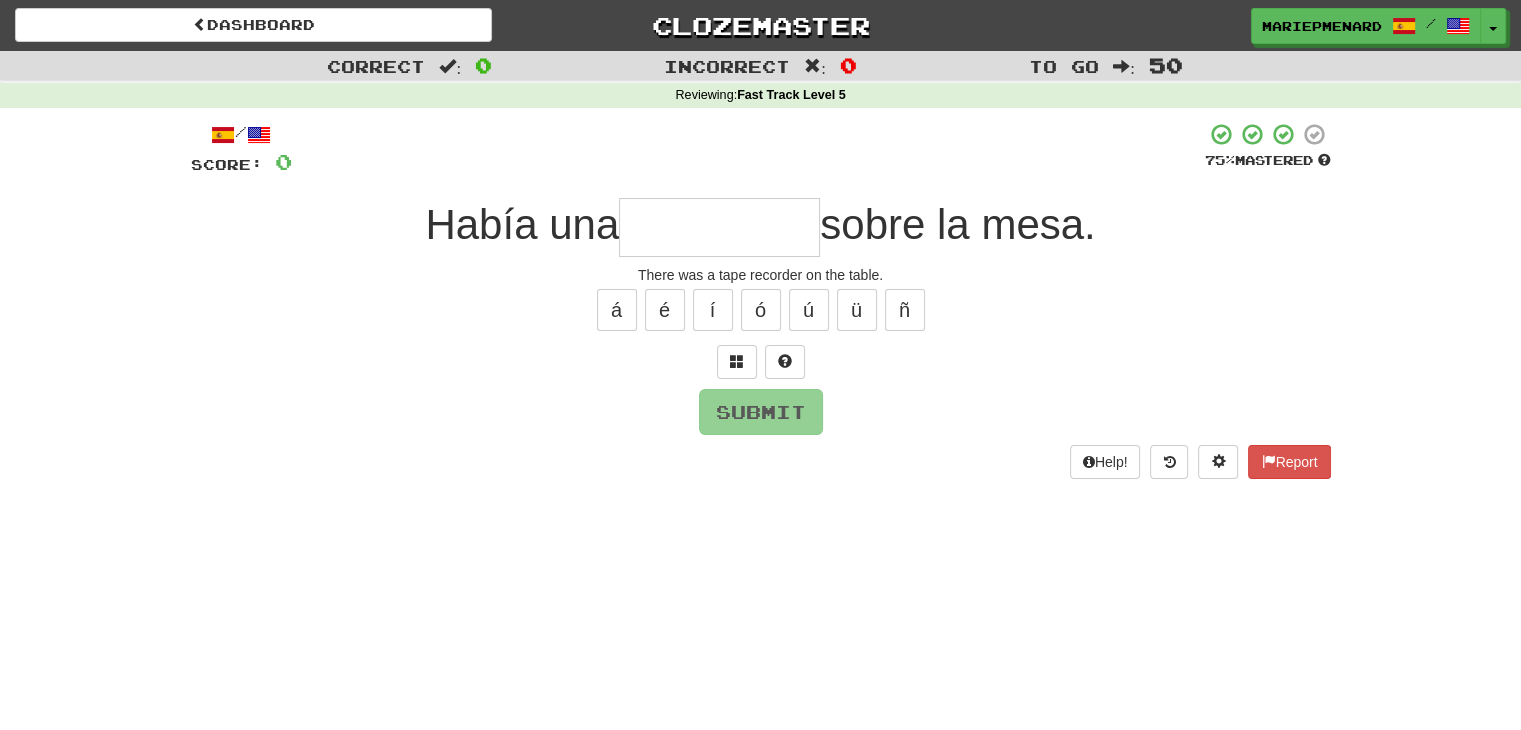 click at bounding box center (719, 227) 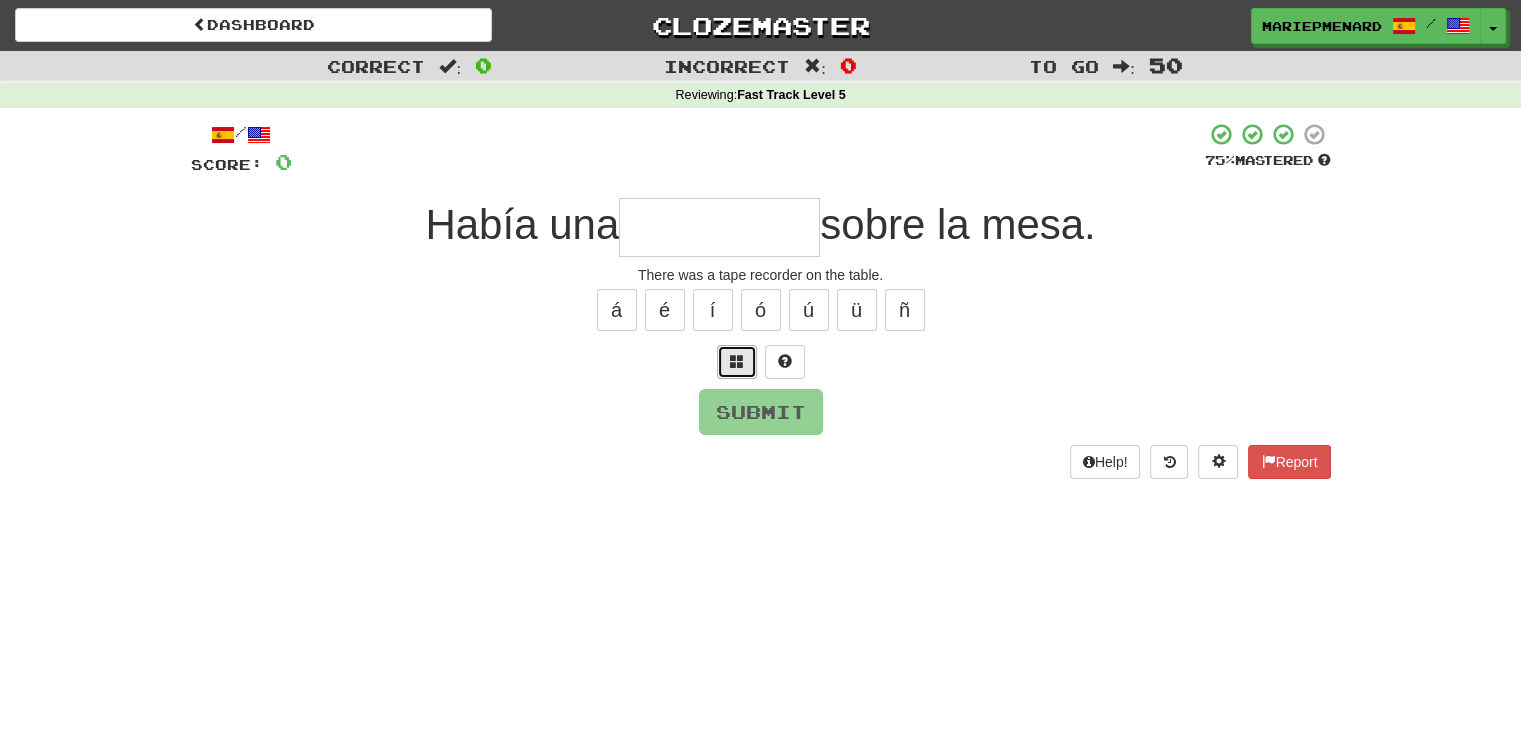 click at bounding box center [737, 362] 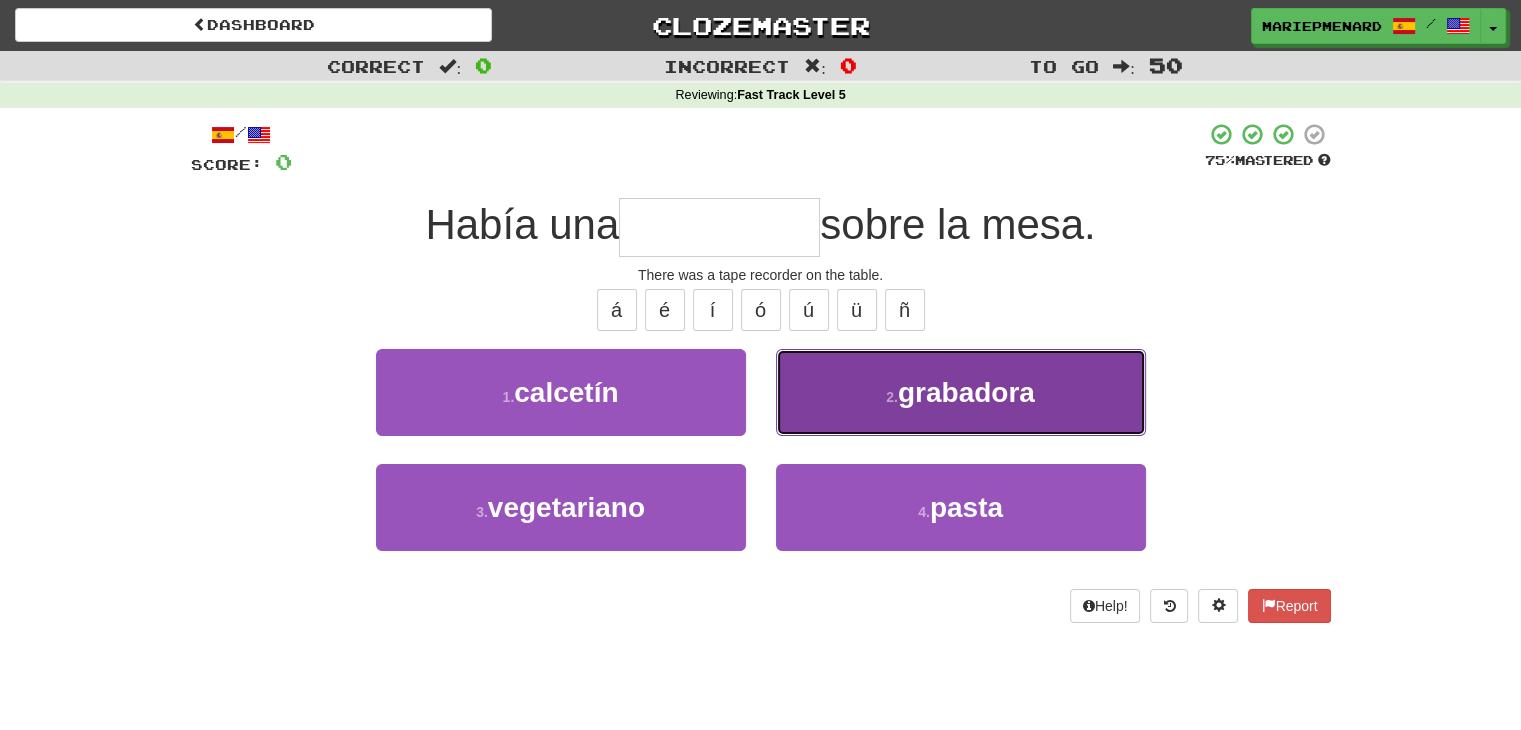 click on "2 .  grabadora" at bounding box center (961, 392) 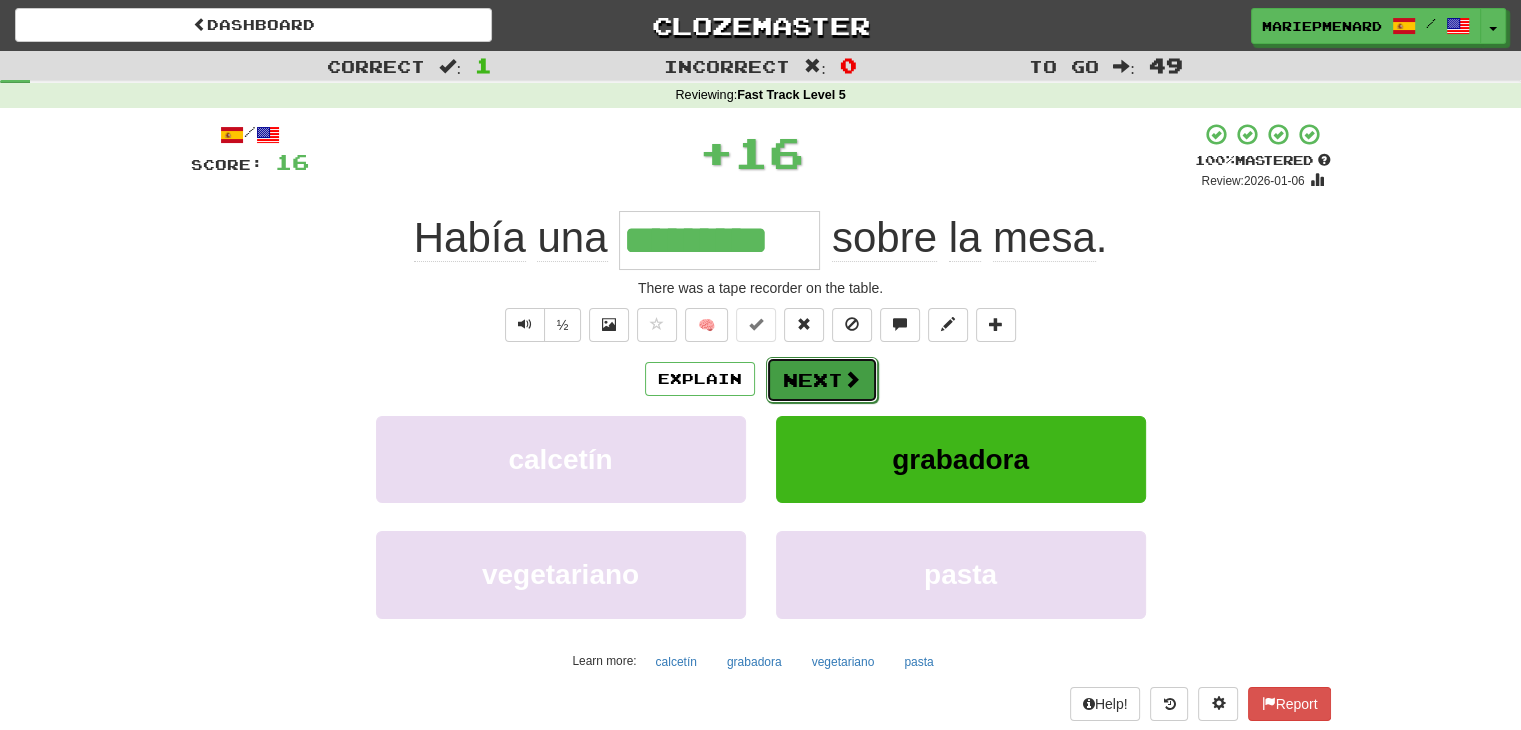 click on "Next" at bounding box center [822, 380] 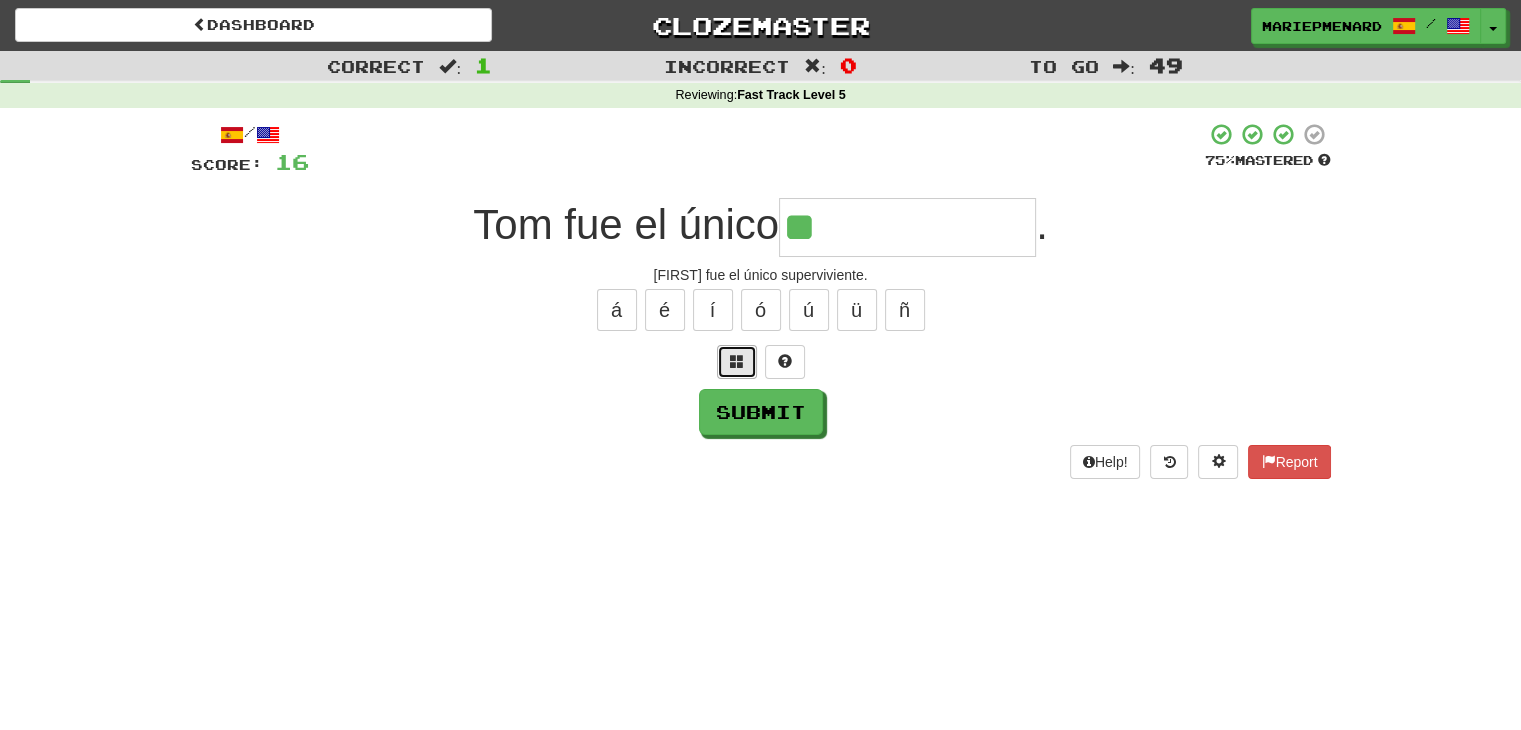 click at bounding box center (737, 362) 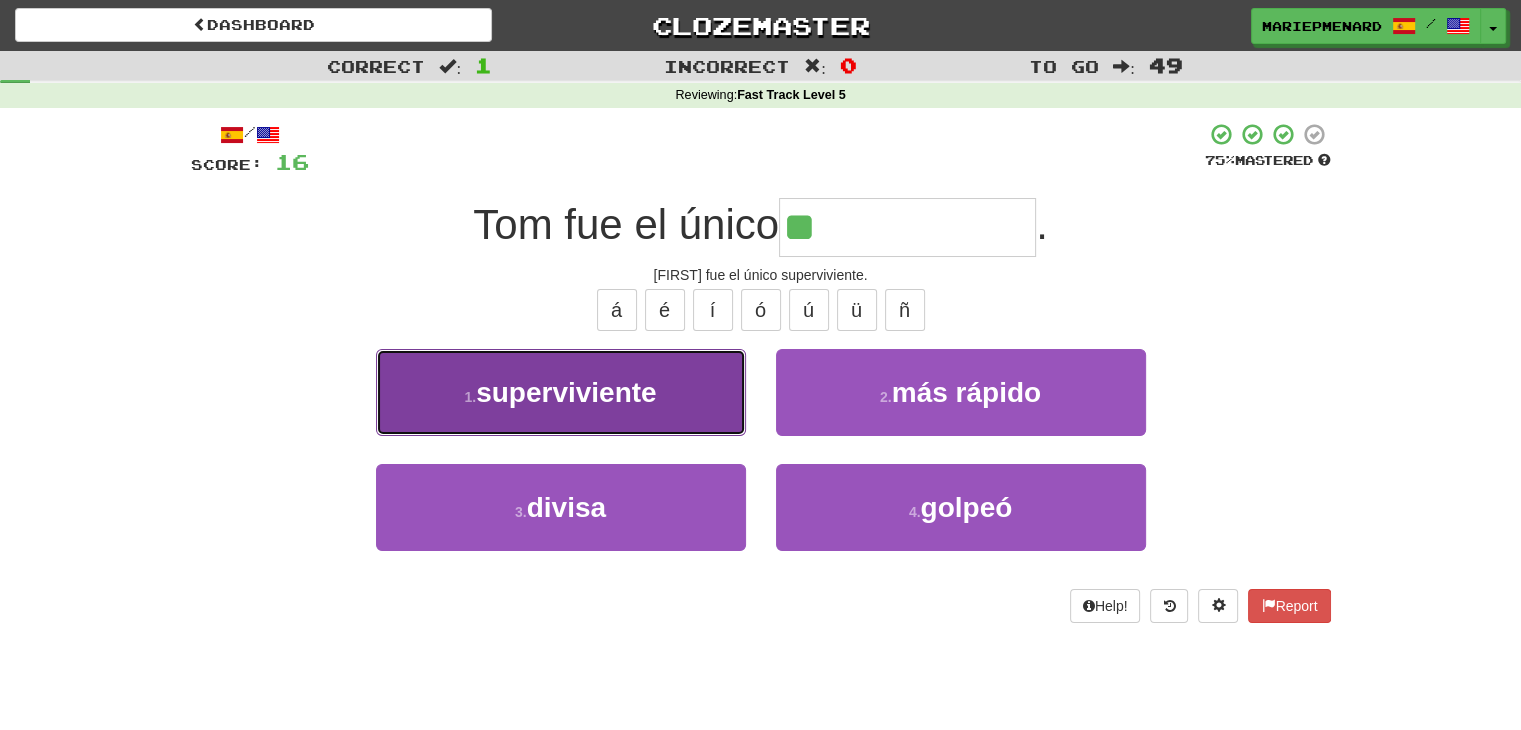 click on "1 .  superviviente" at bounding box center [561, 392] 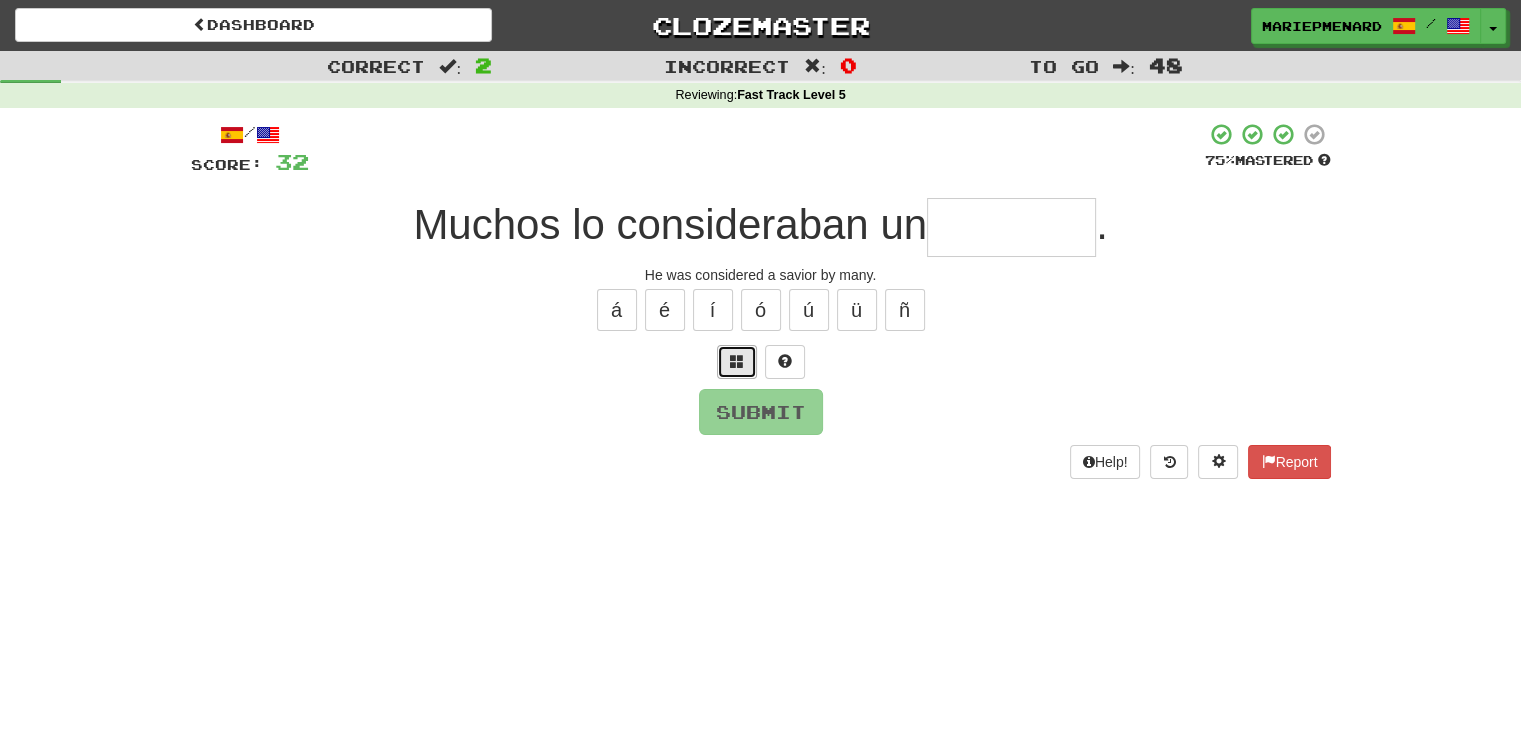 click at bounding box center [737, 361] 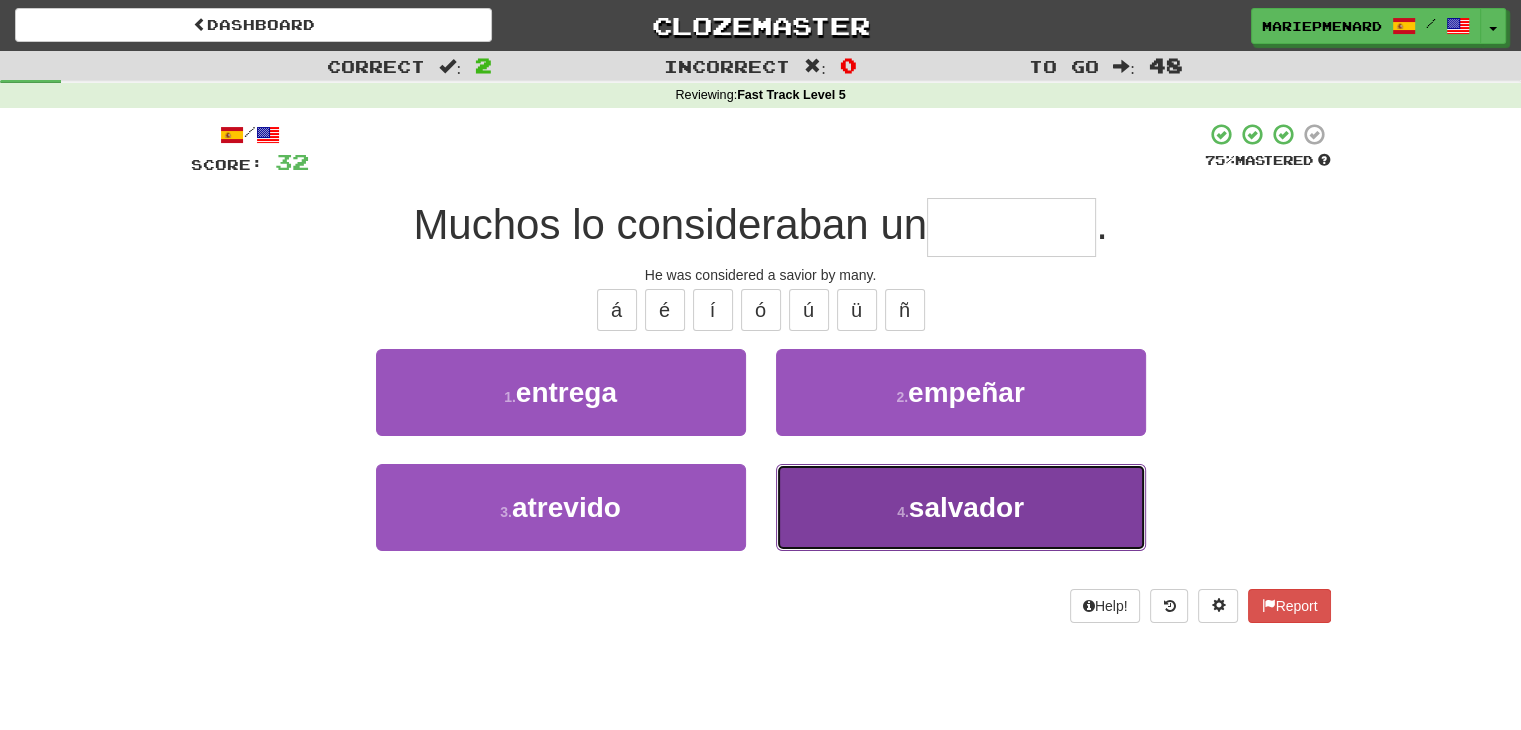 click on "4 .  salvador" at bounding box center [961, 507] 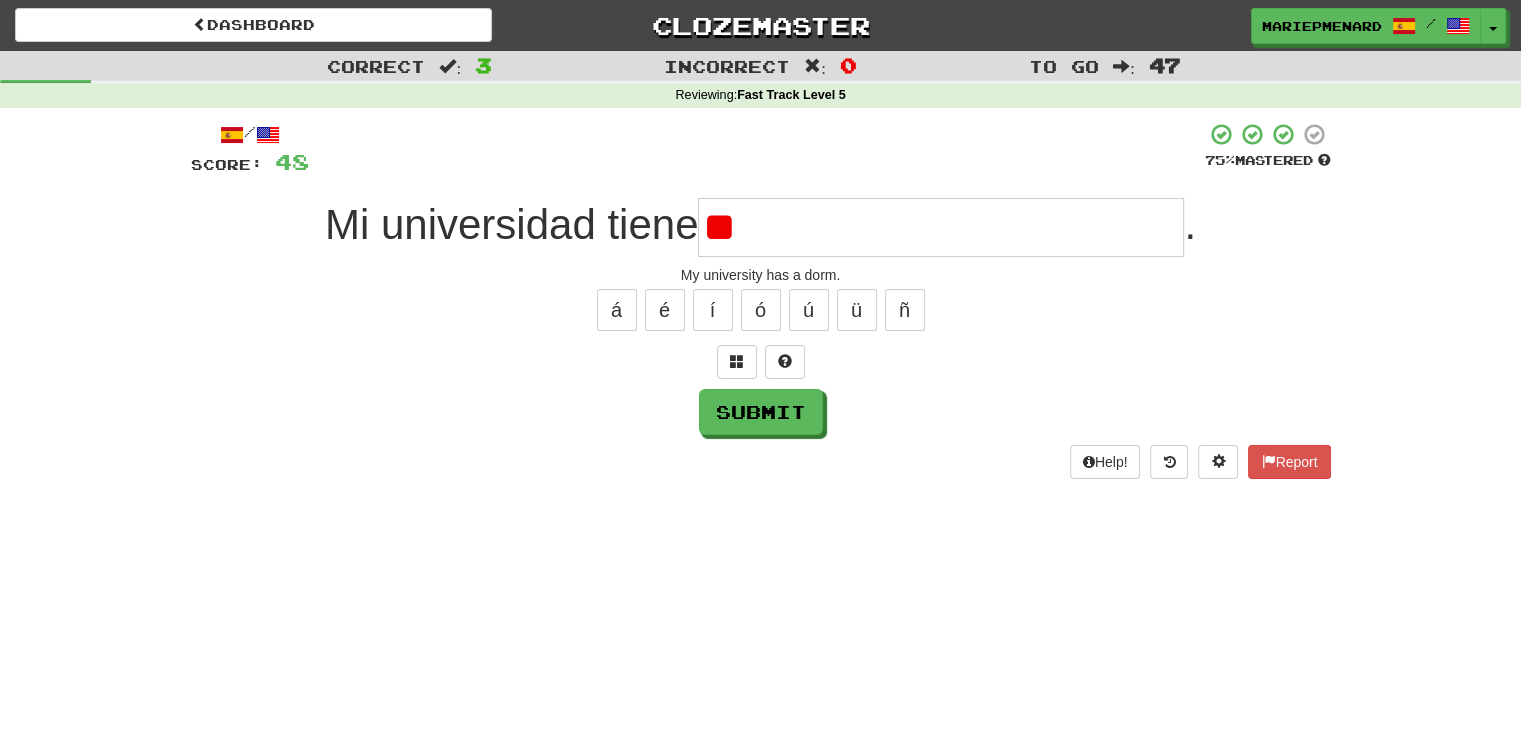 type on "*" 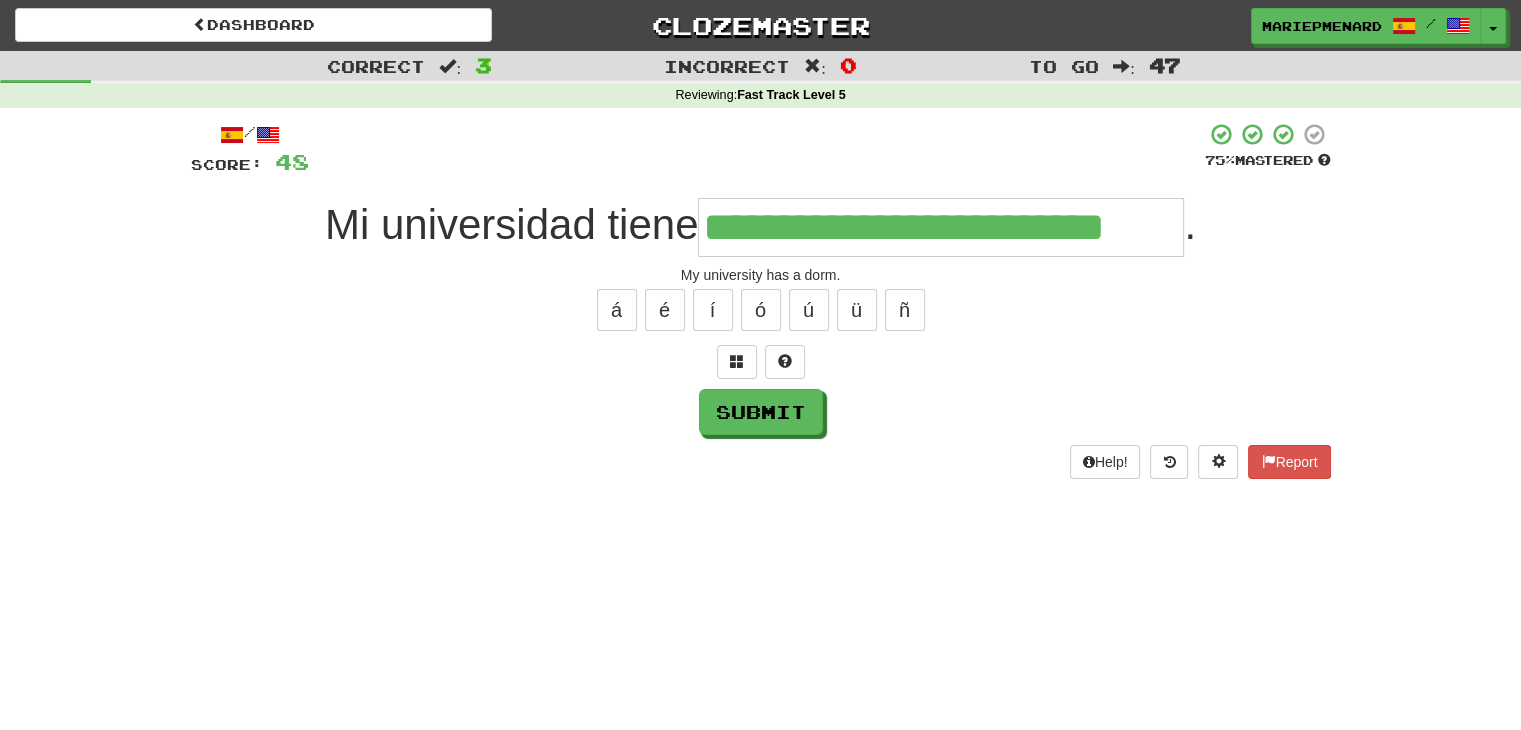 type on "**********" 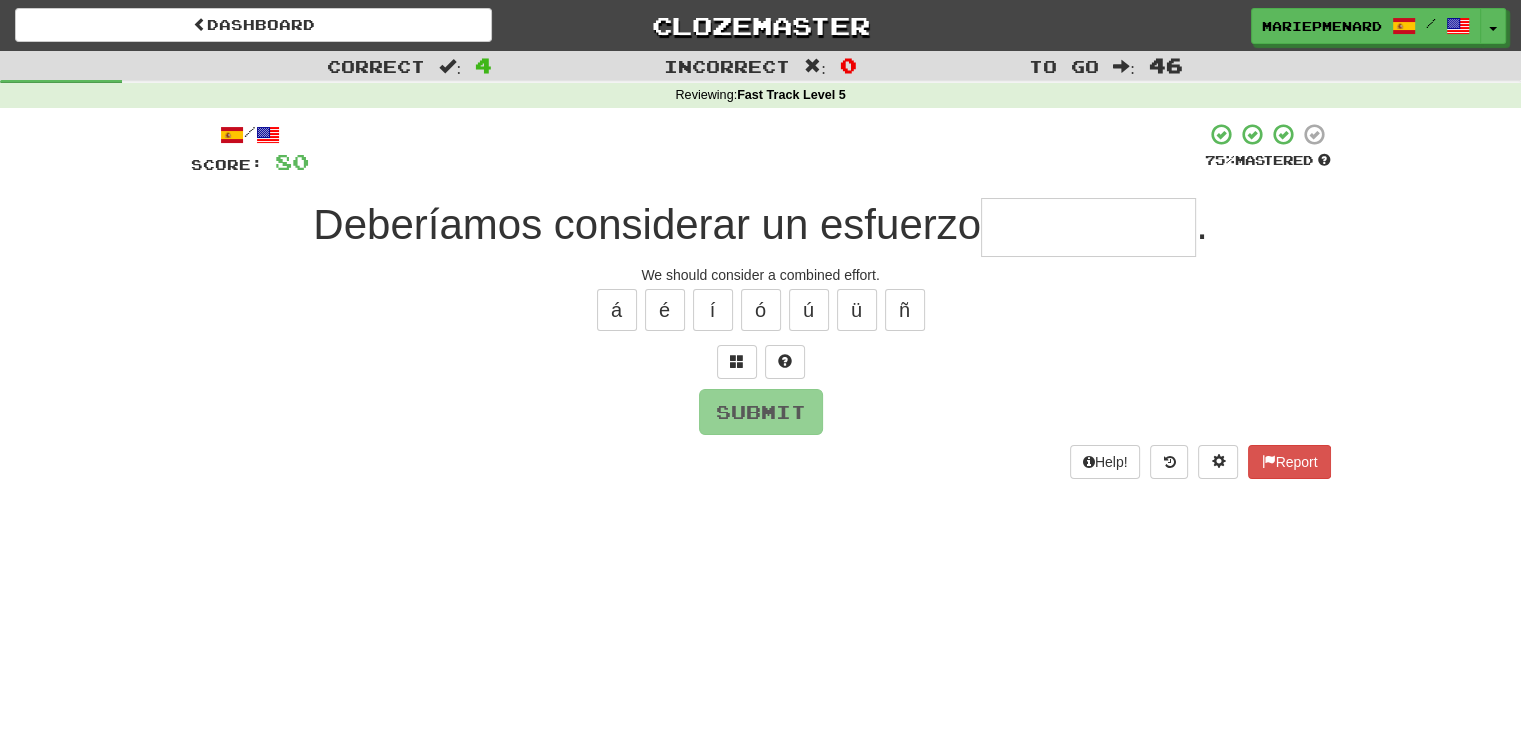 type on "*" 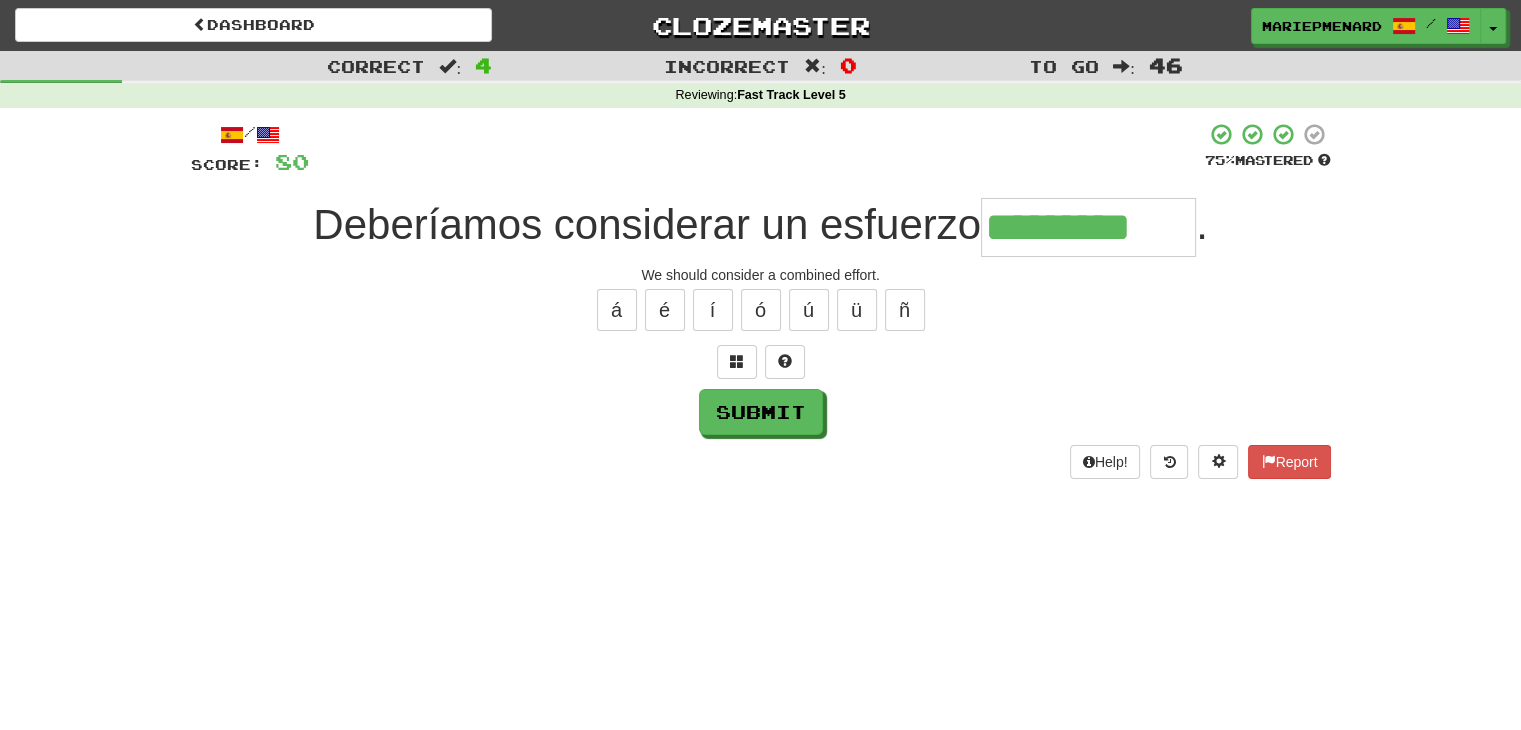 type on "*********" 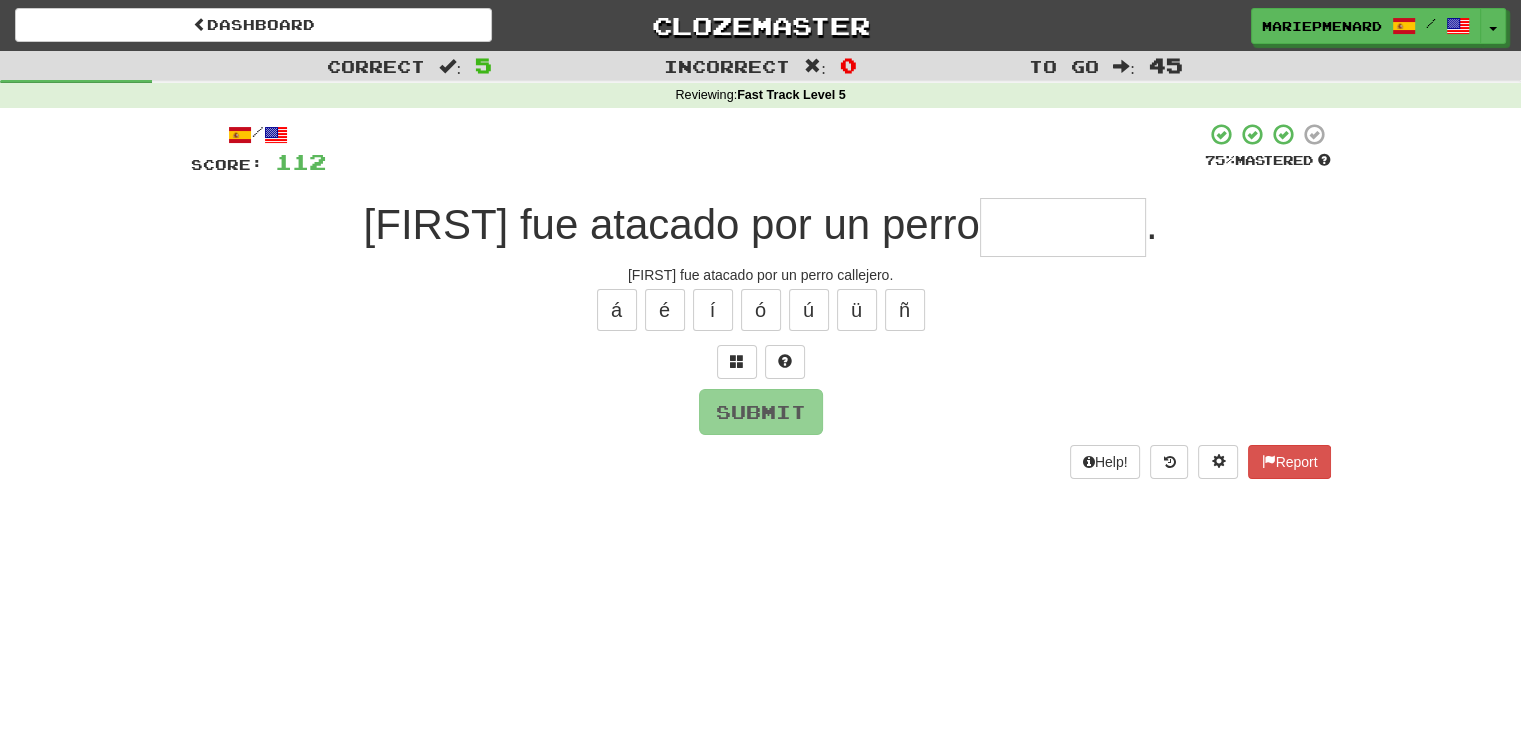 click on "Tom fue atacado por un perro callejero." at bounding box center [761, 300] 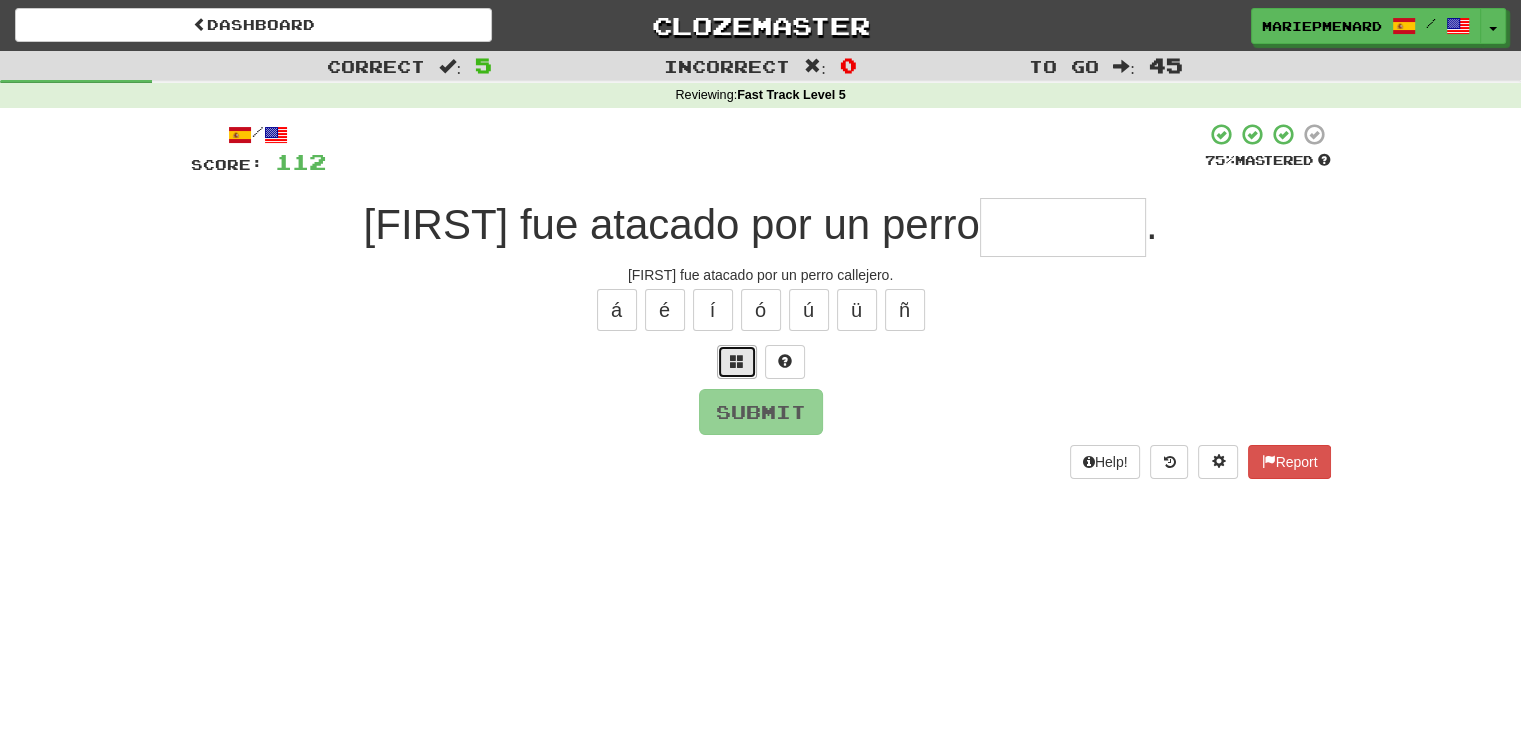 click at bounding box center [737, 362] 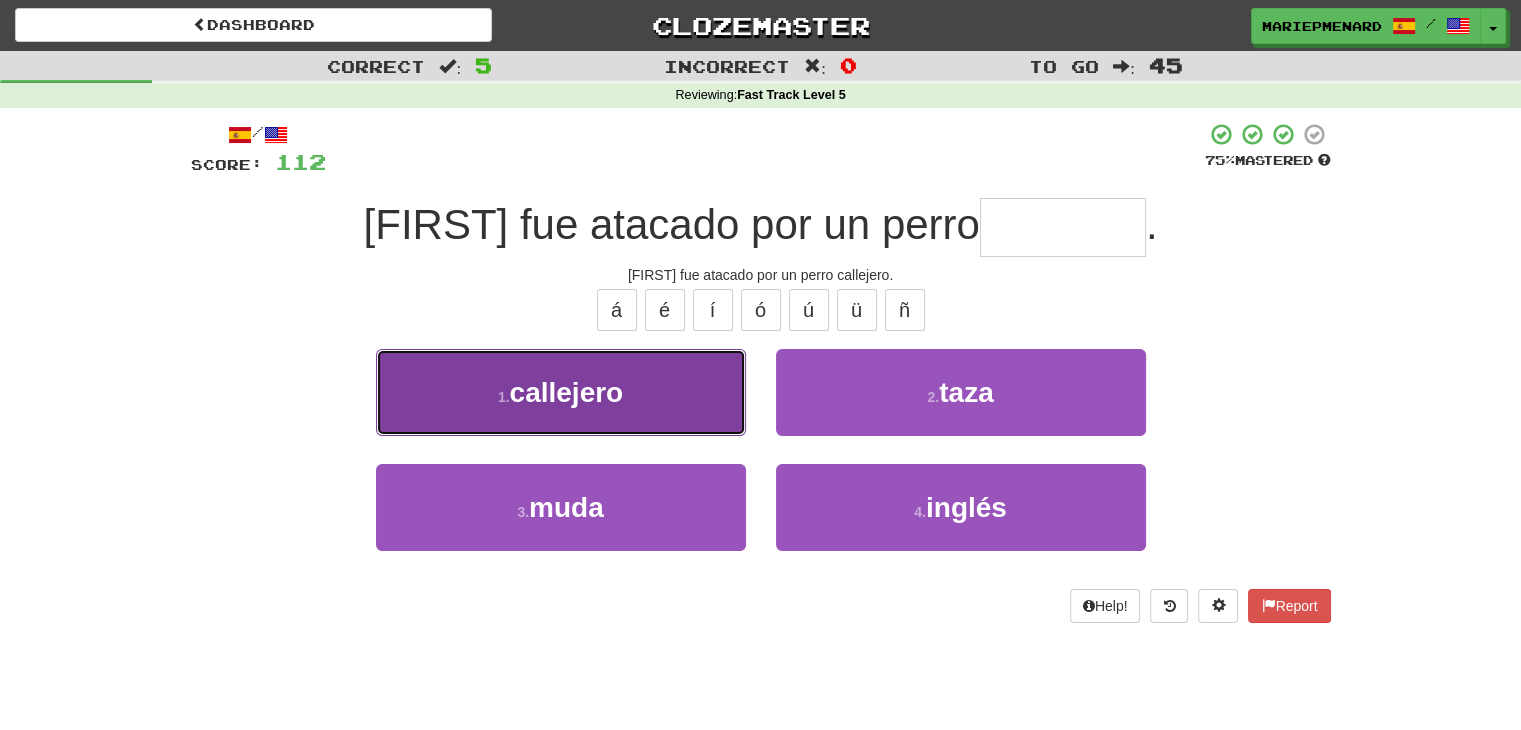 click on "1 .  callejero" at bounding box center [561, 392] 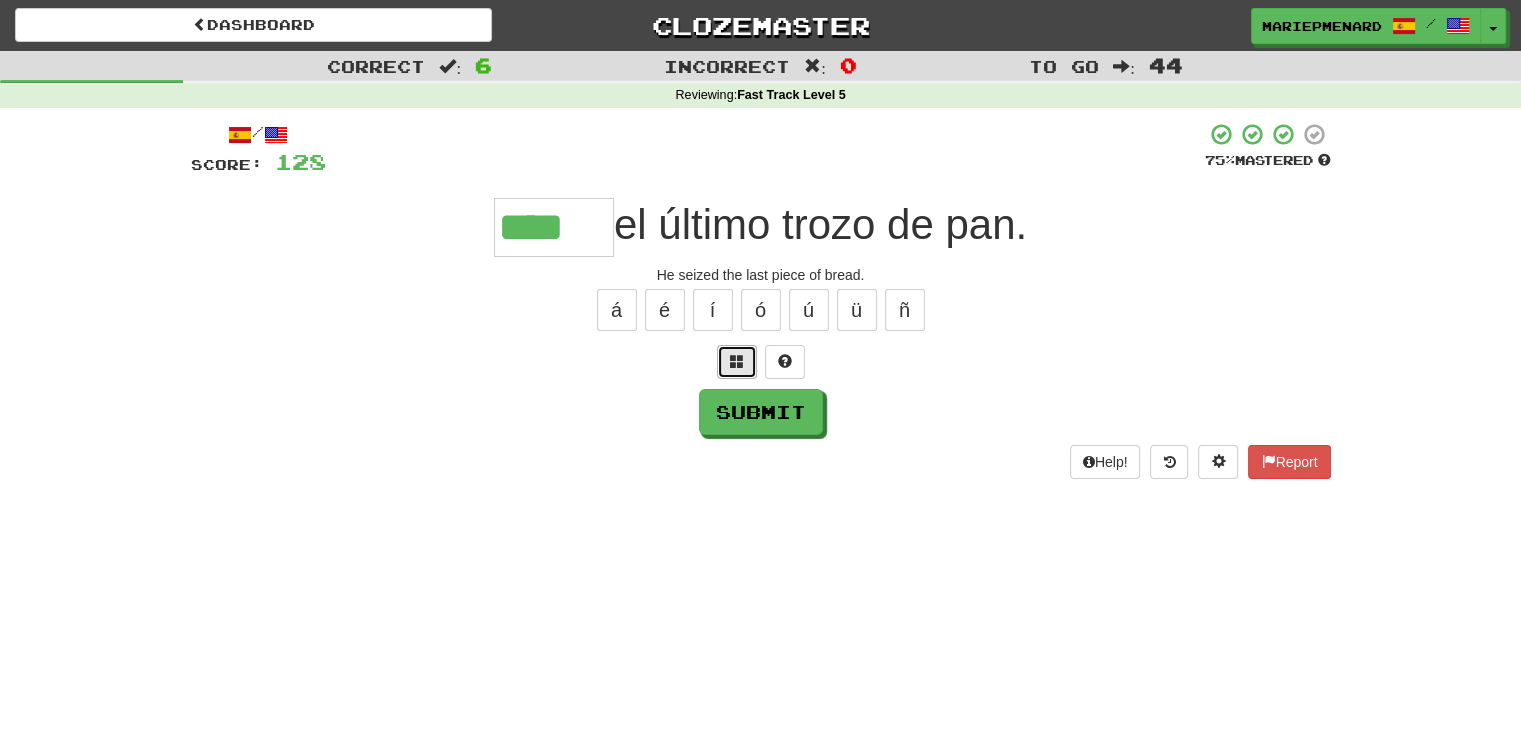 click at bounding box center (737, 361) 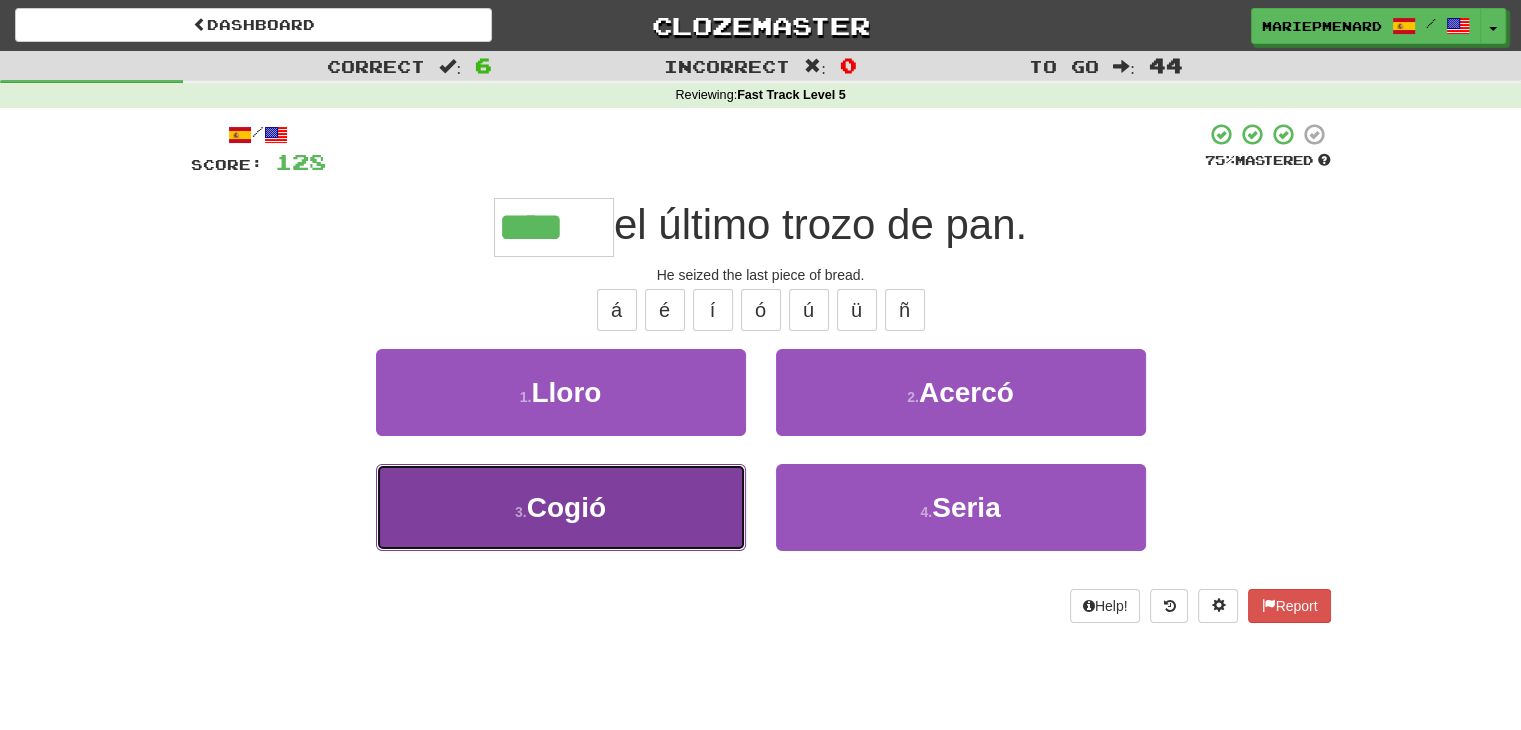 click on "3 .  Cogió" at bounding box center [561, 507] 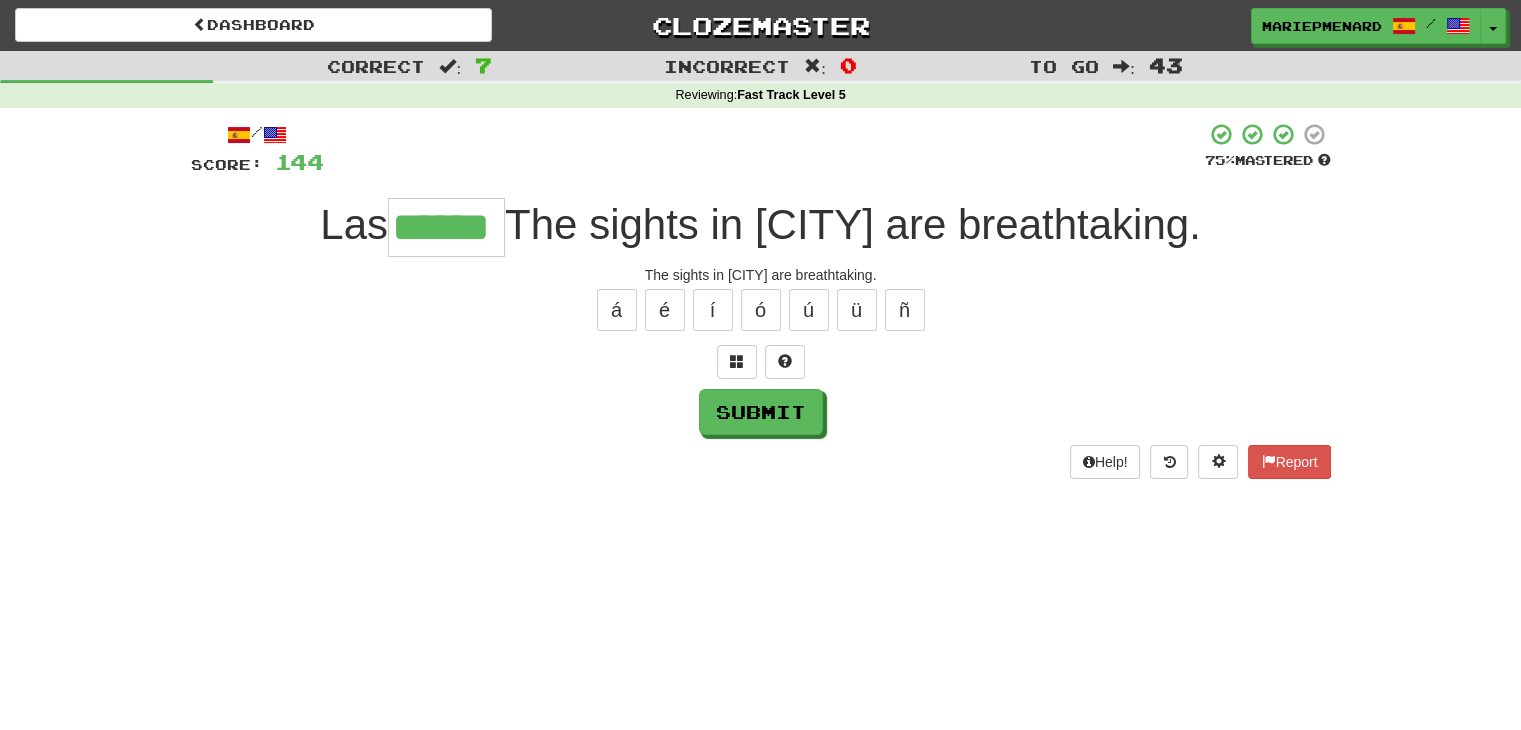 type on "******" 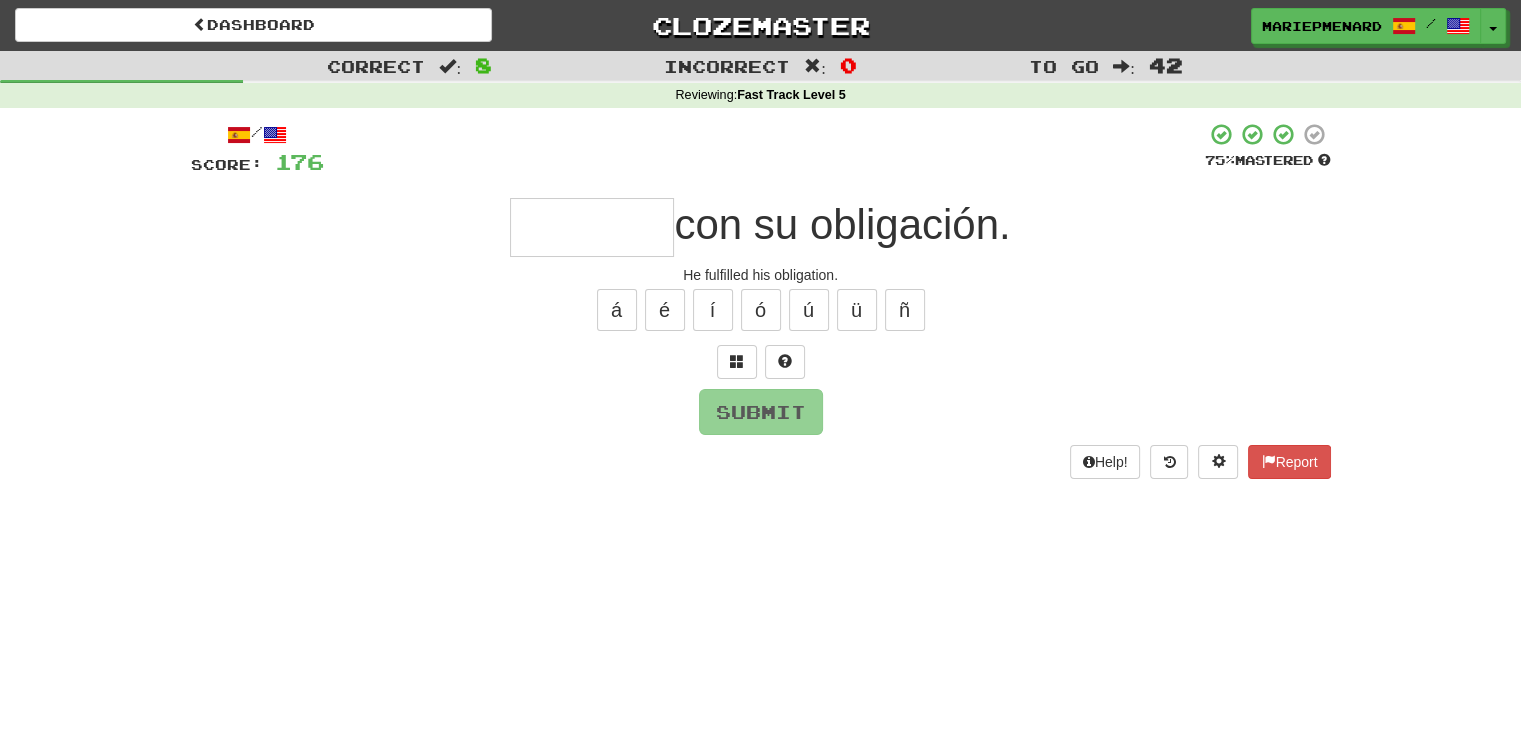 click at bounding box center (592, 227) 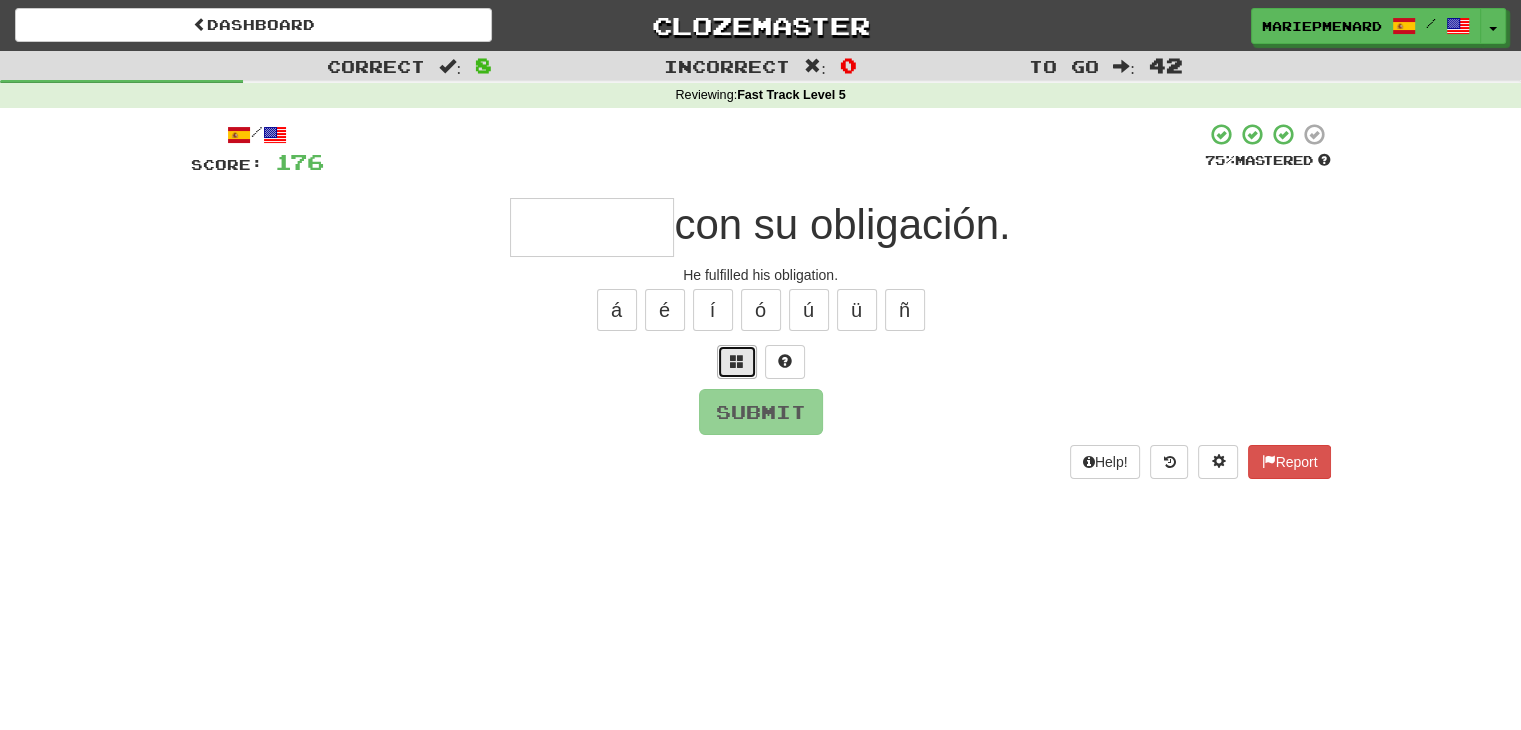 click at bounding box center (737, 362) 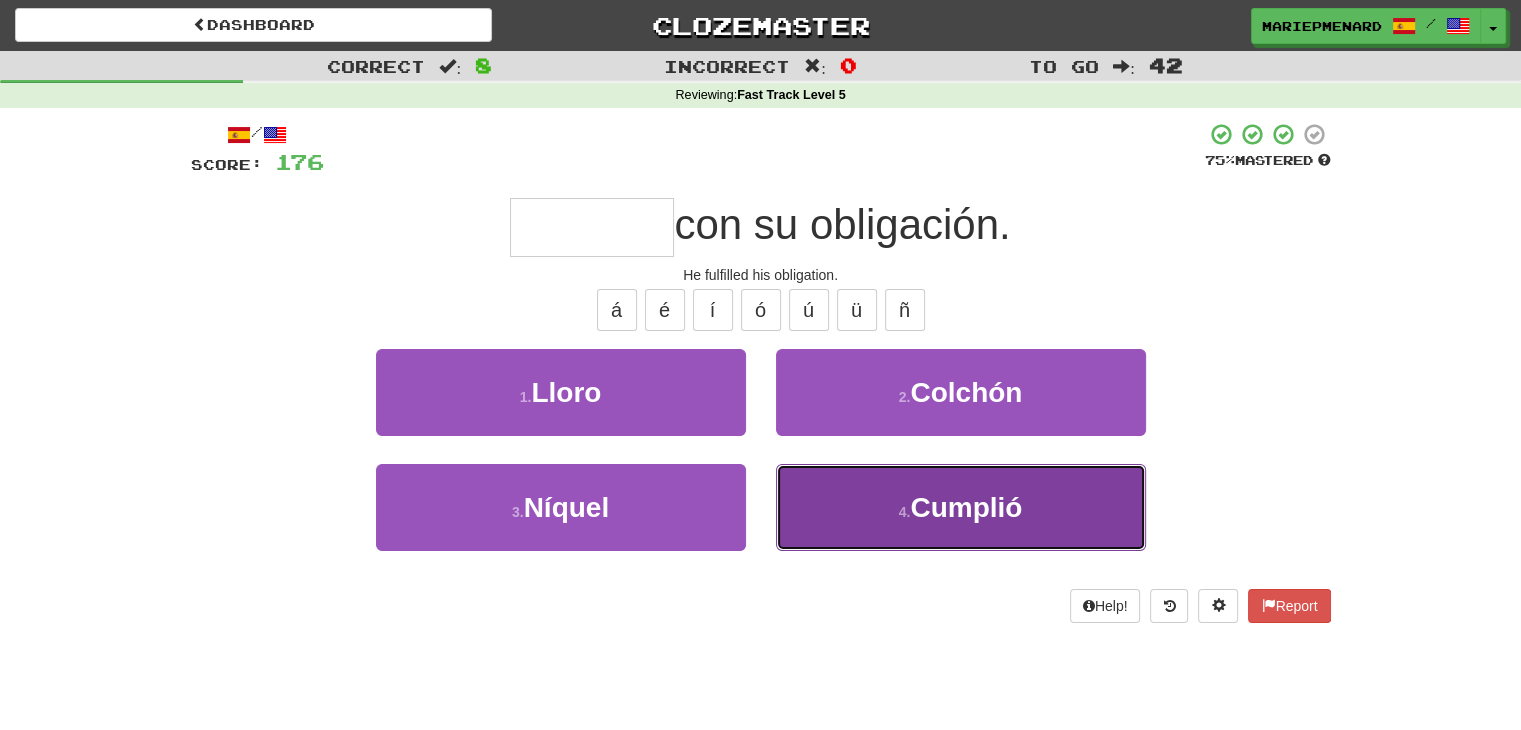 click on "4 .  Cumplió" at bounding box center [961, 507] 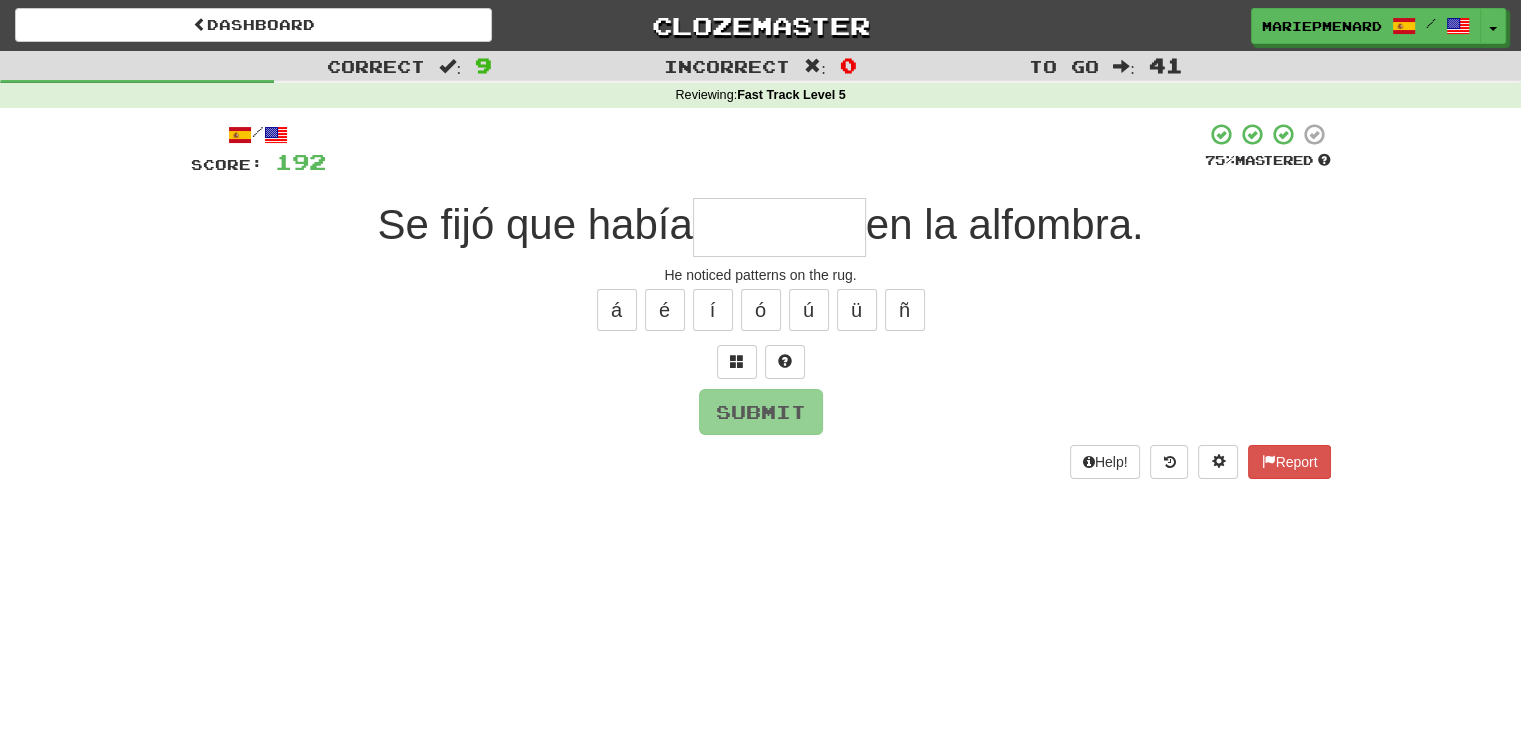 click at bounding box center (779, 227) 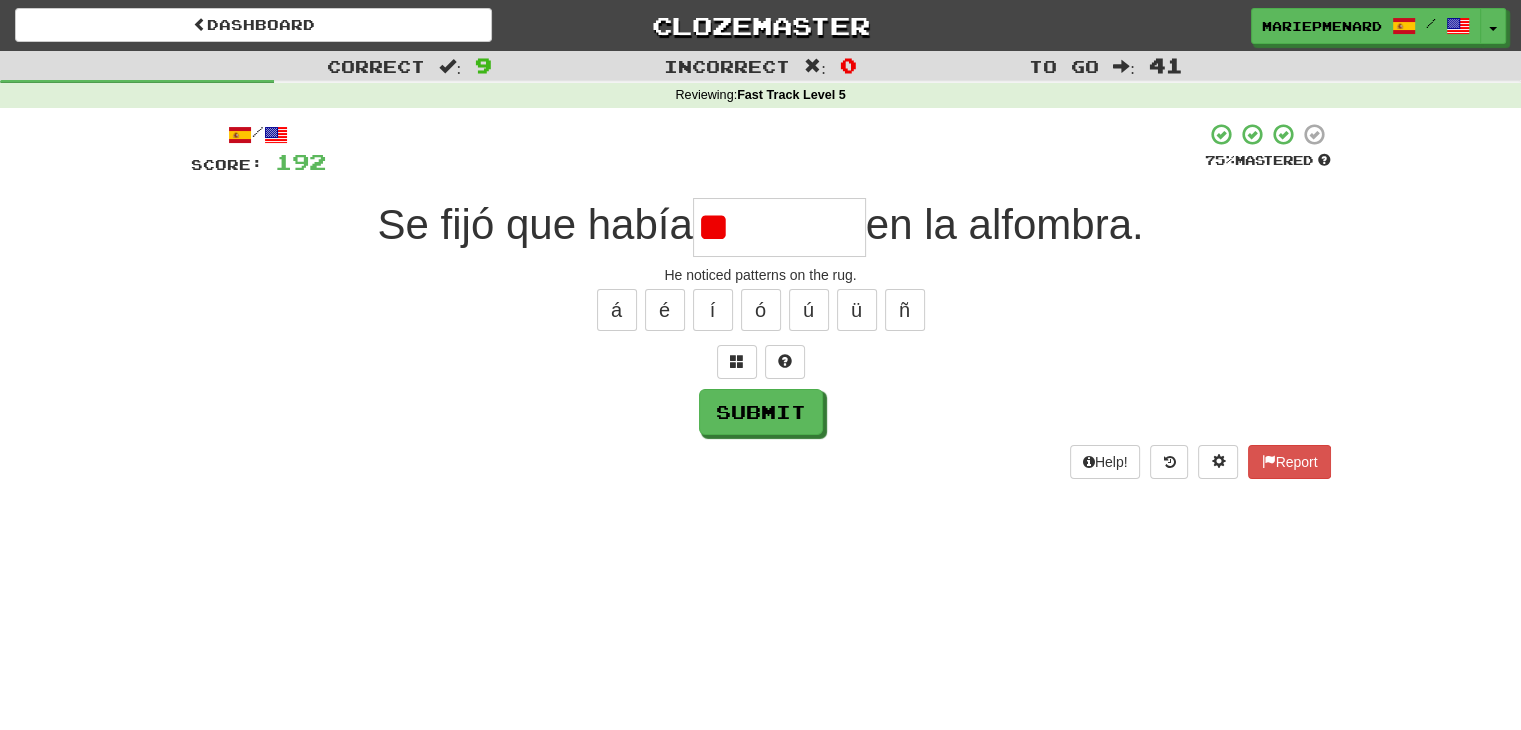 type on "*" 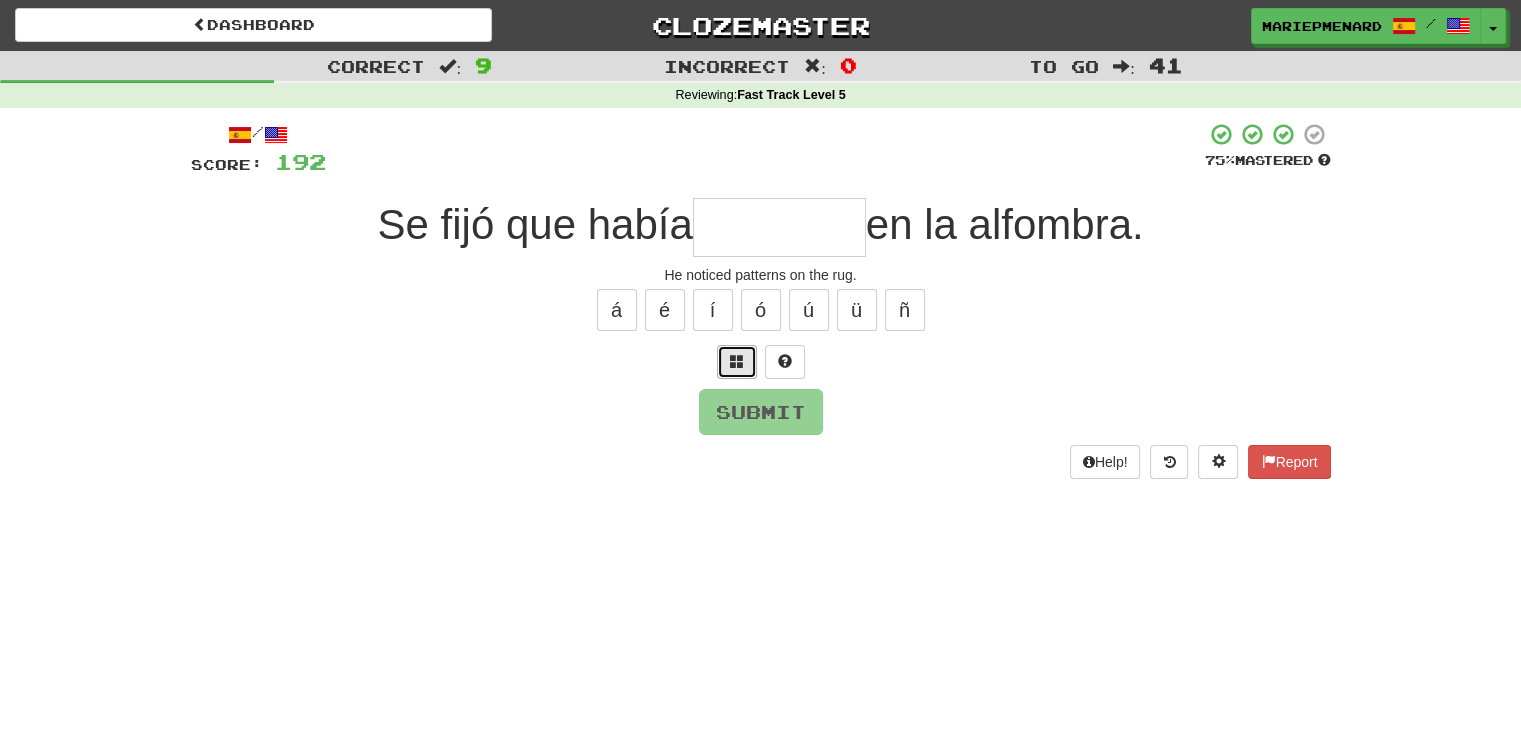 click at bounding box center (737, 362) 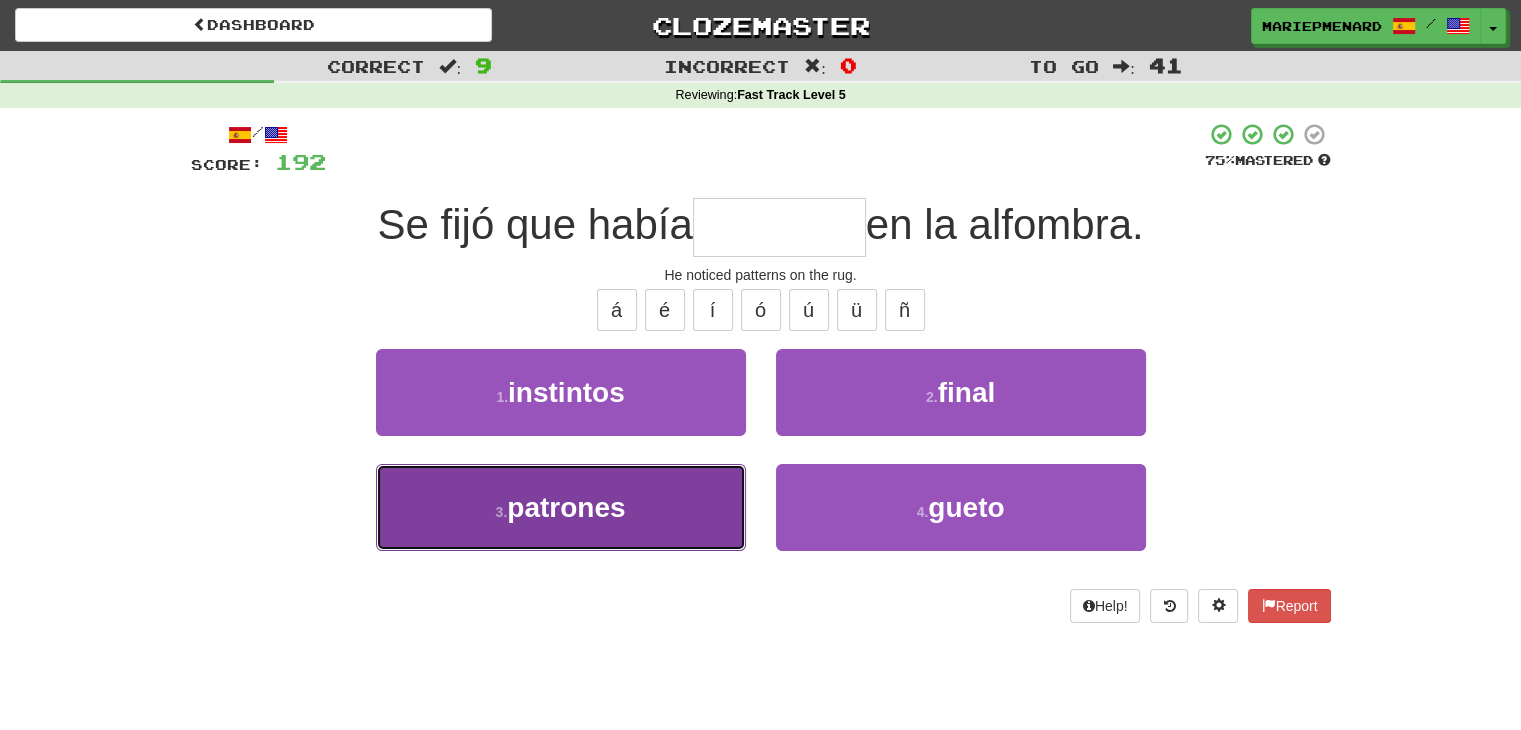 click on "3 .  patrones" at bounding box center [561, 507] 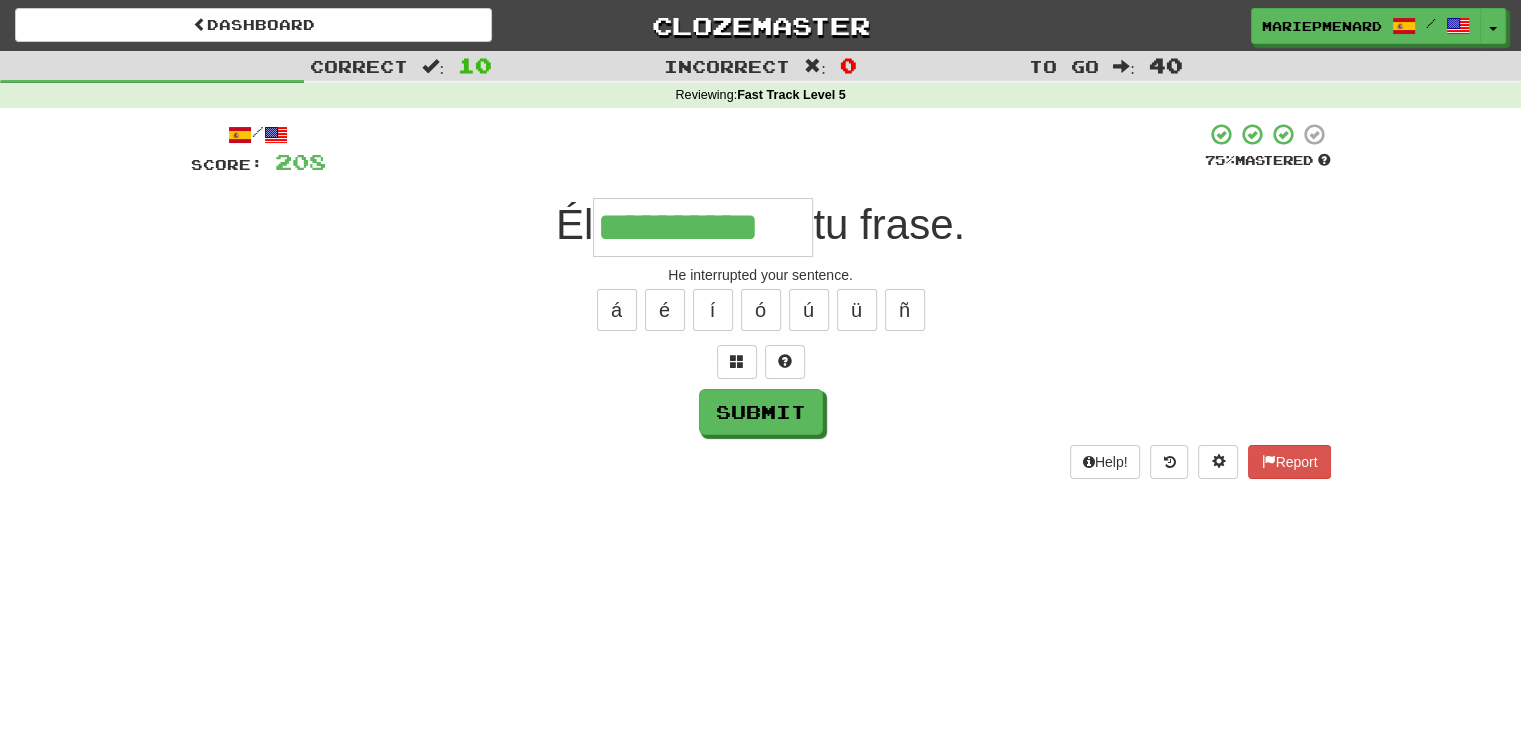 click on "á é í ó ú ü ñ" at bounding box center (761, 310) 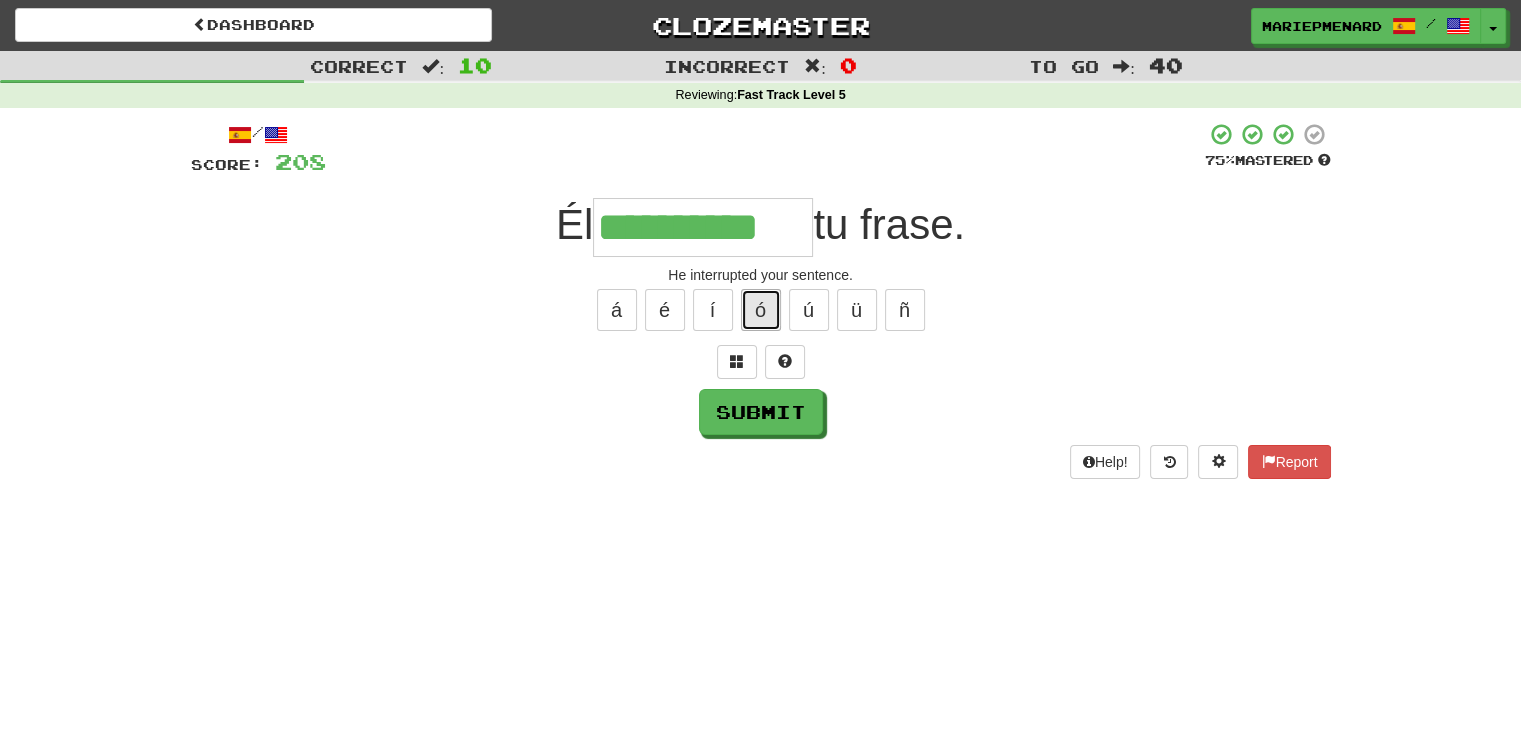 click on "ó" at bounding box center [761, 310] 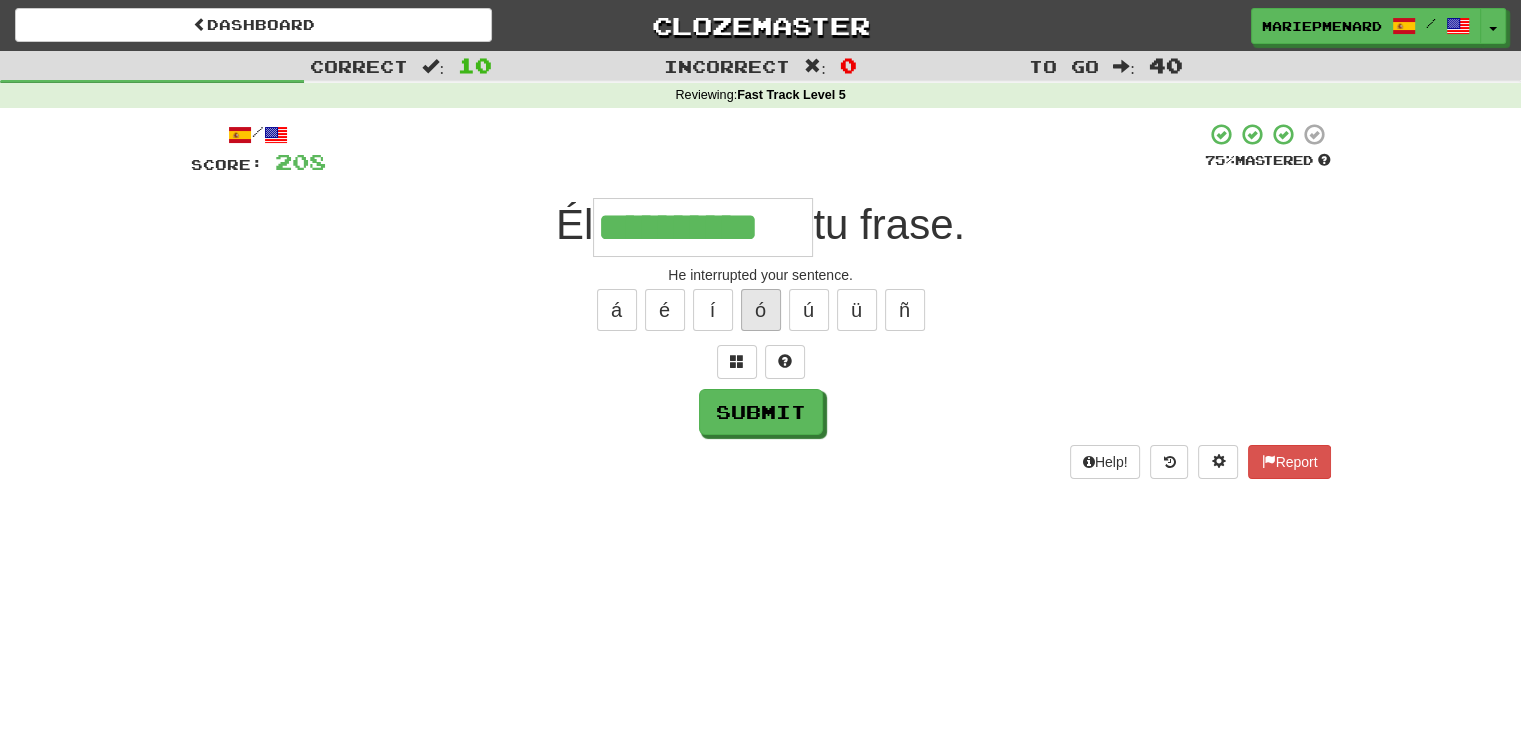 type on "**********" 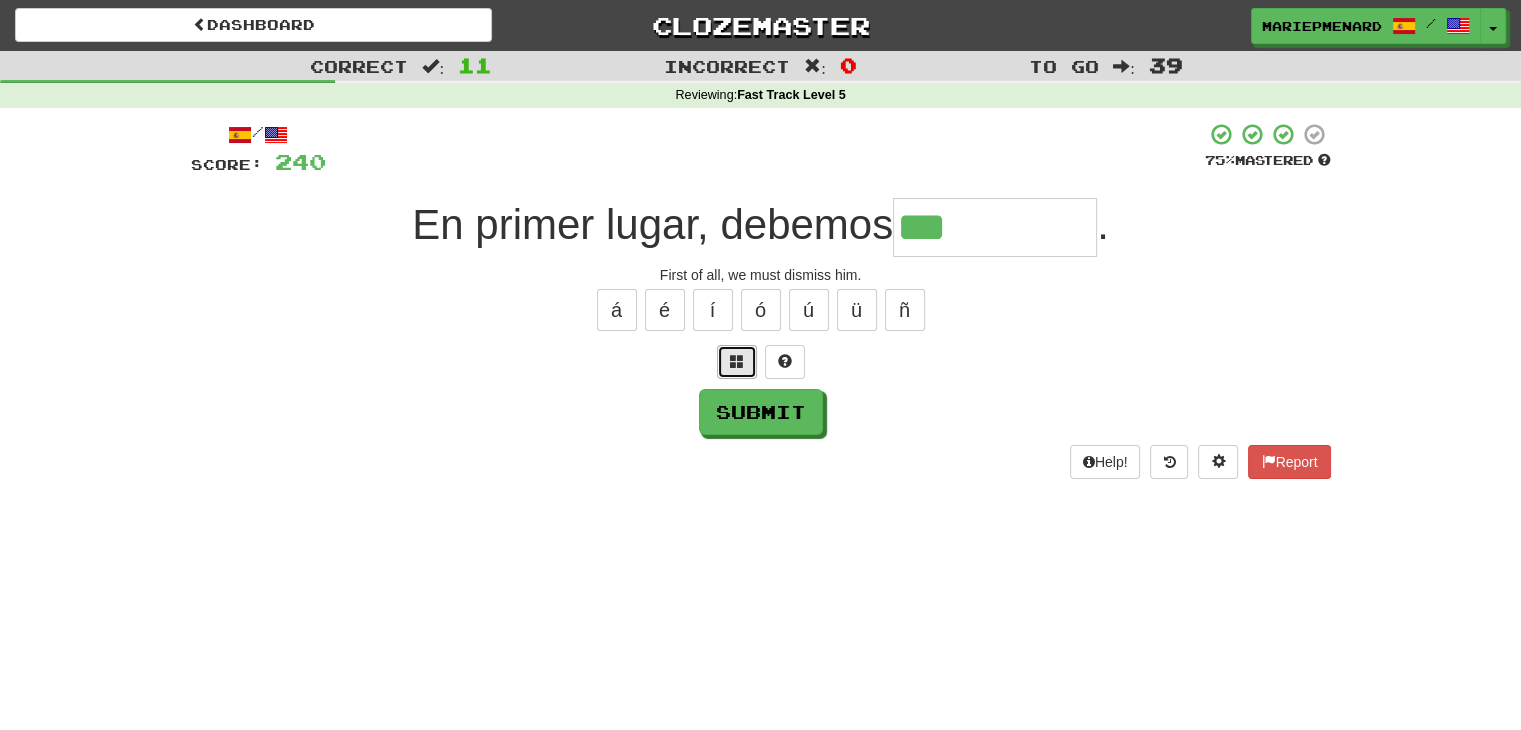 click at bounding box center (737, 361) 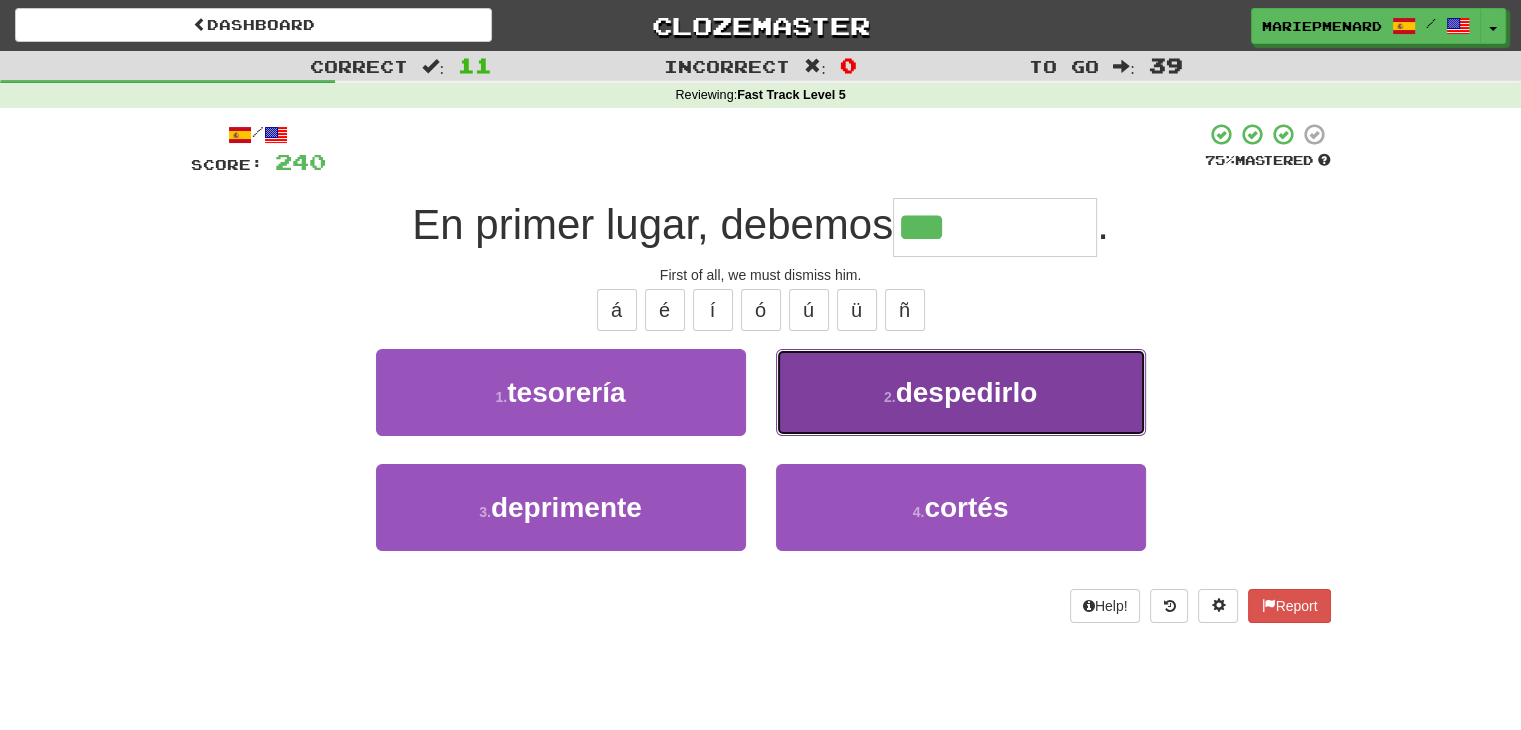 click on "2 .  despedirlo" at bounding box center [961, 392] 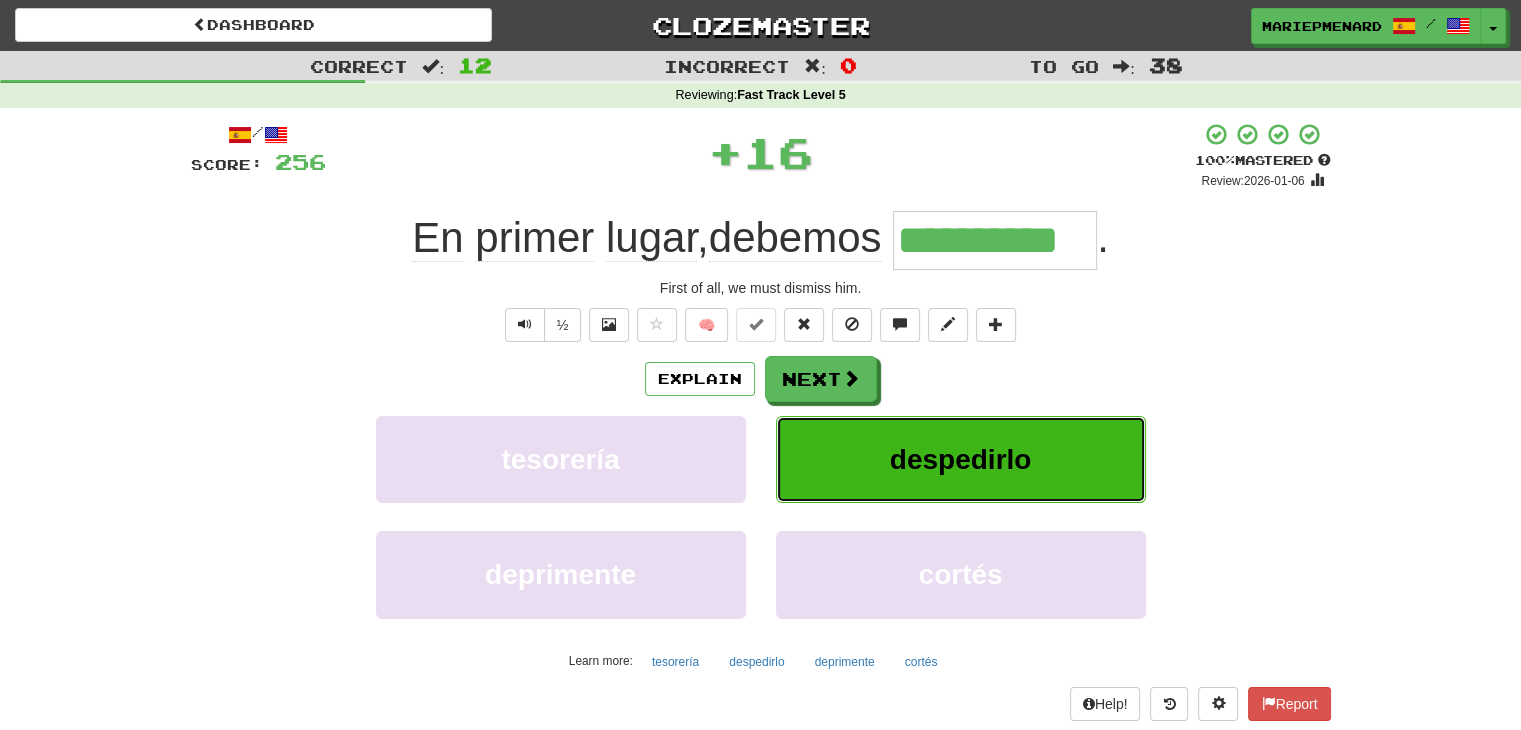 type 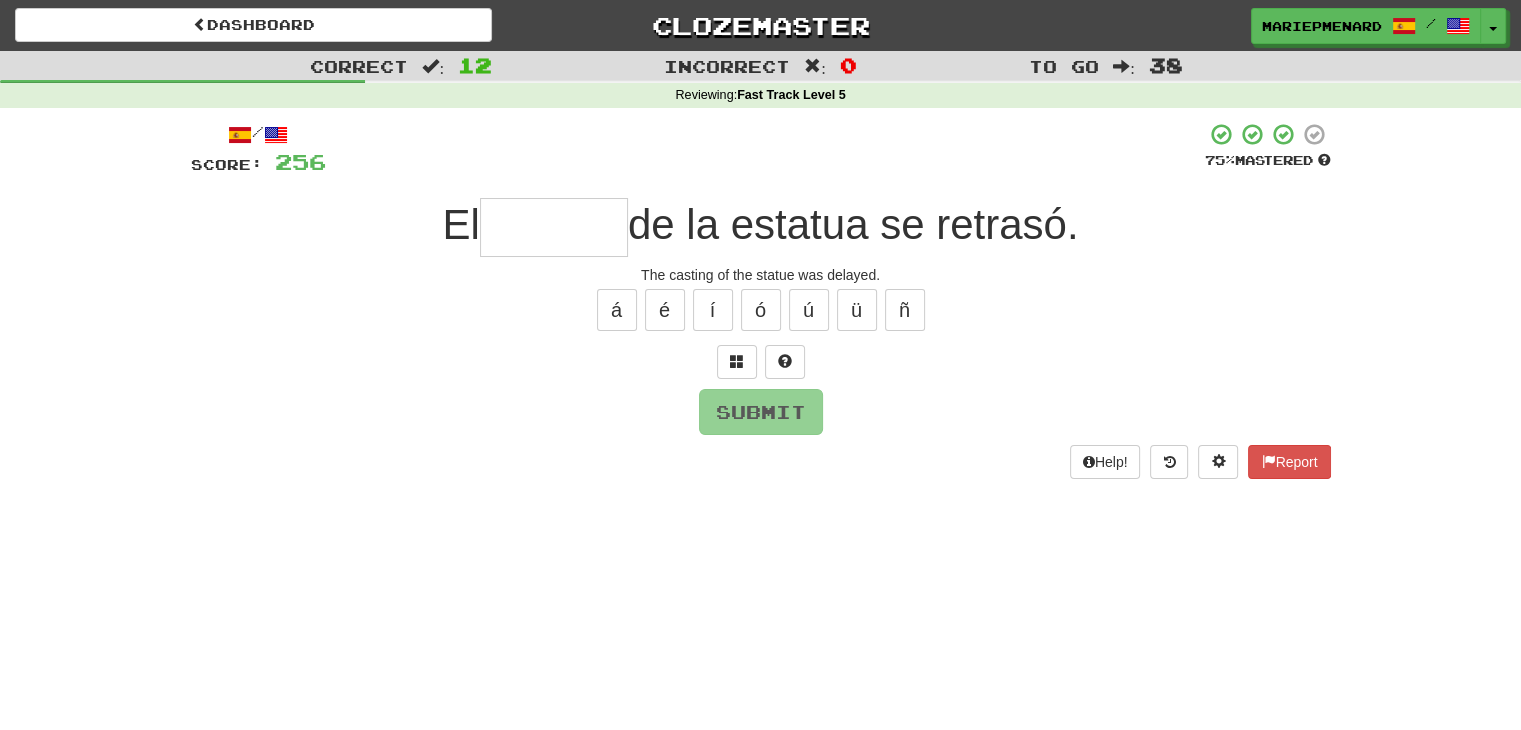 type on "*" 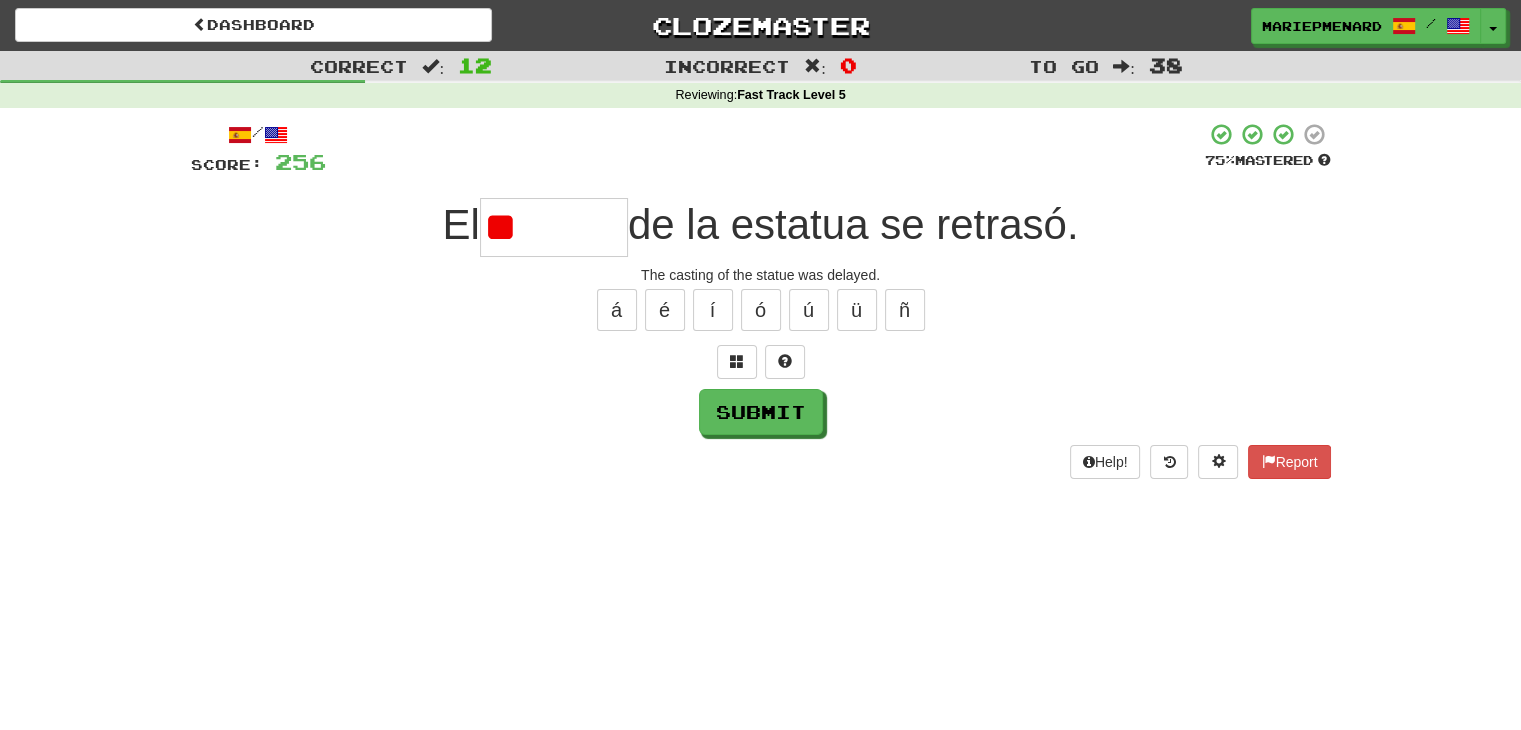 type on "*" 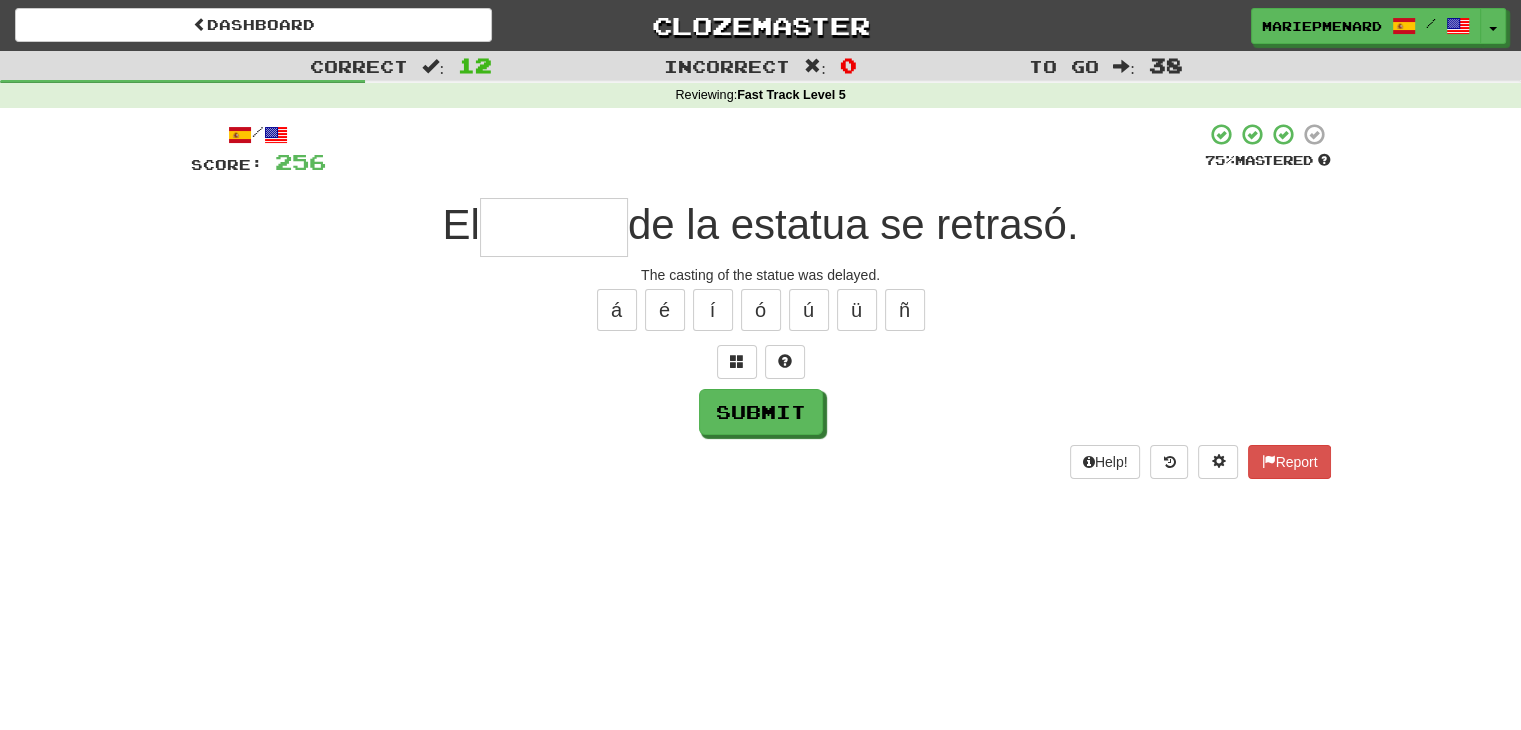 type on "*" 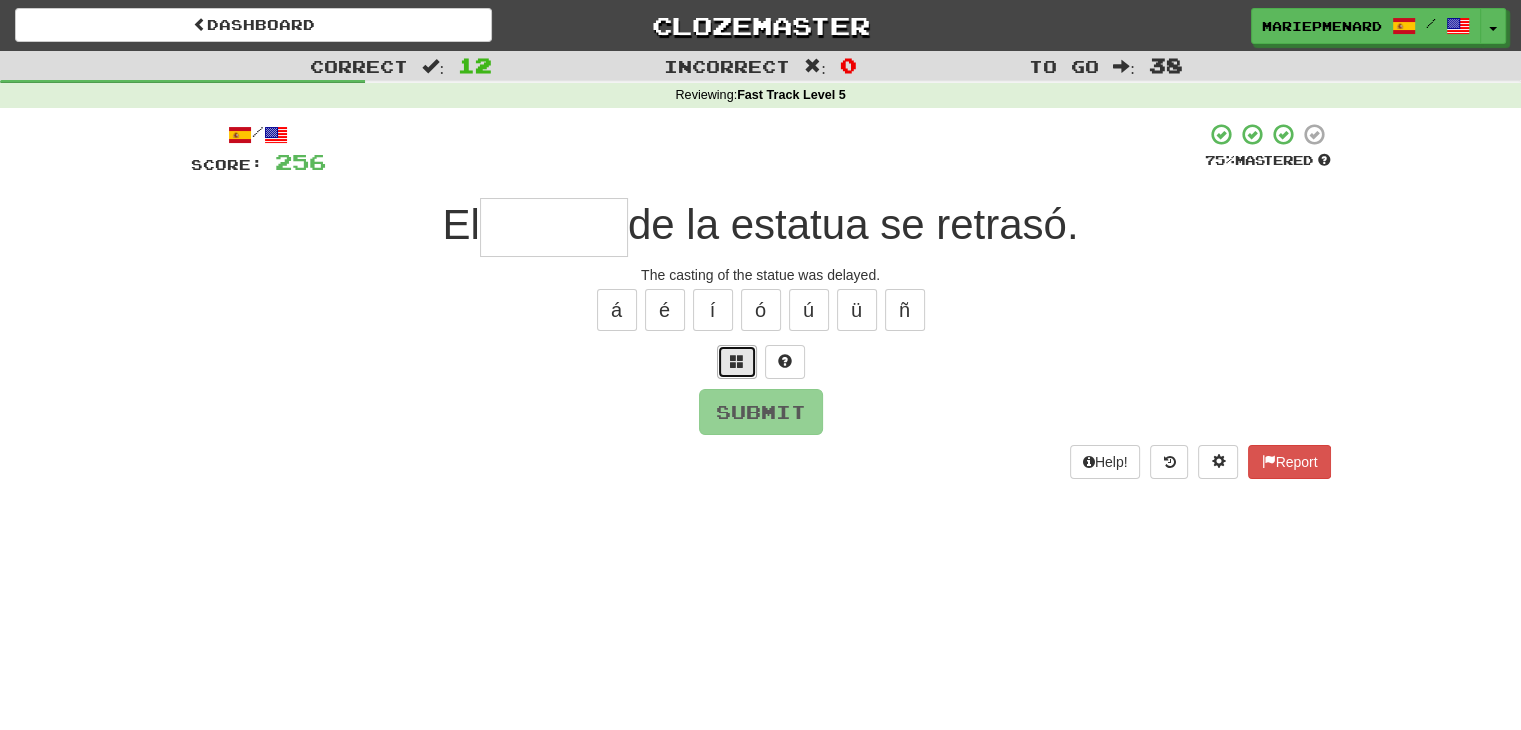 click at bounding box center (737, 362) 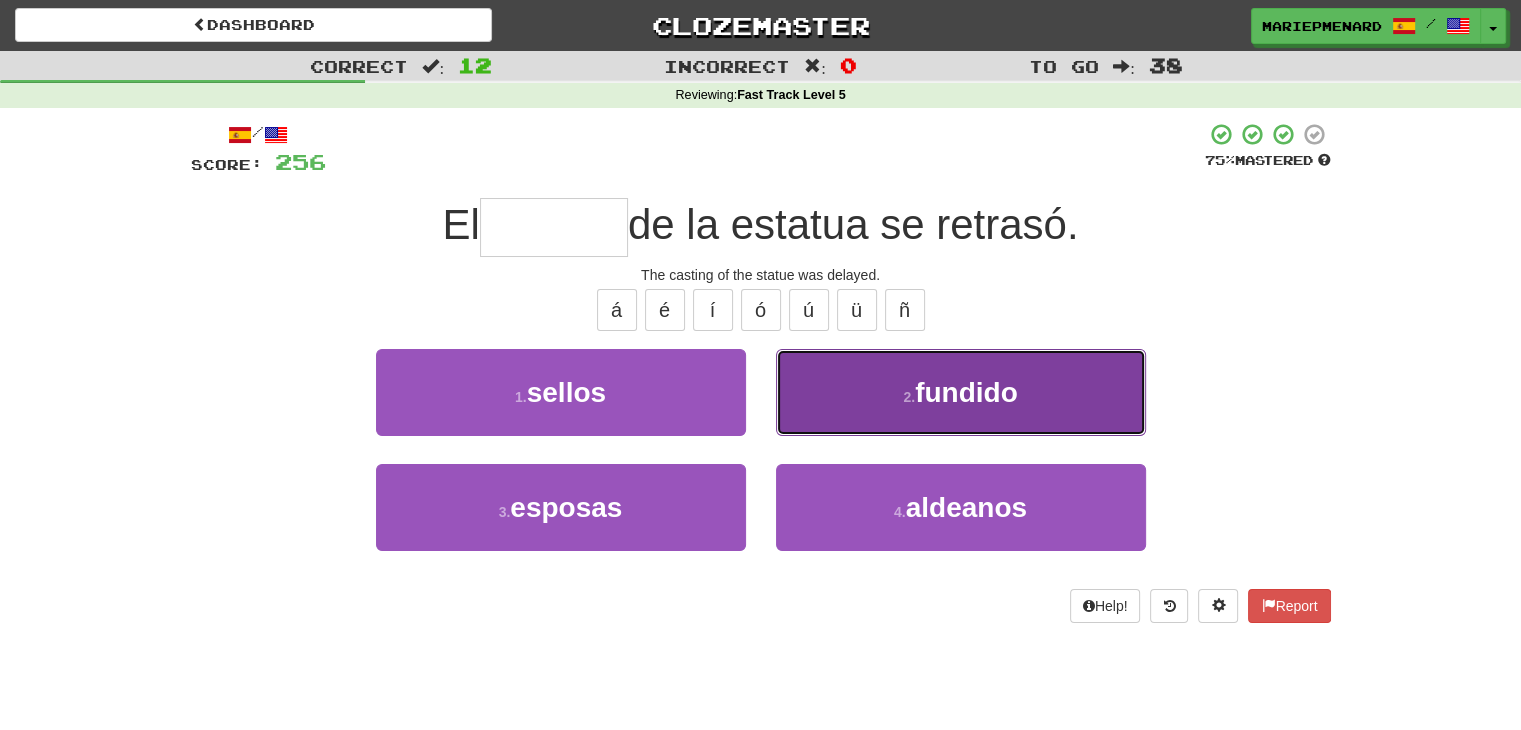 click on "2 .  fundido" at bounding box center [961, 392] 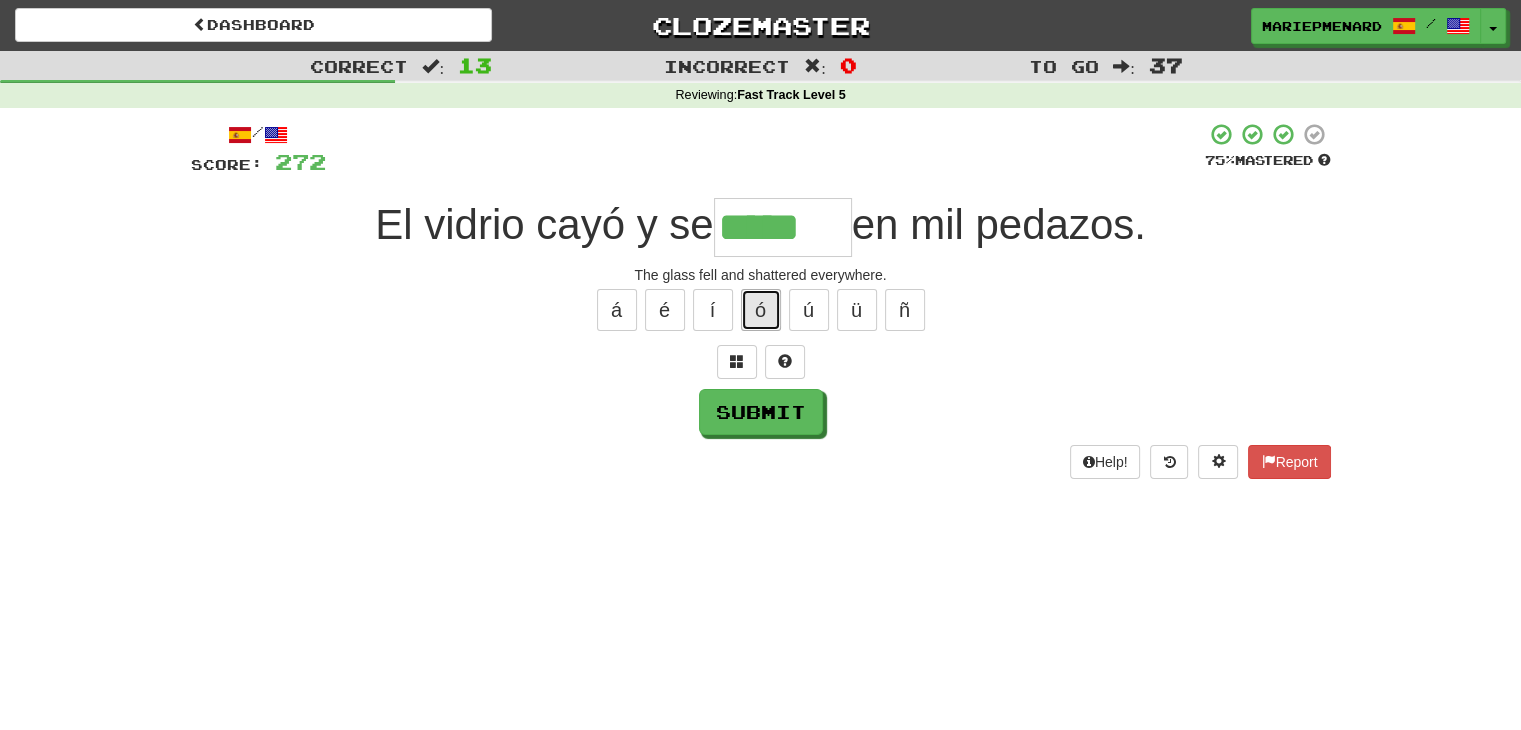 click on "ó" at bounding box center (761, 310) 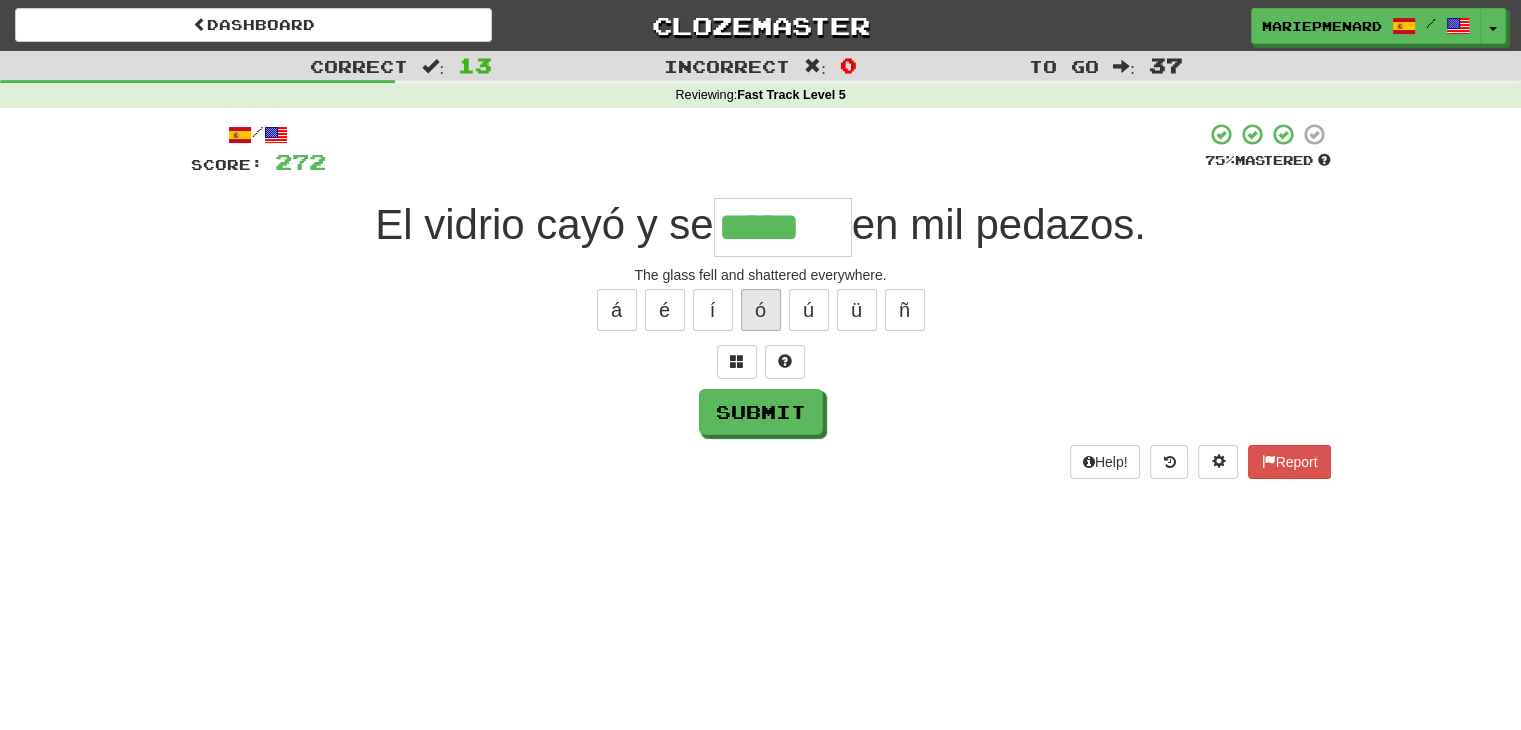 type on "******" 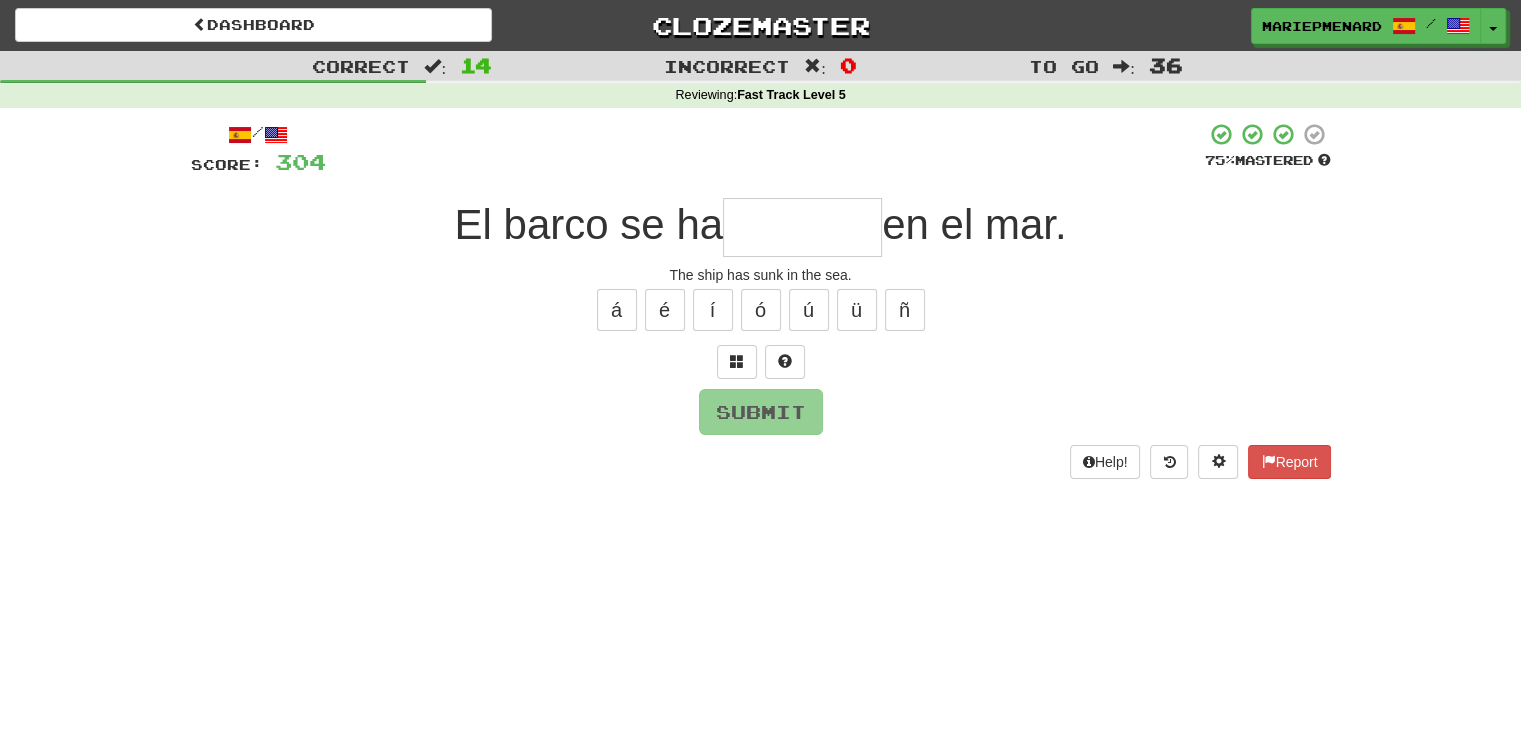 drag, startPoint x: 736, startPoint y: 230, endPoint x: 731, endPoint y: 385, distance: 155.08063 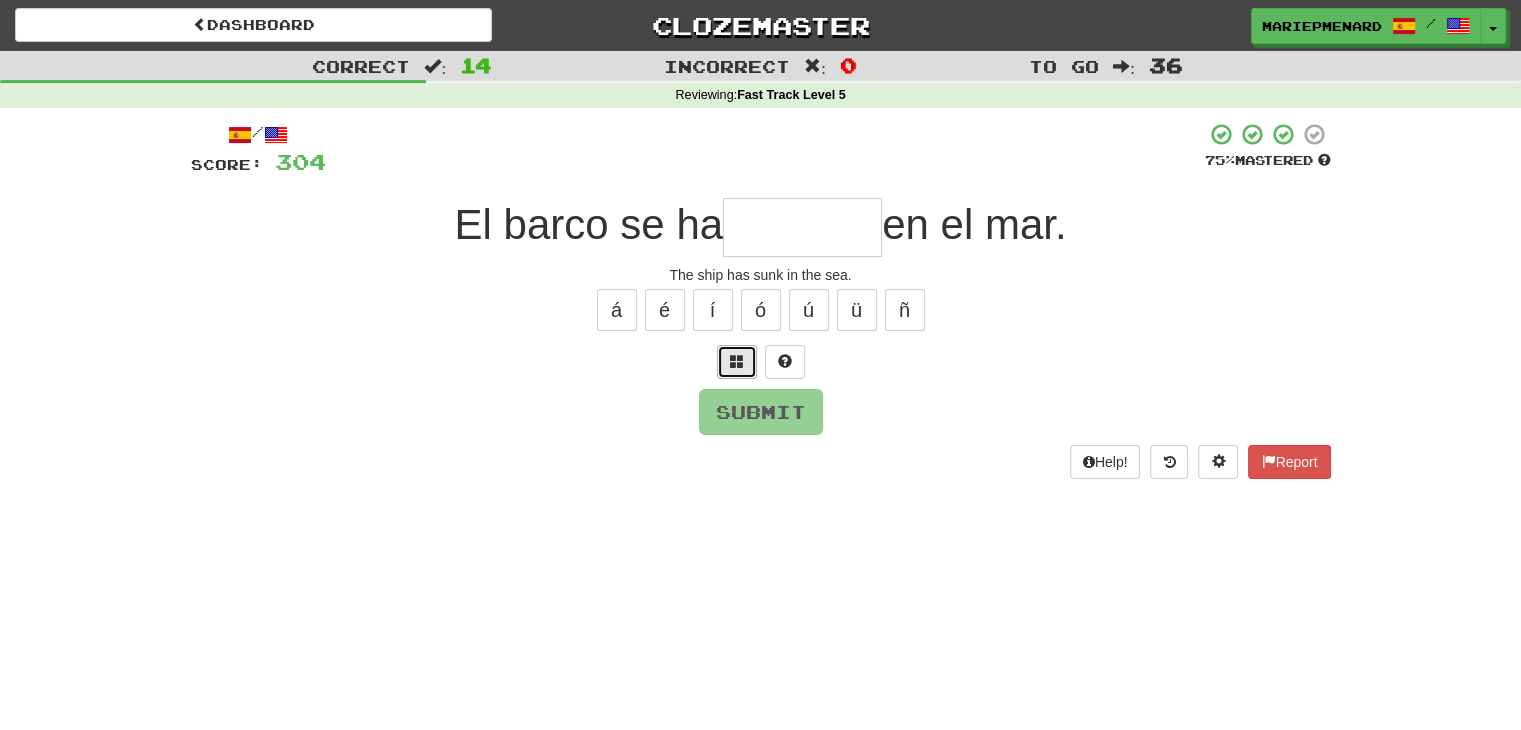 click at bounding box center (737, 361) 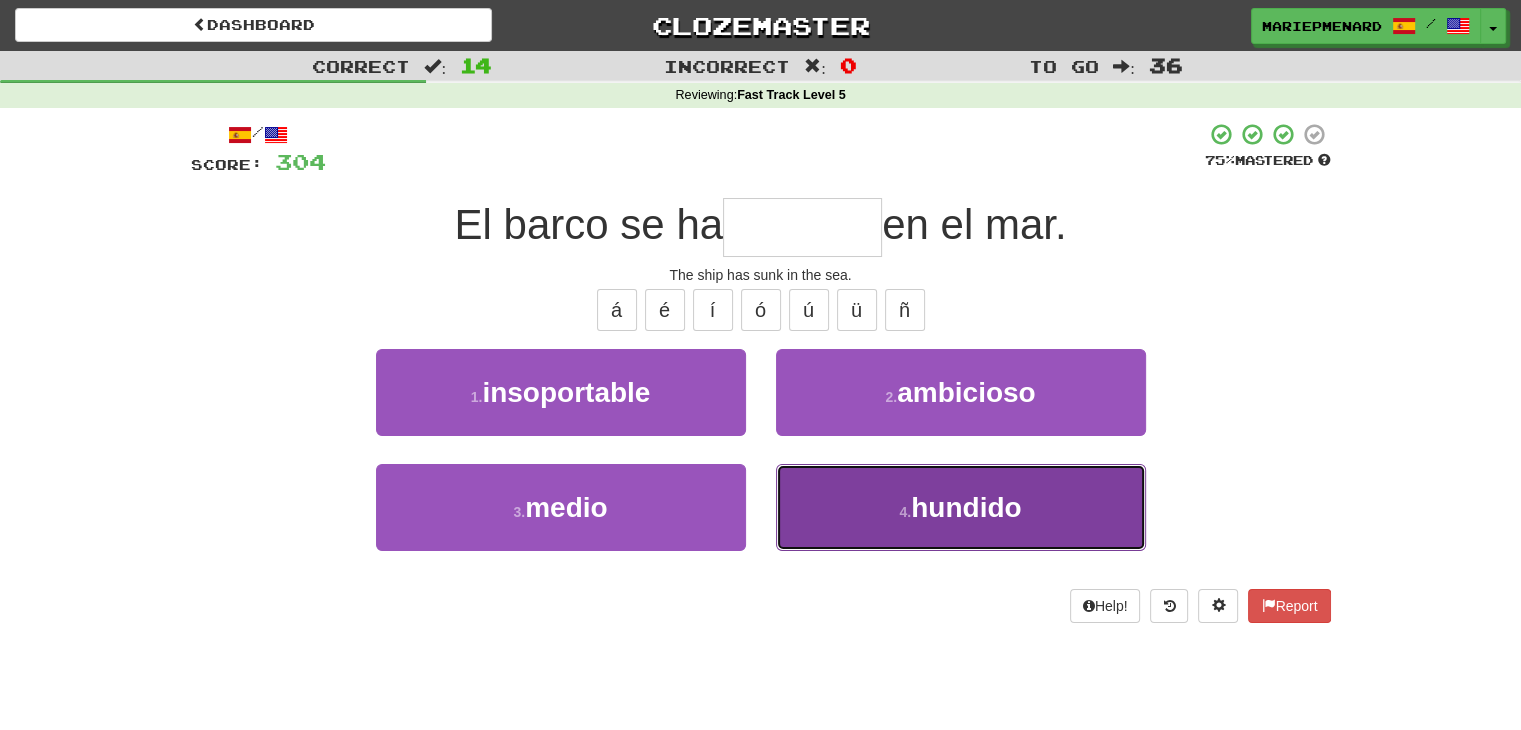 click on "4 .  hundido" at bounding box center (961, 507) 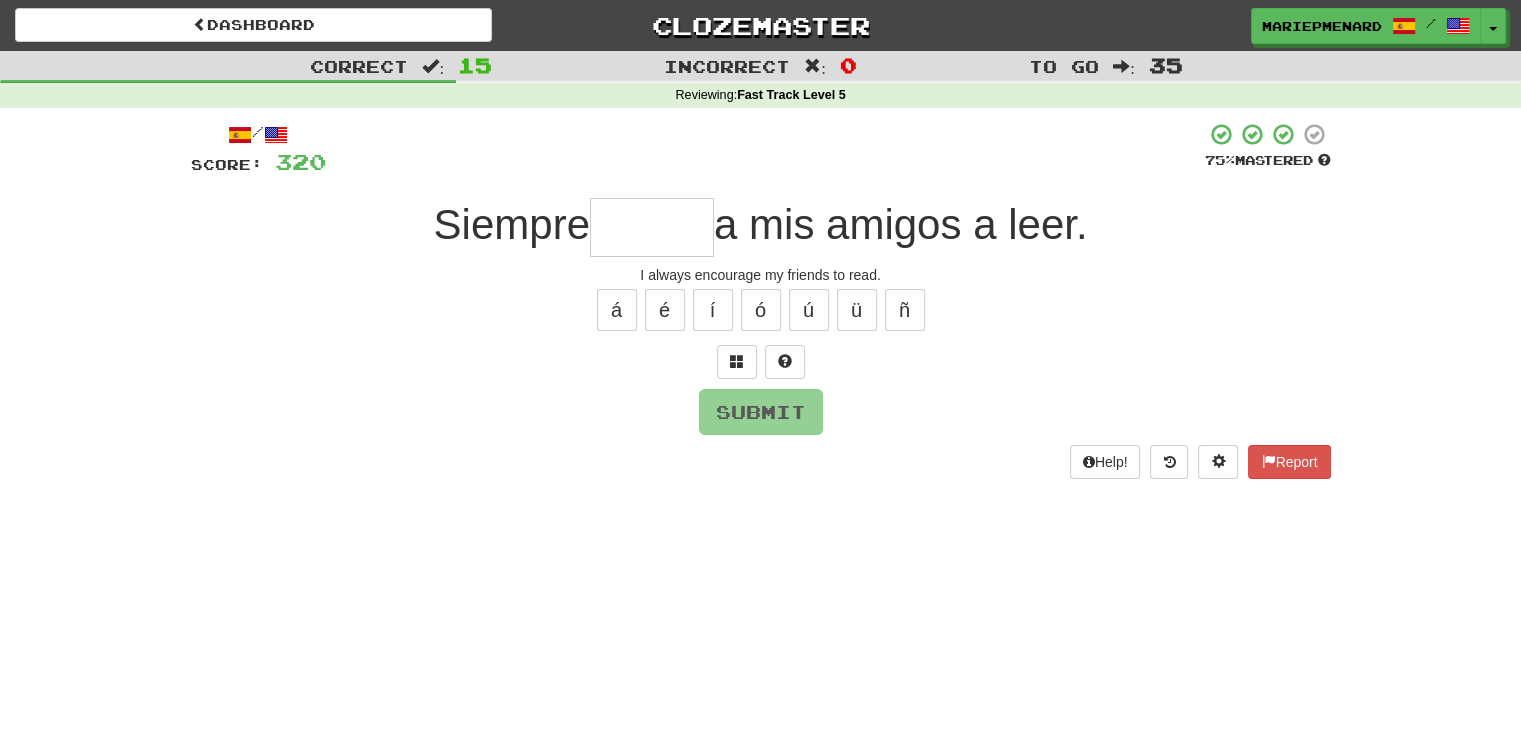 click at bounding box center (652, 227) 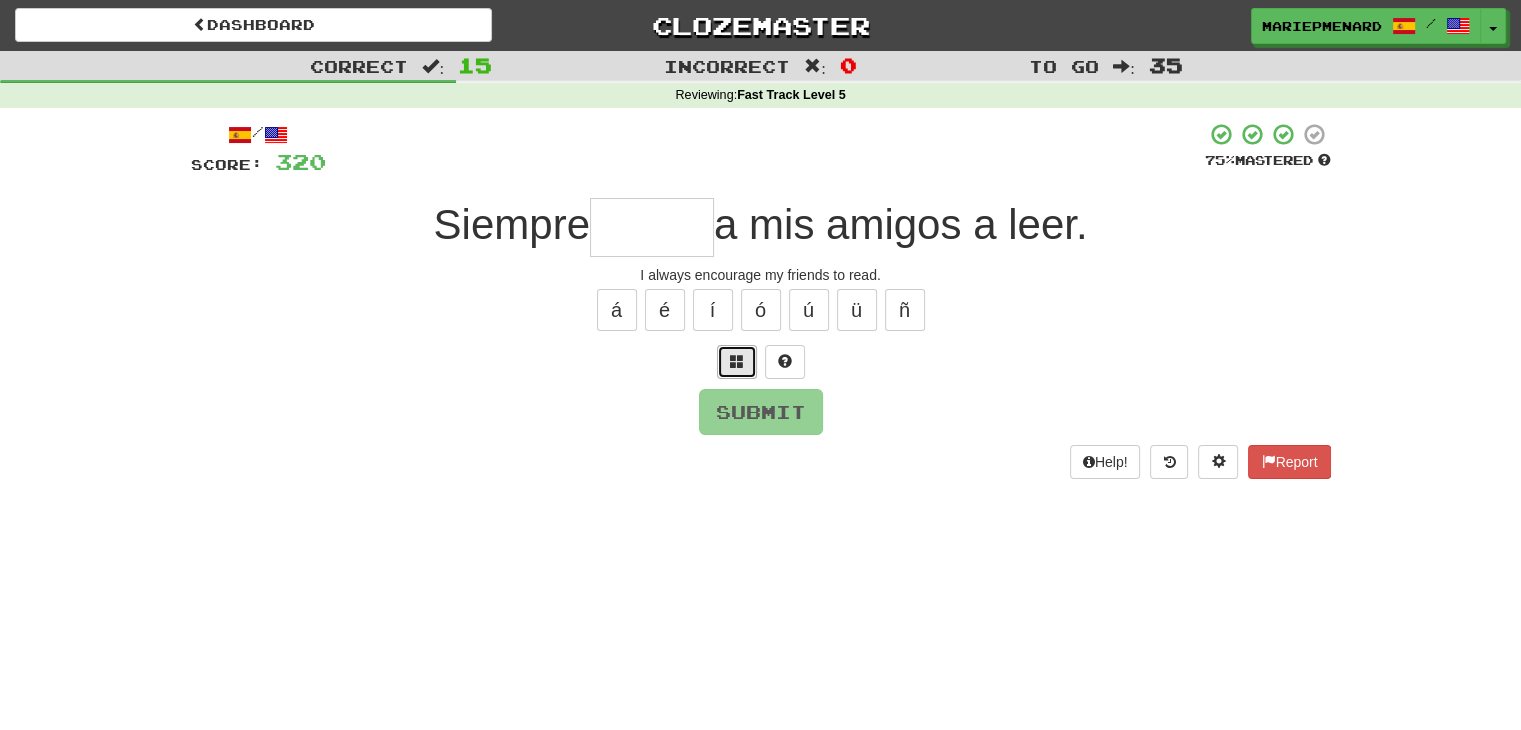 click at bounding box center (737, 362) 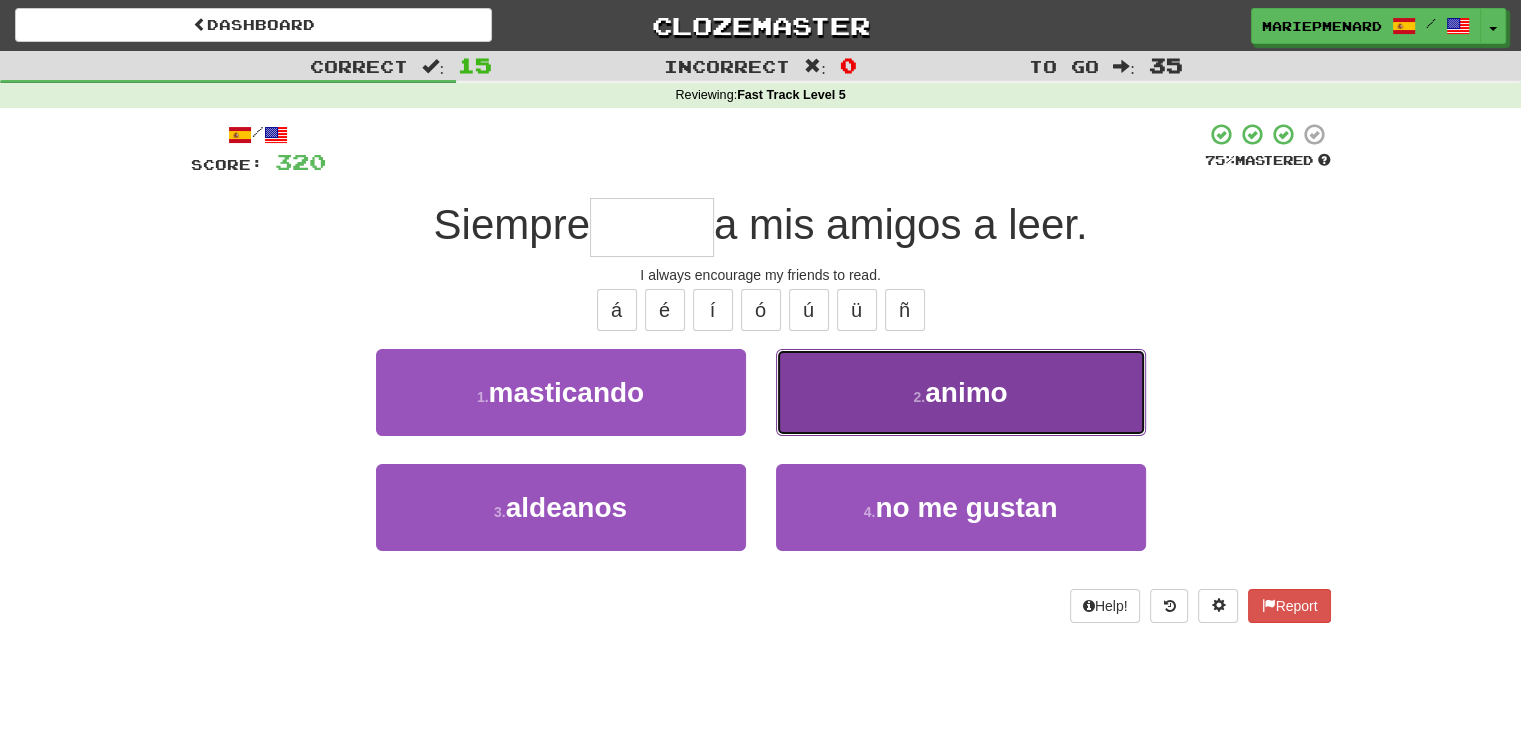 click on "2 .  animo" at bounding box center [961, 392] 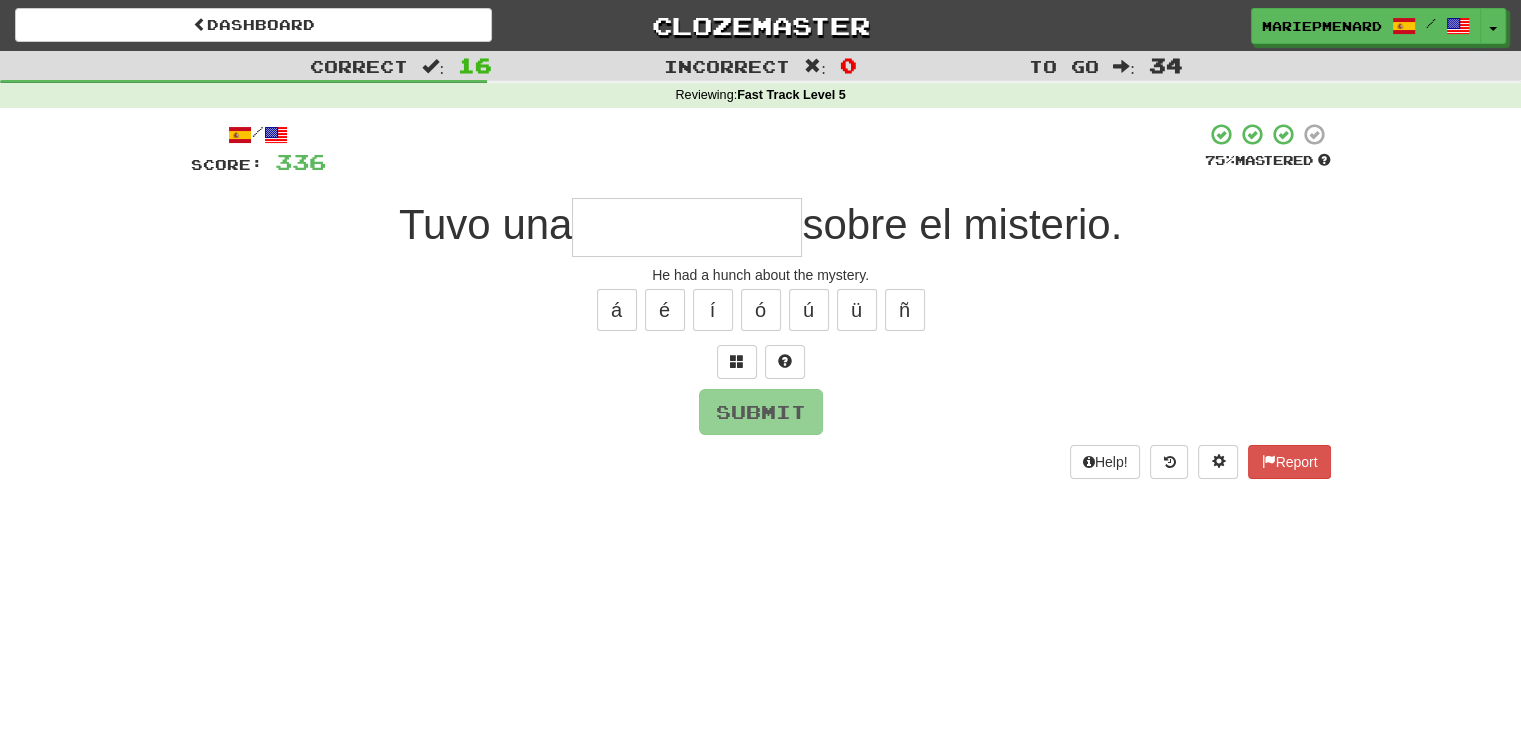 click at bounding box center [687, 227] 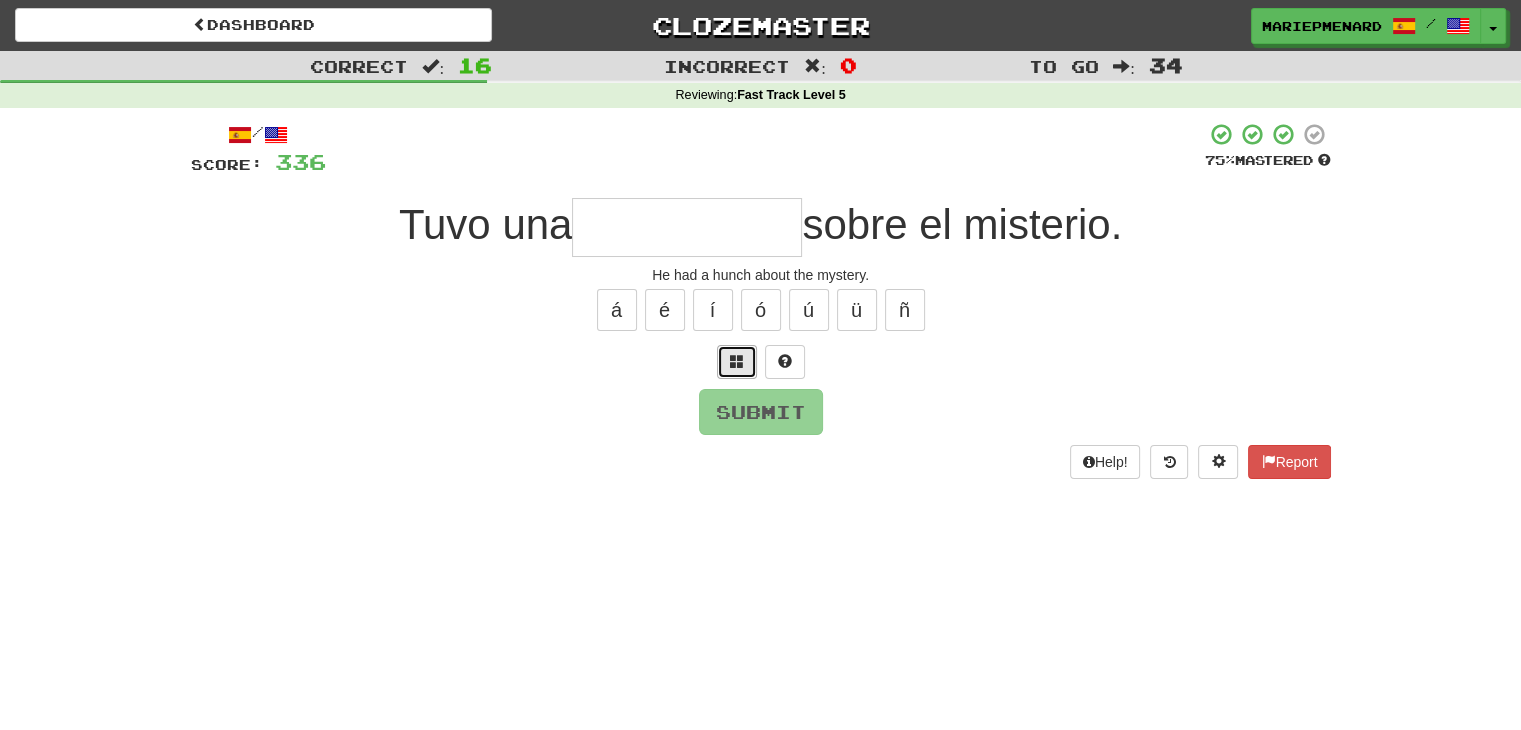 click at bounding box center (737, 362) 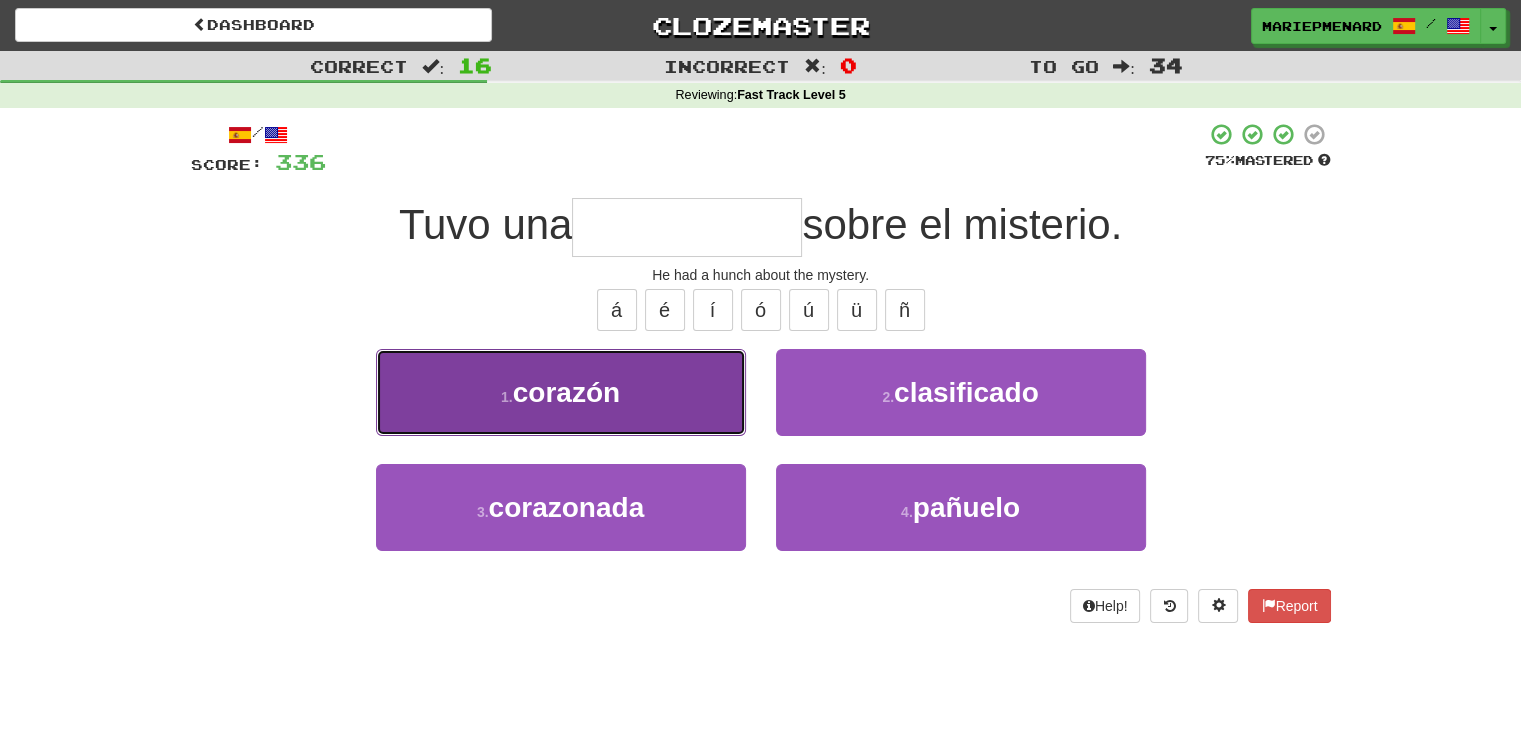 click on "1 .  corazón" at bounding box center (561, 392) 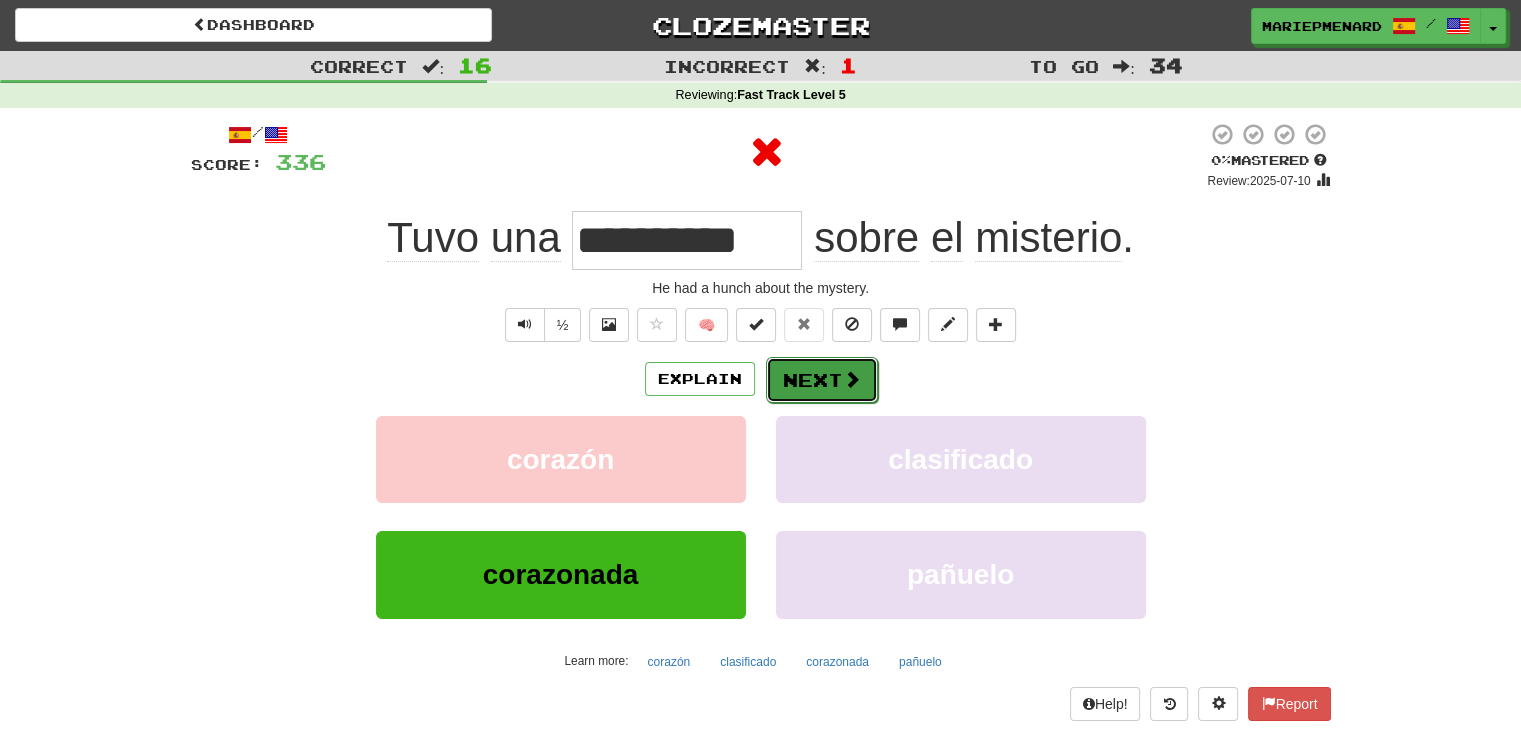click on "Next" at bounding box center [822, 380] 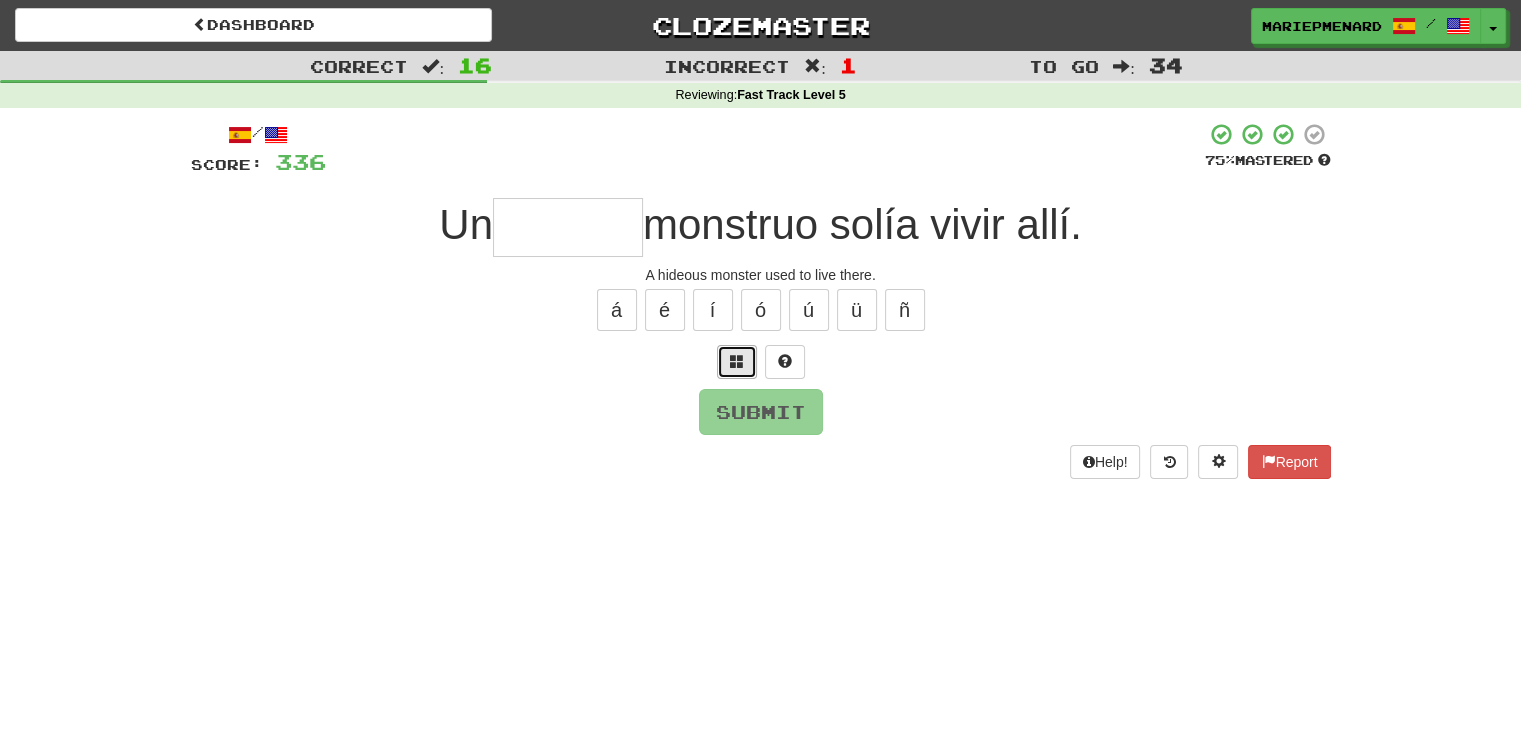 click at bounding box center [737, 362] 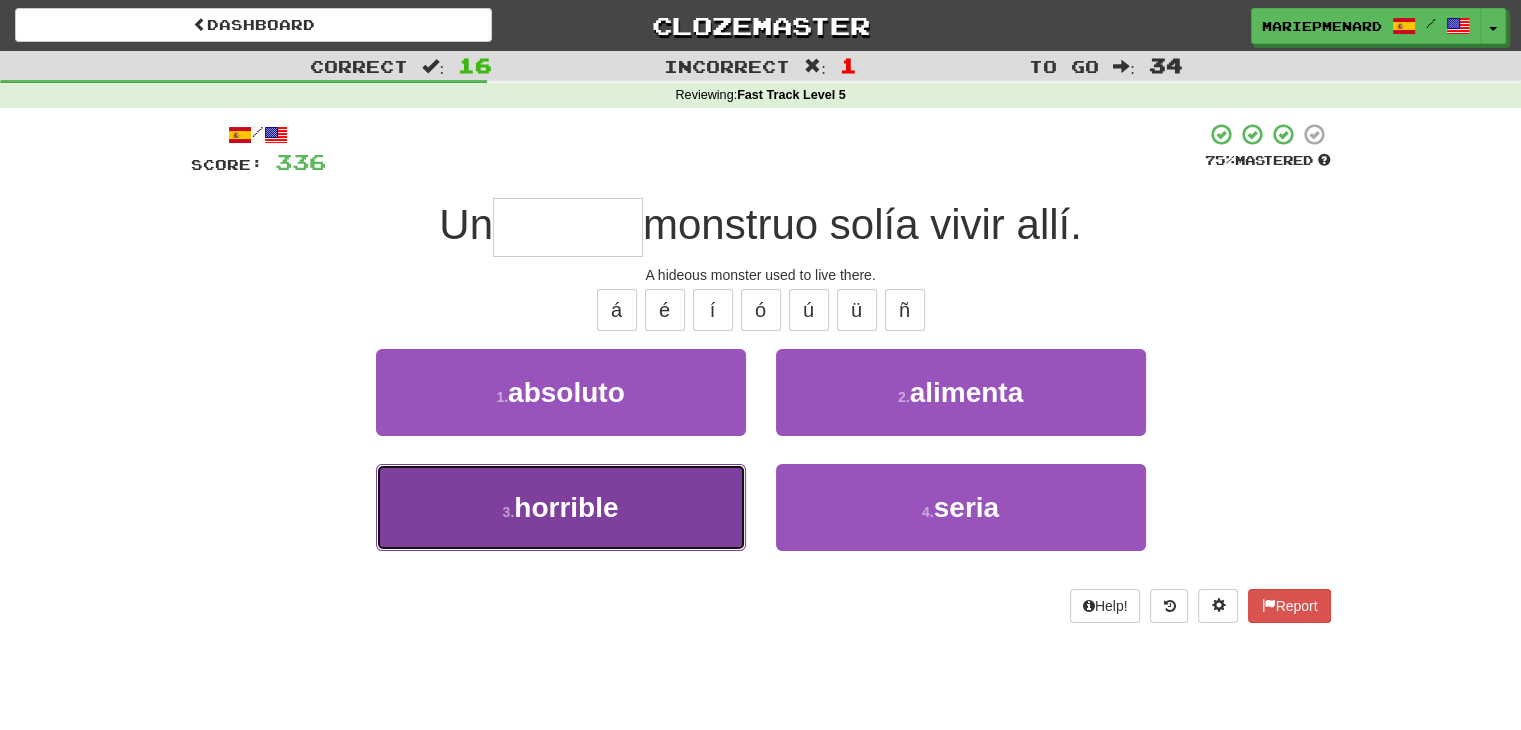 click on "3 .  horrible" at bounding box center (561, 507) 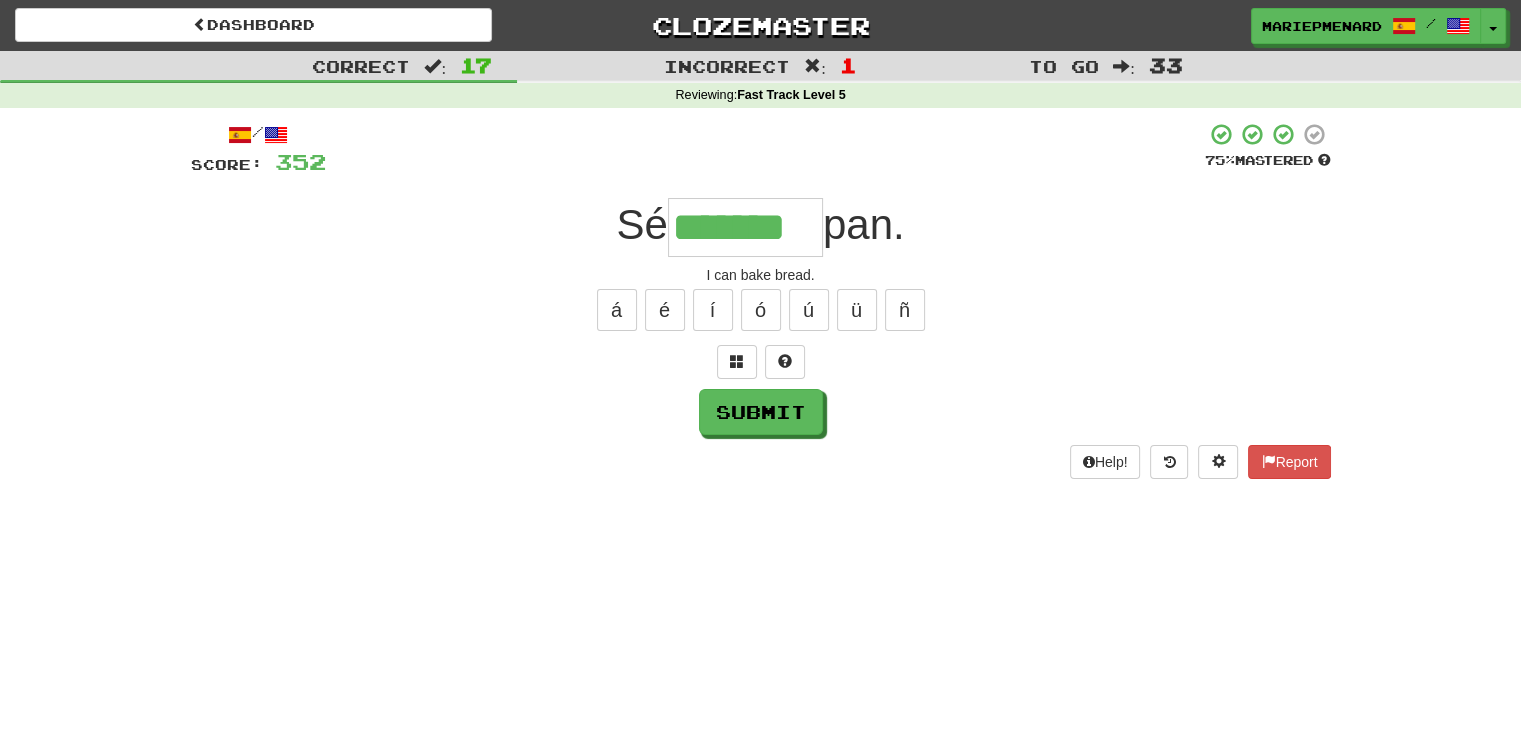 type on "*******" 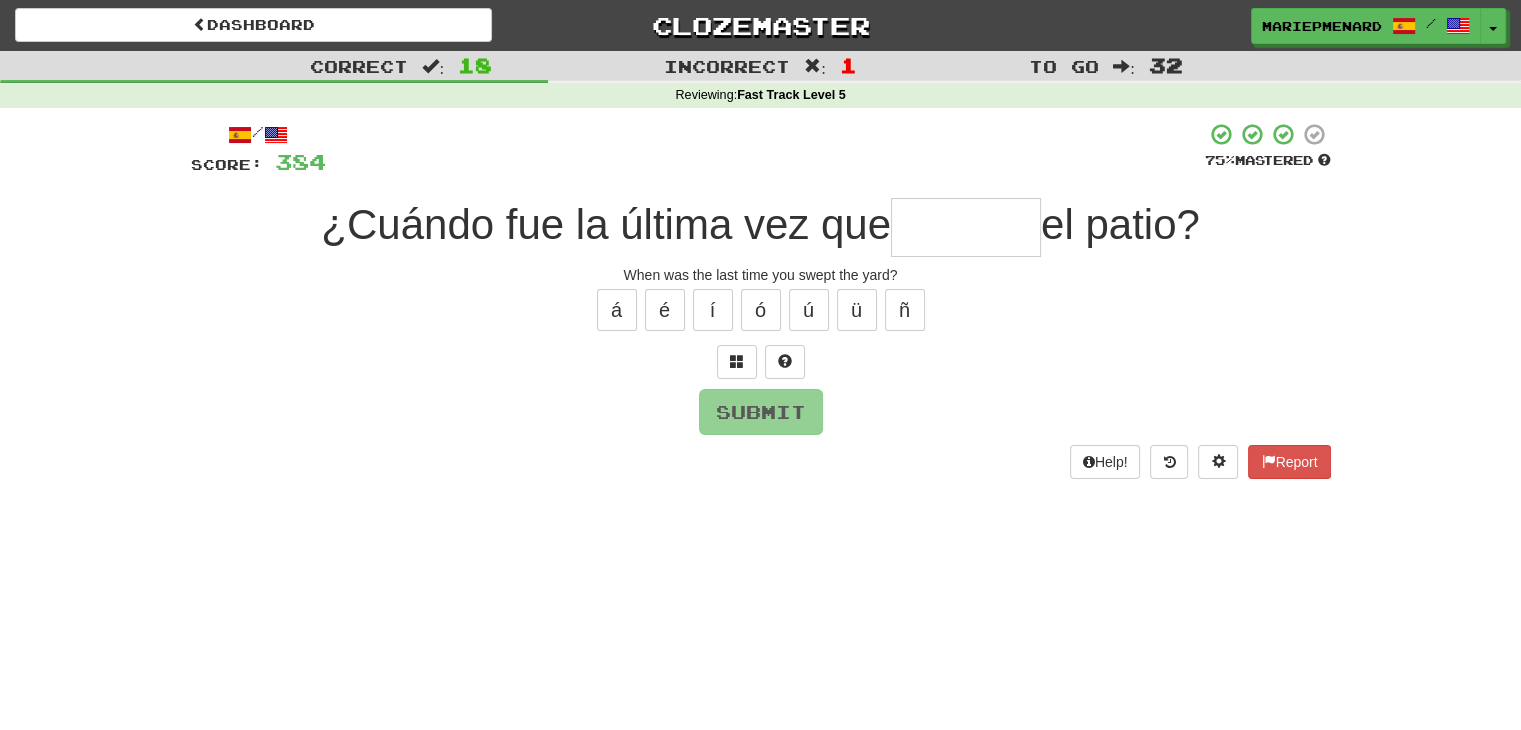 type on "*" 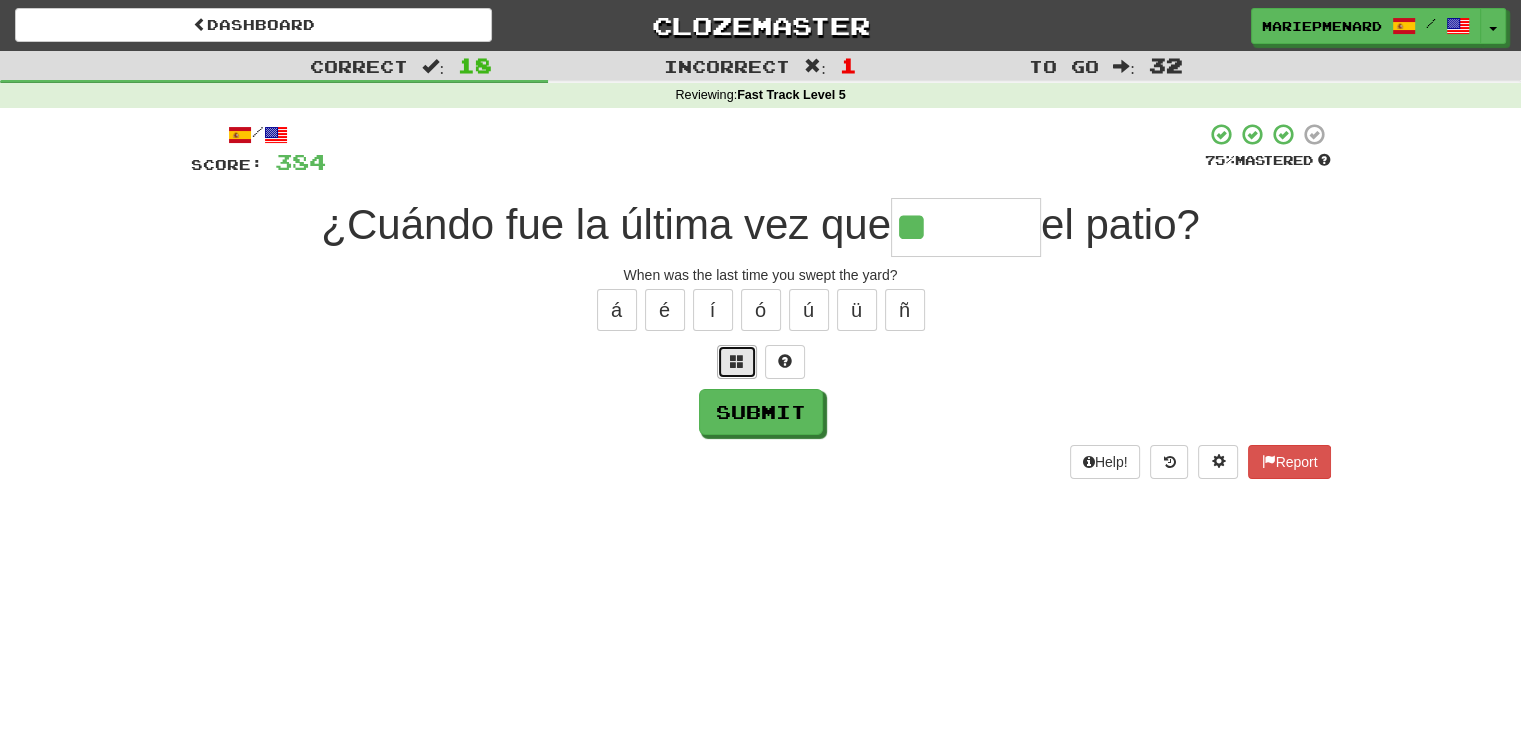 click at bounding box center [737, 362] 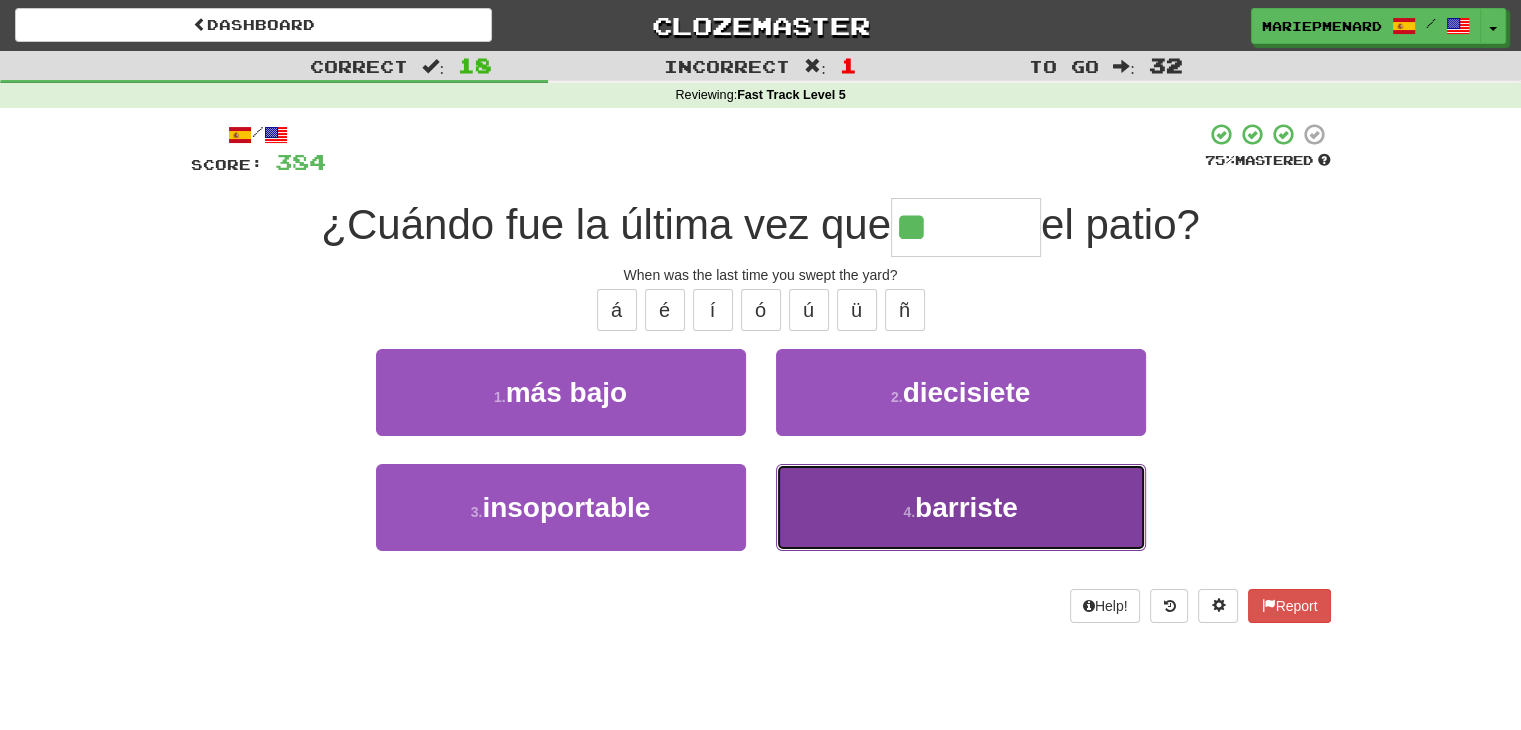 click on "4 .  barriste" at bounding box center (961, 507) 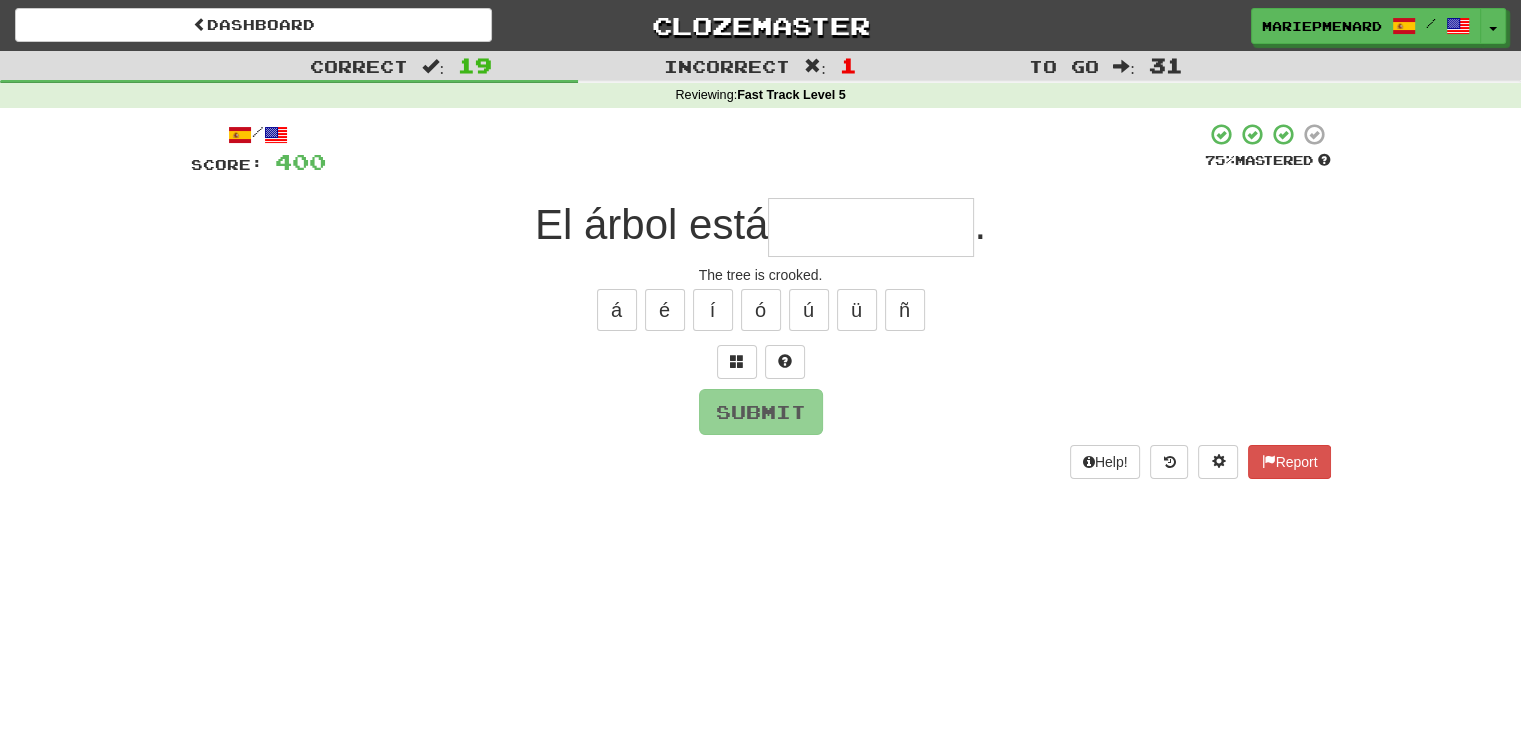 click on "/  Score:   400 75 %  Mastered El árbol está  . The tree is crooked. á é í ó ú ü ñ Submit  Help!  Report" at bounding box center (761, 300) 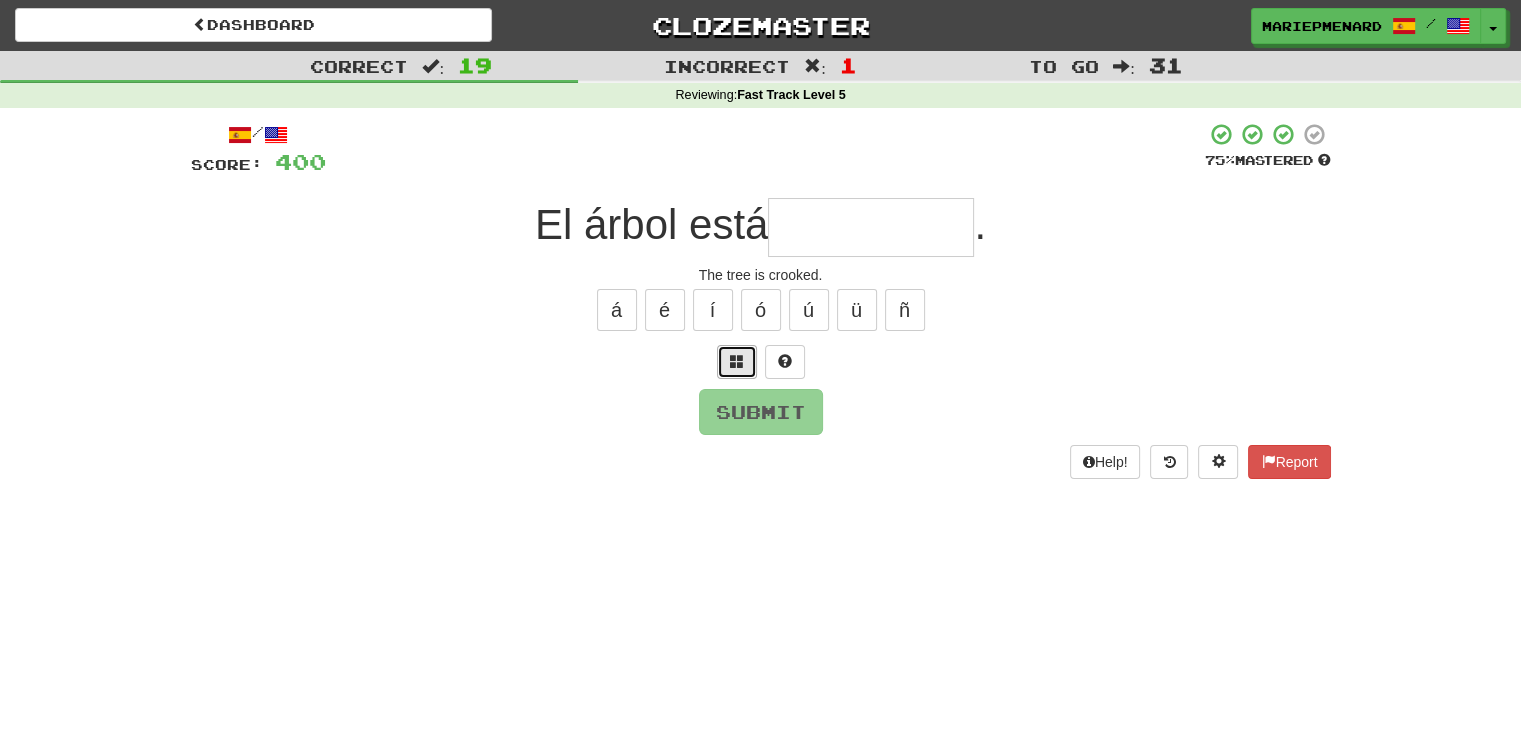 click at bounding box center (737, 361) 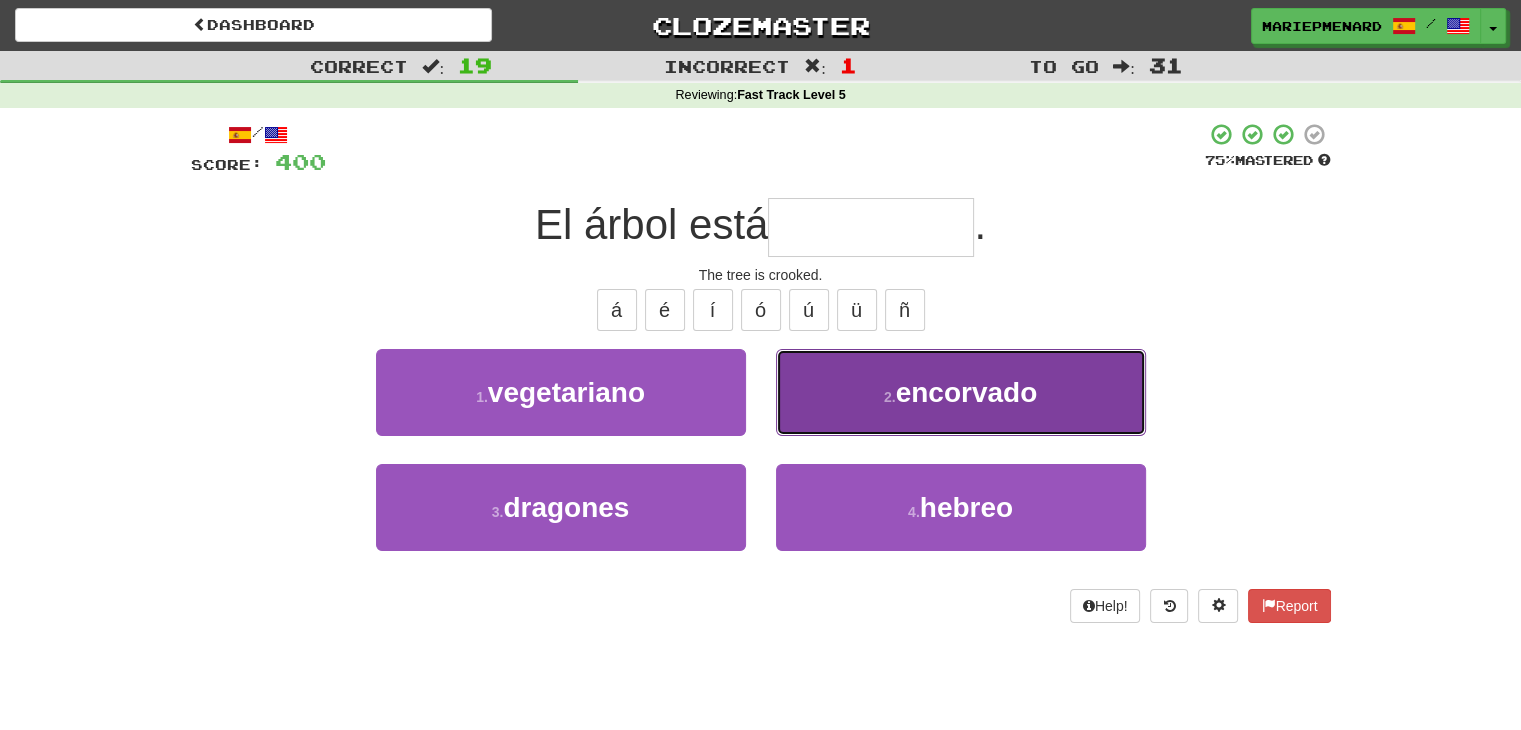 click on "2 .  encorvado" at bounding box center [961, 392] 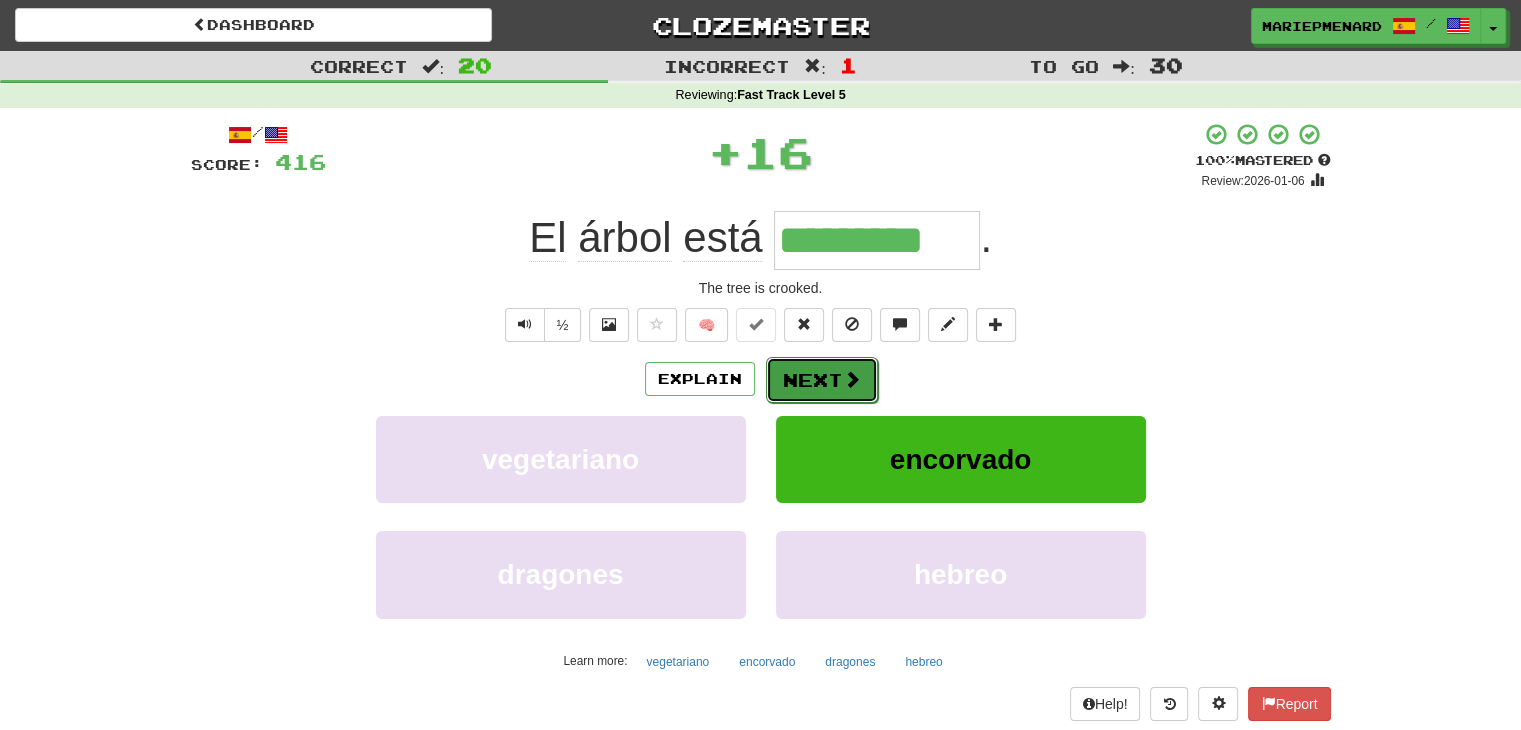 click on "Next" at bounding box center [822, 380] 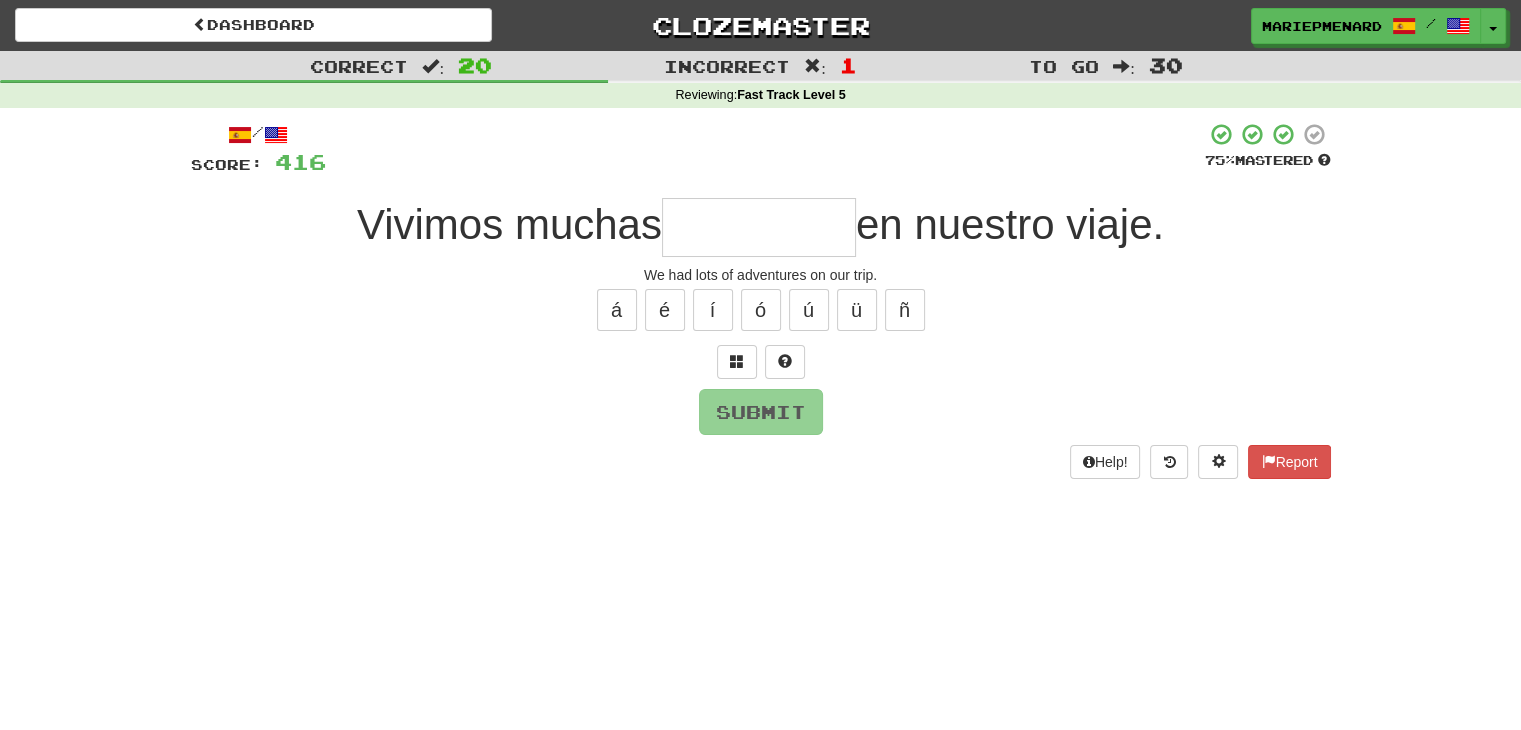 click at bounding box center [759, 227] 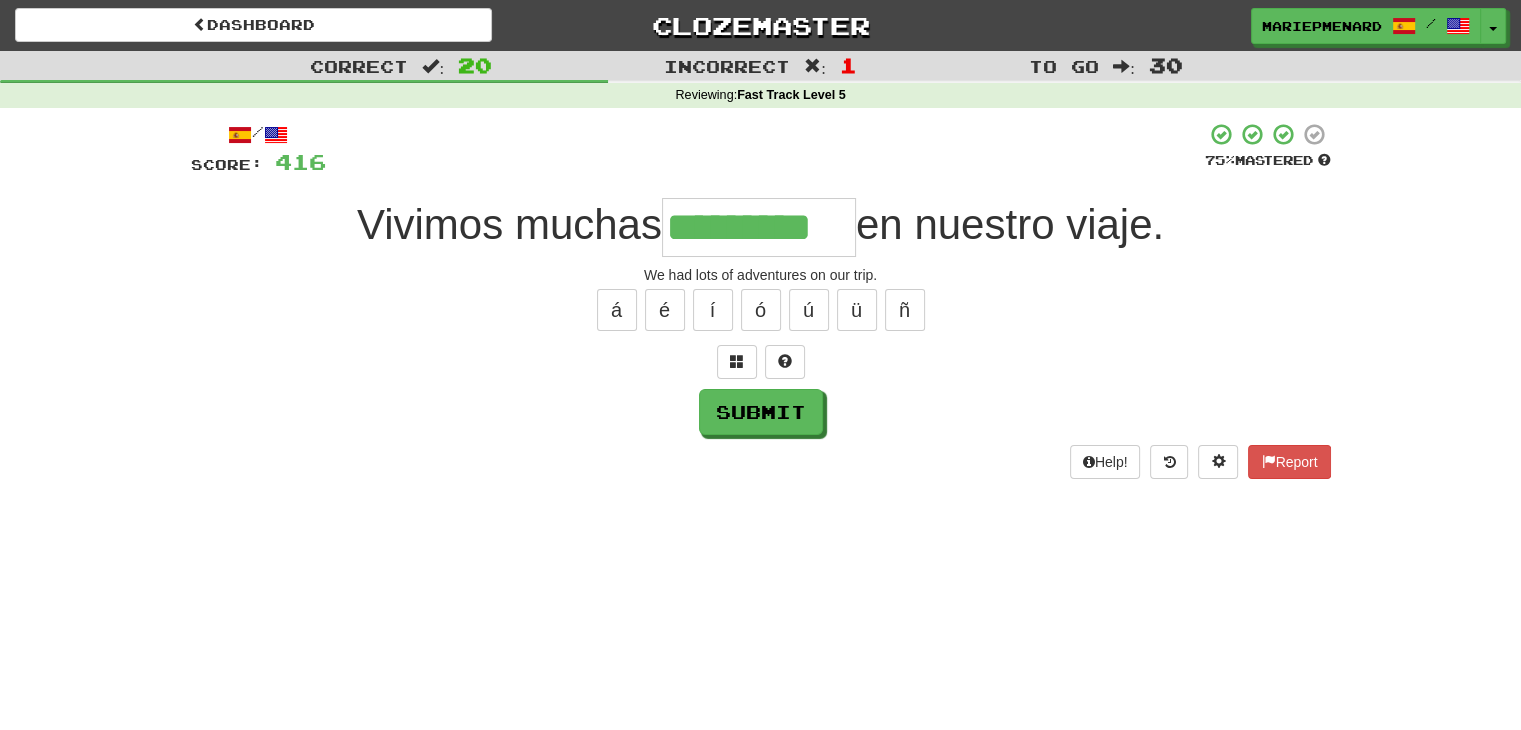 type on "*********" 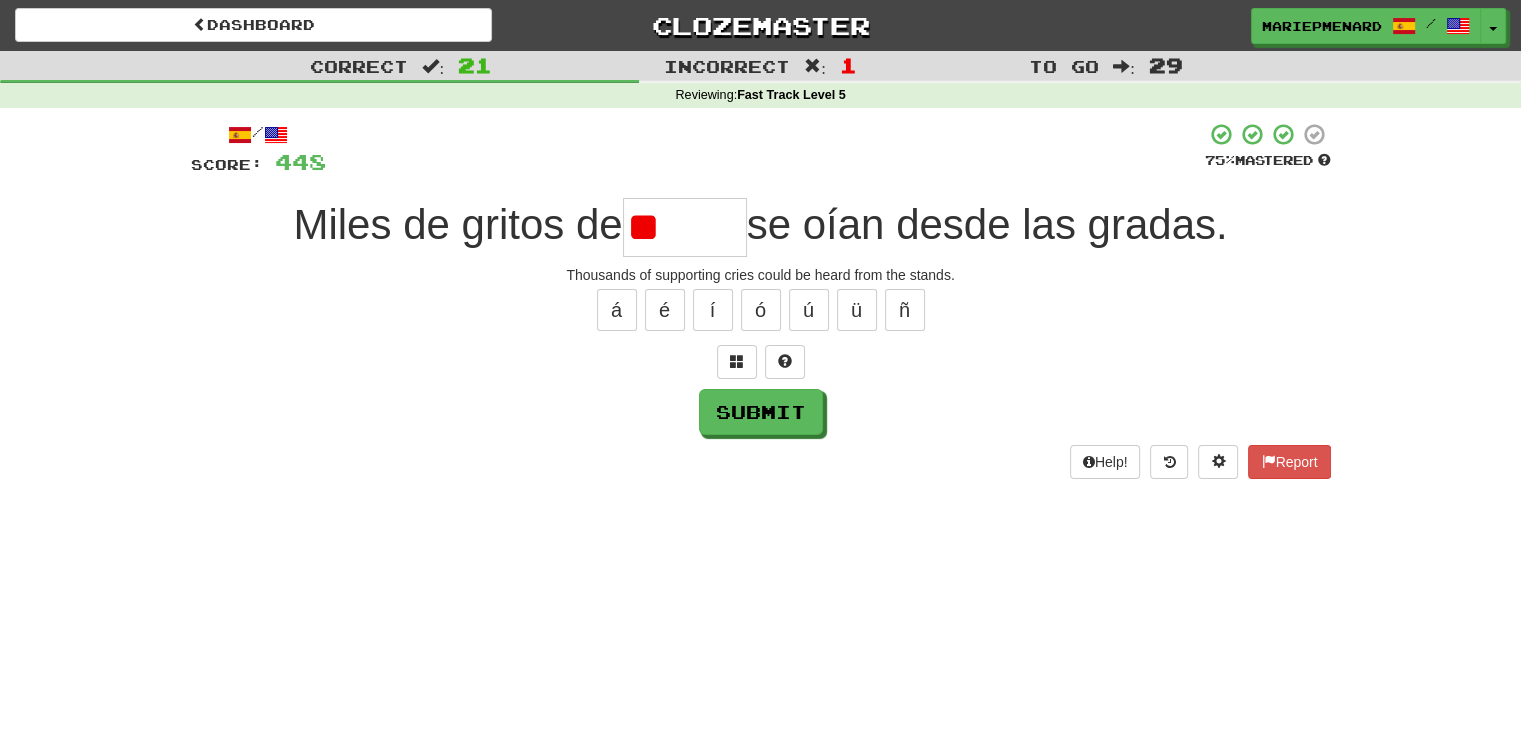 type on "*" 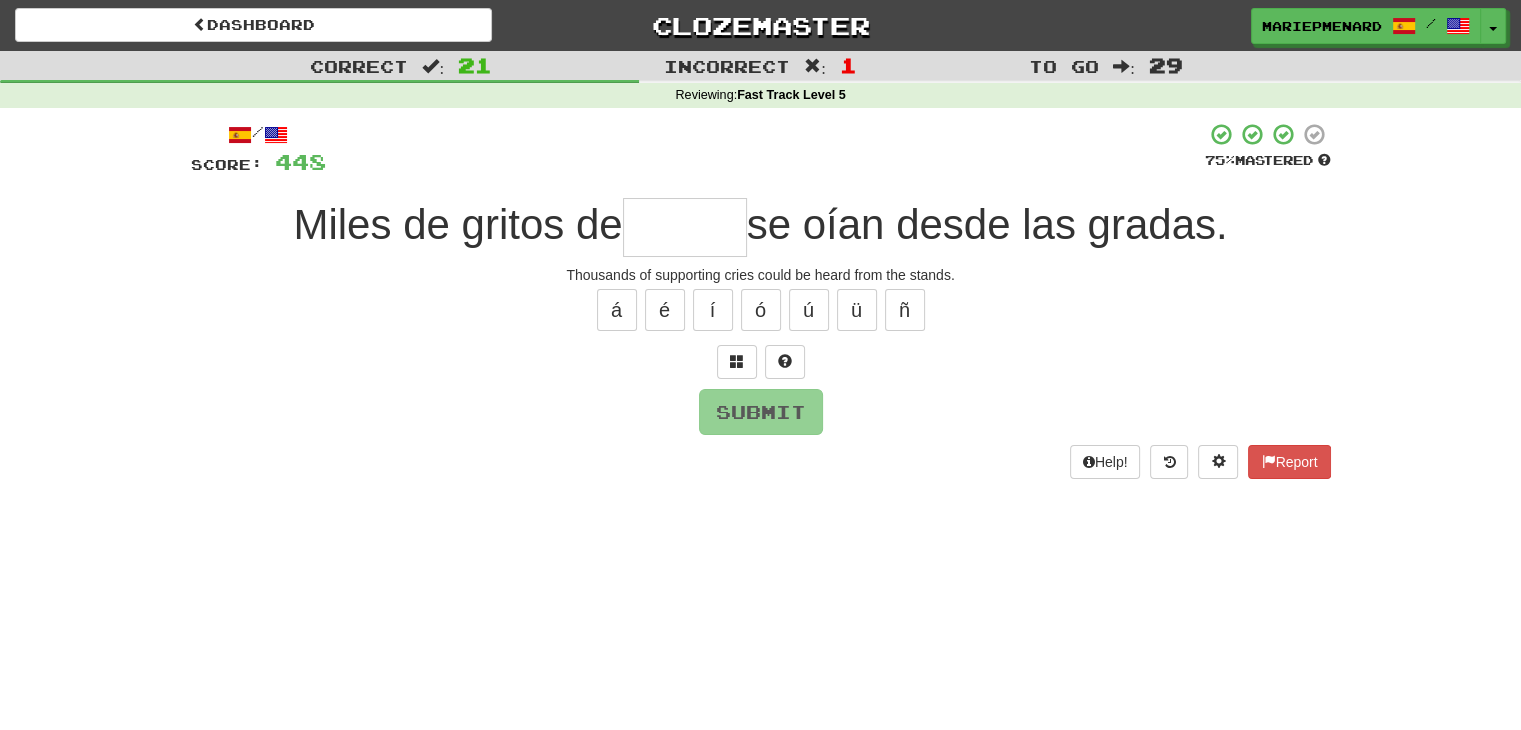 type on "*" 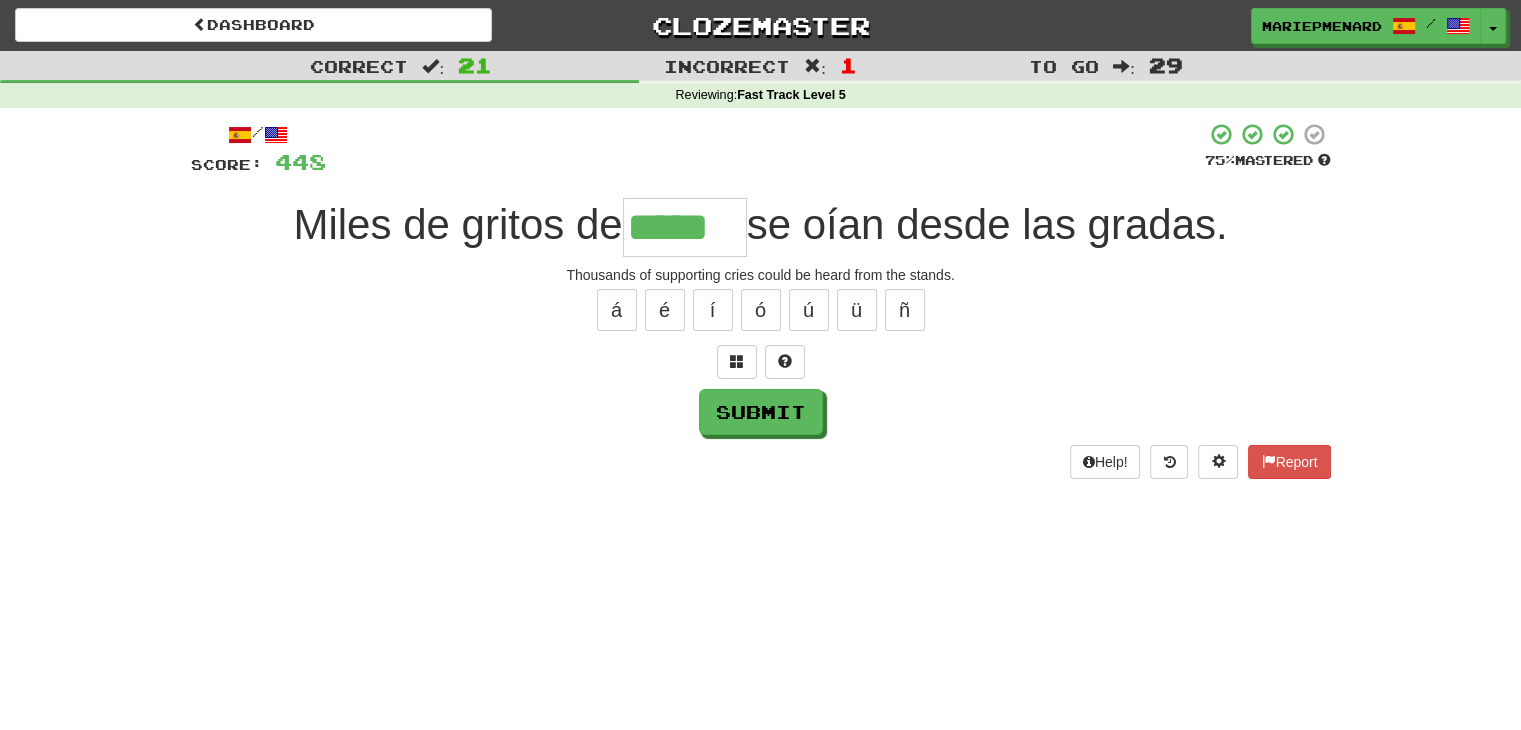 type on "*****" 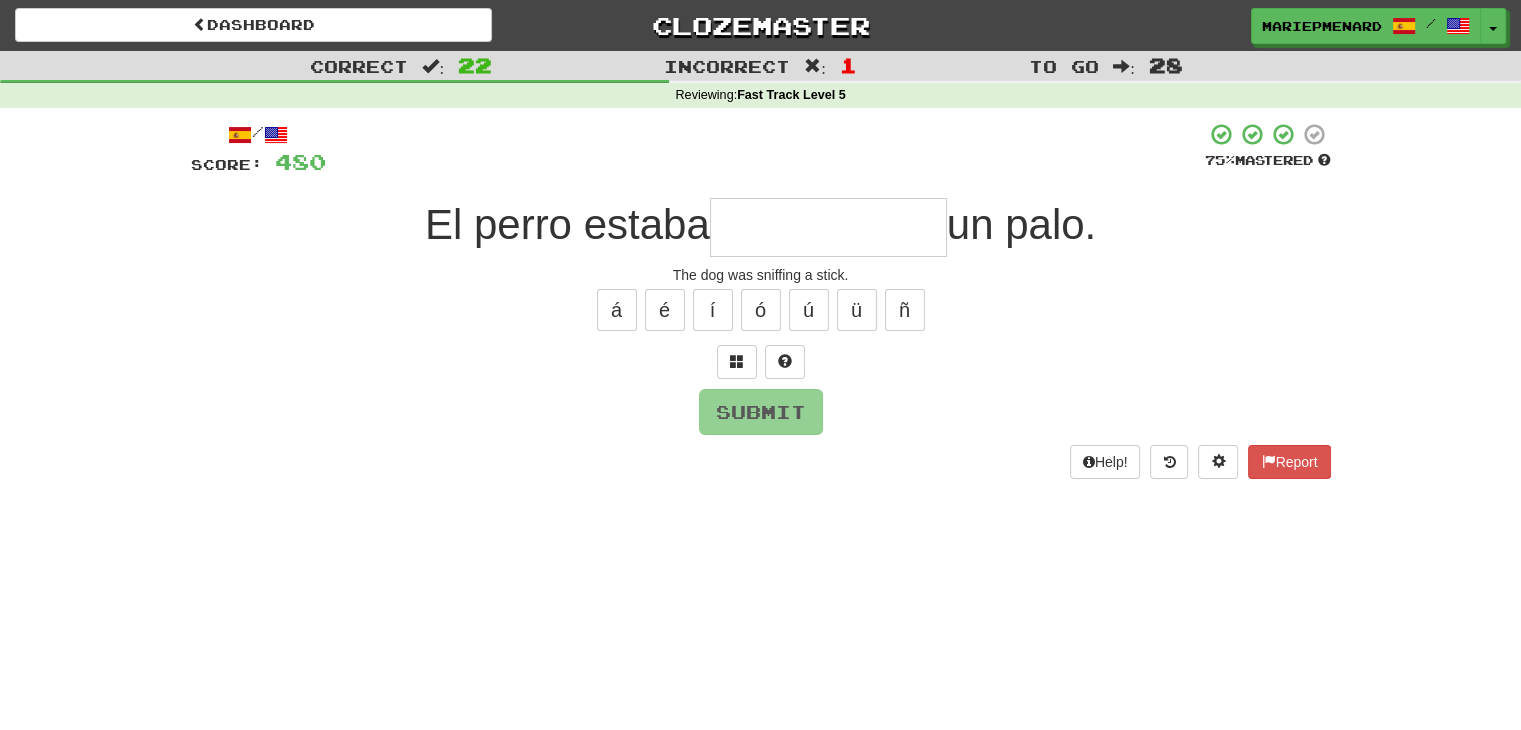 click at bounding box center (828, 227) 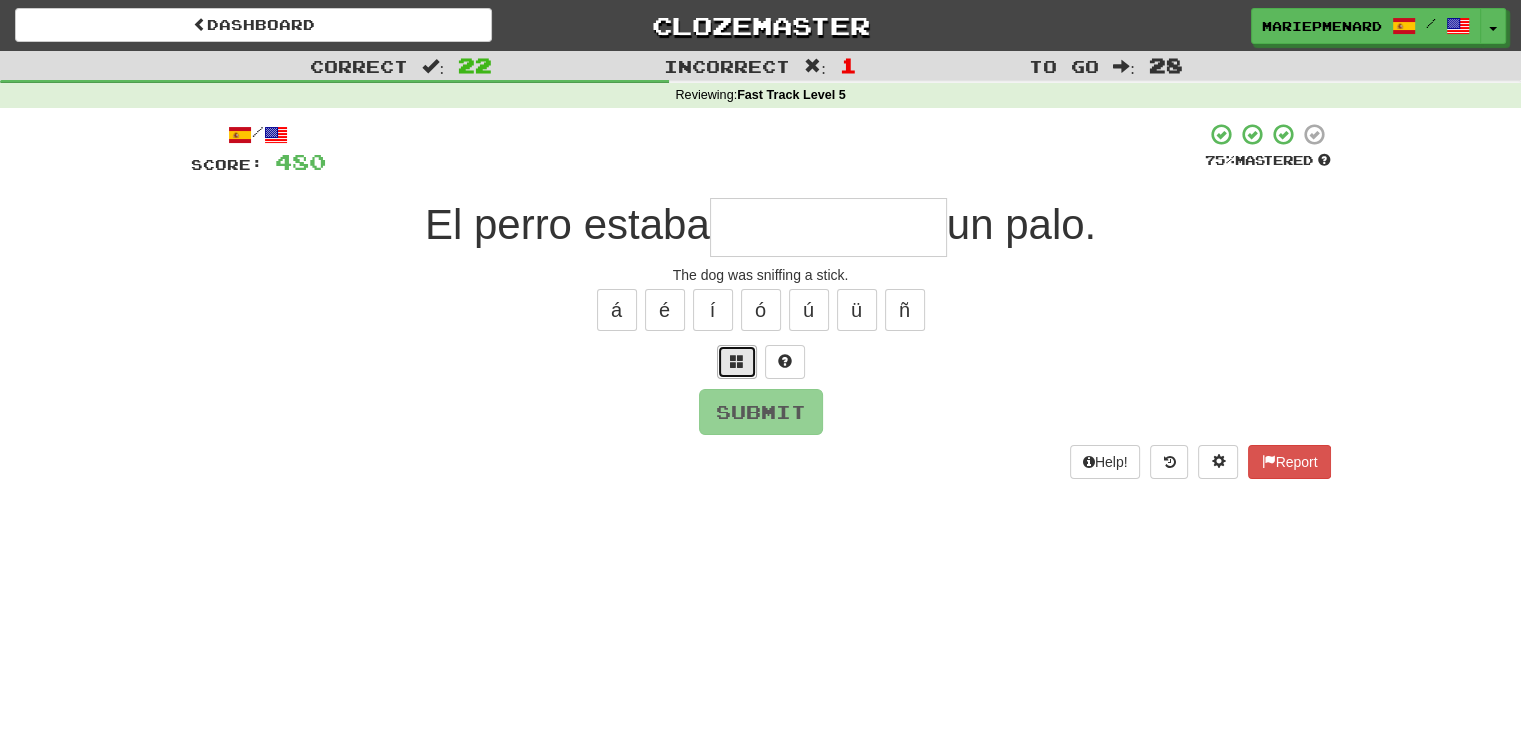 click at bounding box center [737, 361] 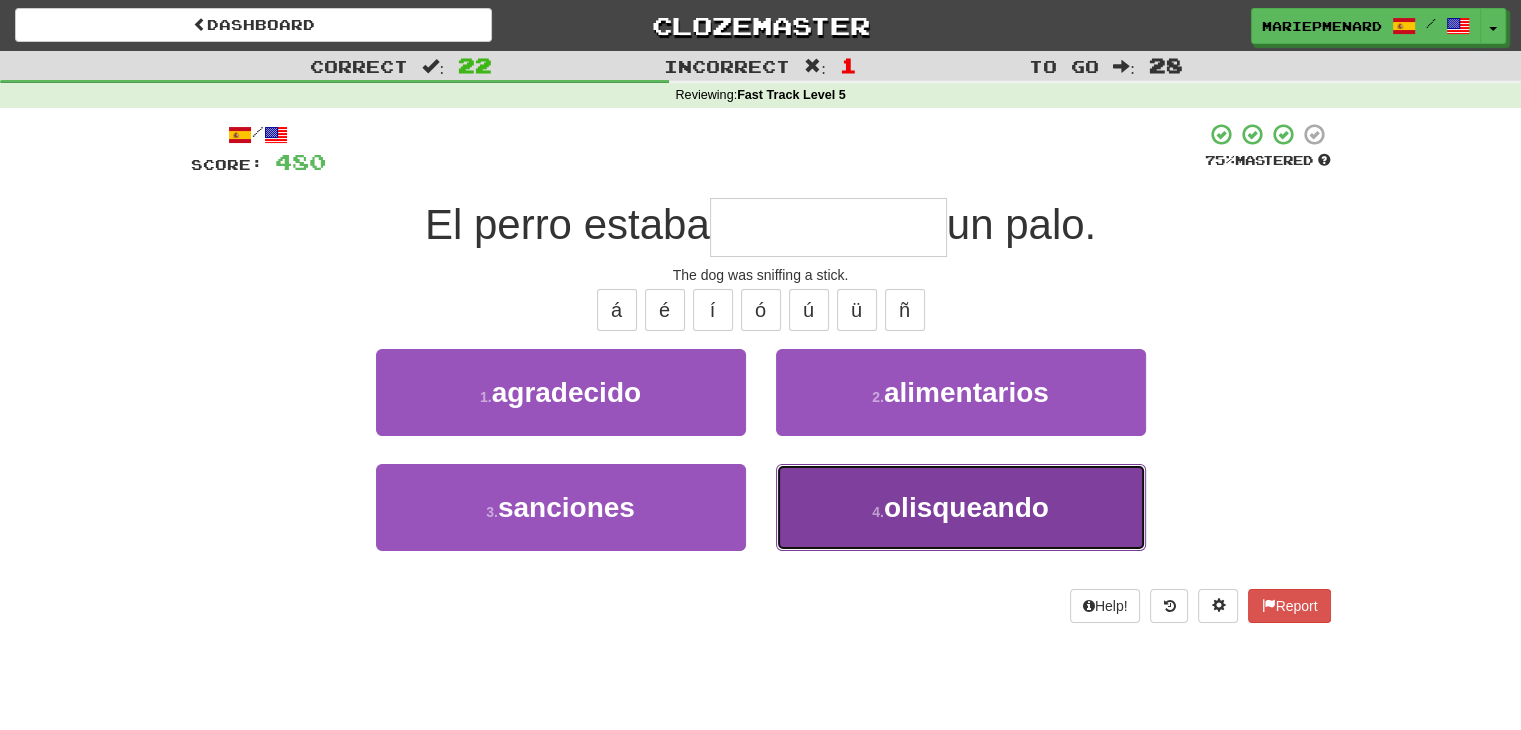 click on "4 .  olisqueando" at bounding box center [961, 507] 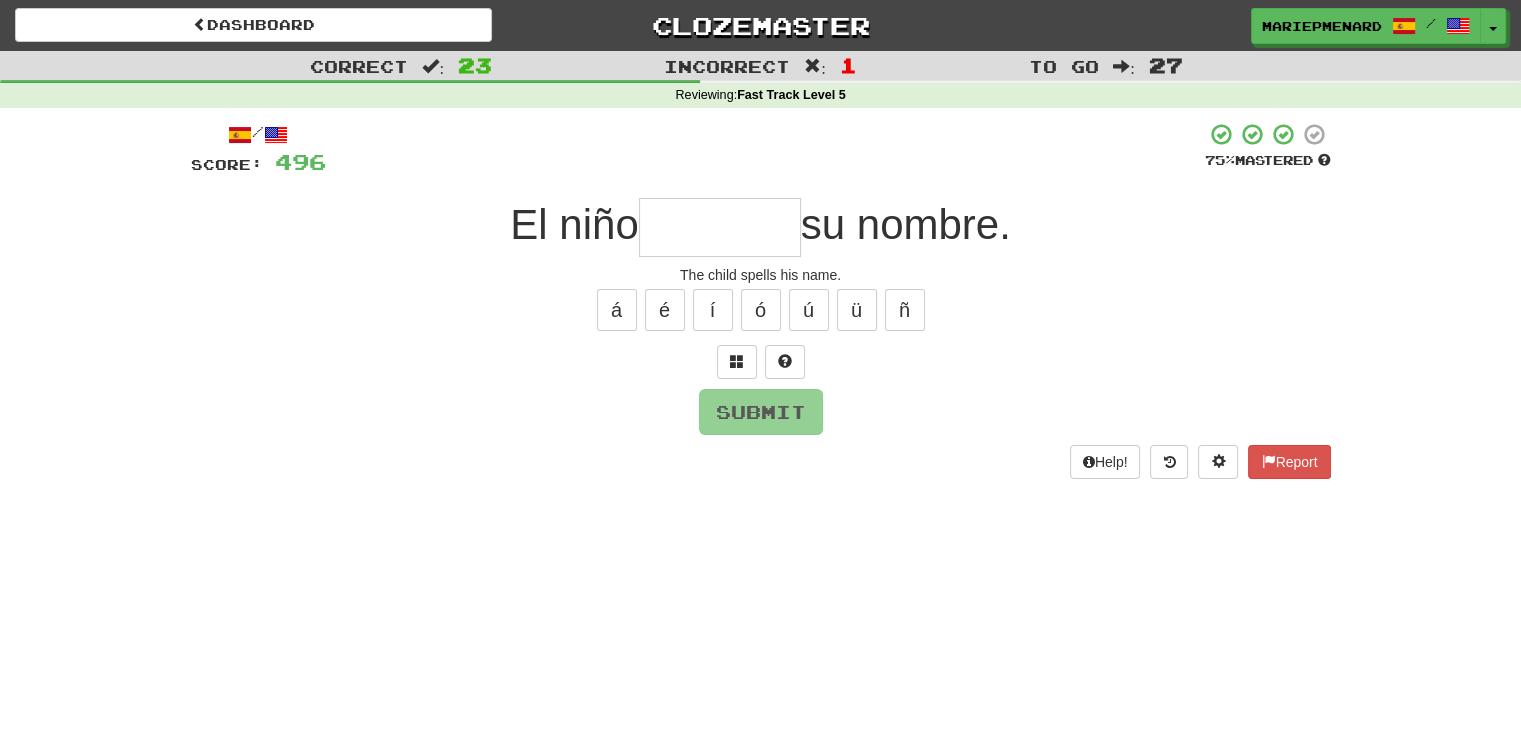 click at bounding box center [720, 227] 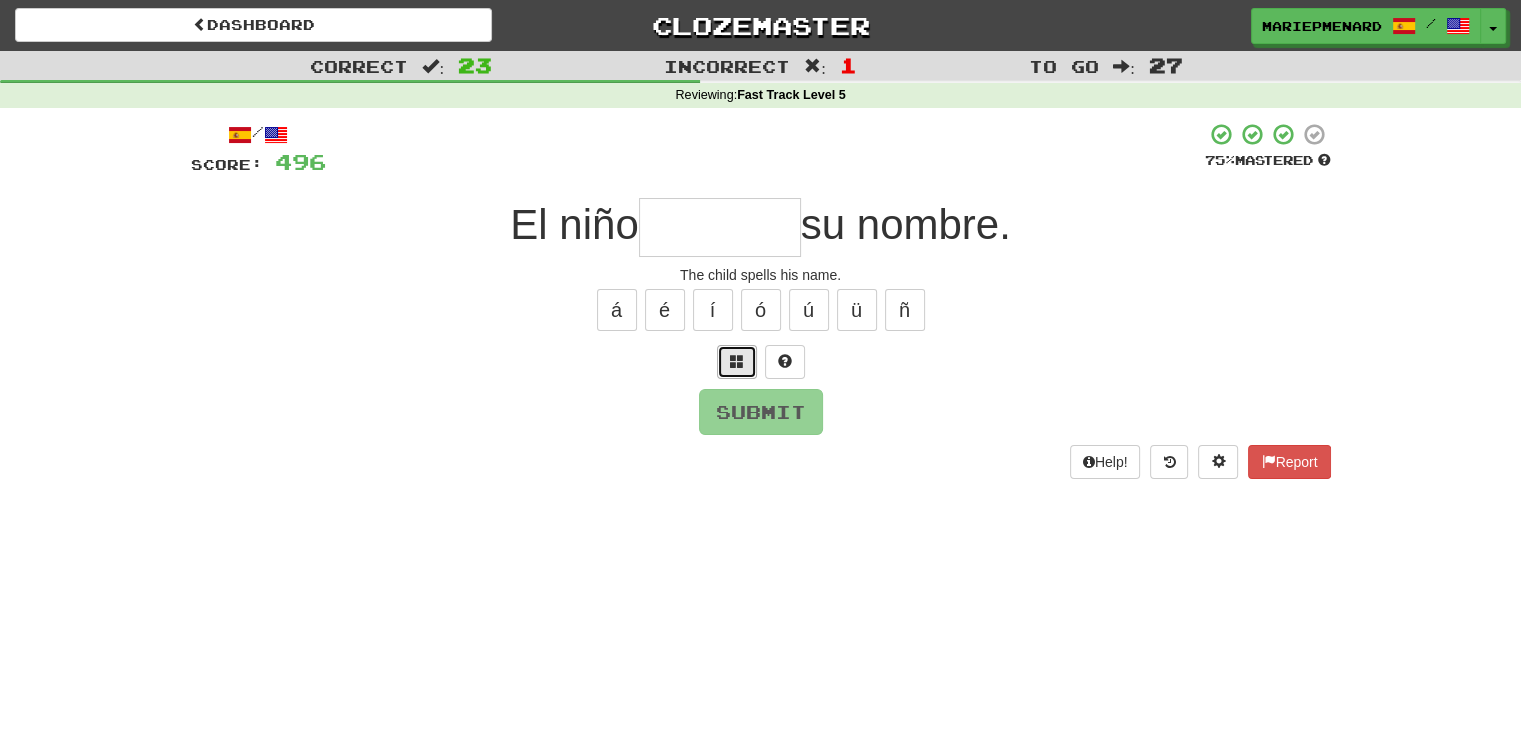 click at bounding box center [737, 362] 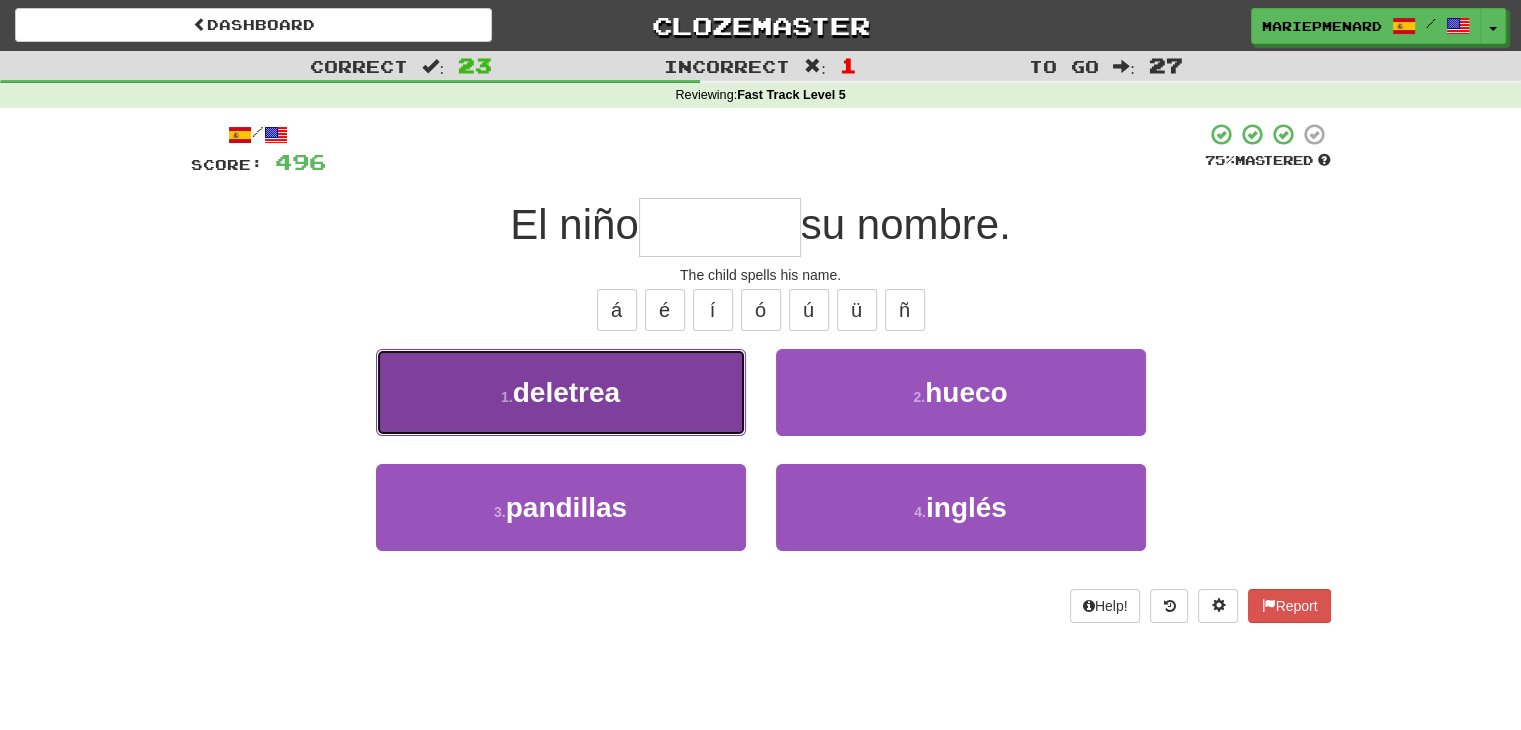 click on "1 .  deletrea" at bounding box center [561, 392] 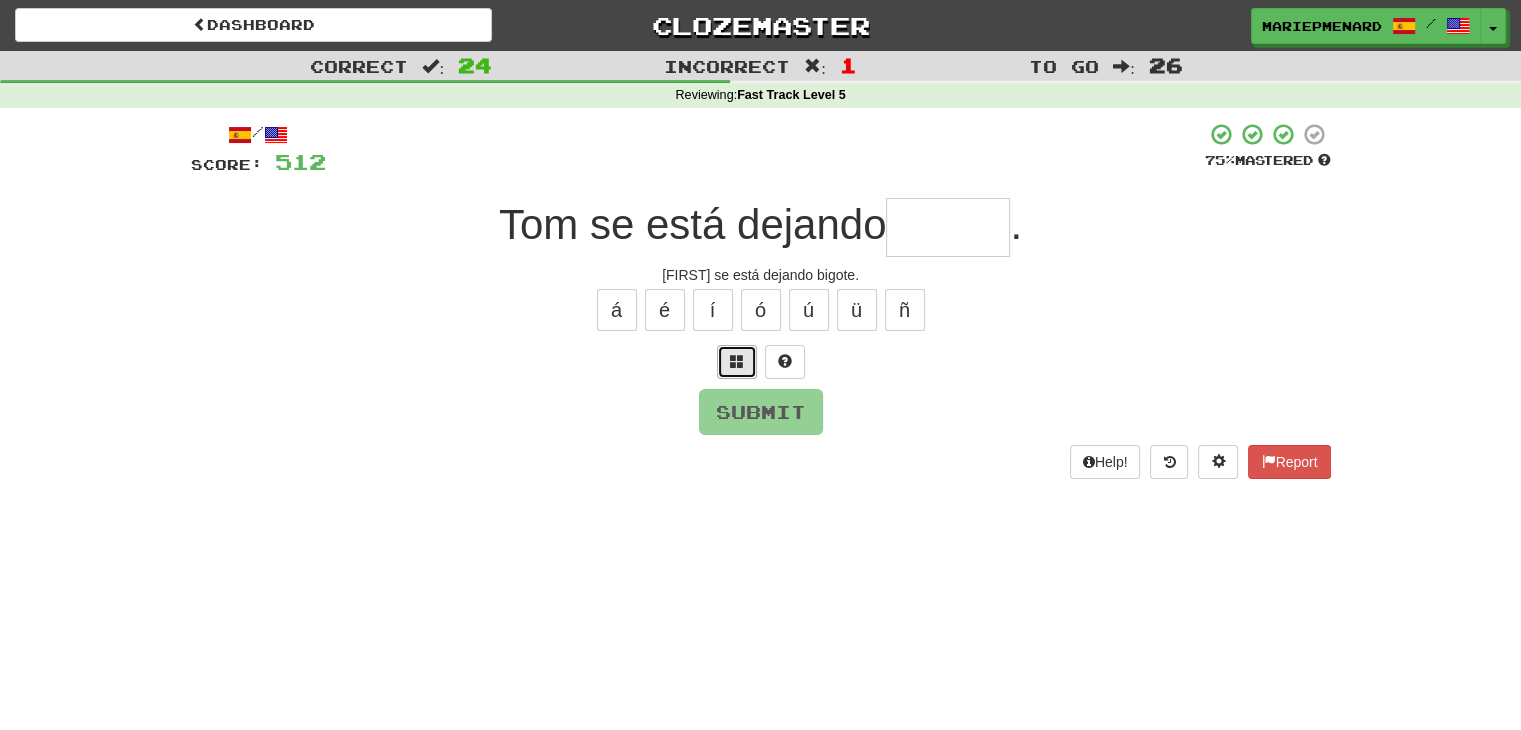 click at bounding box center (737, 362) 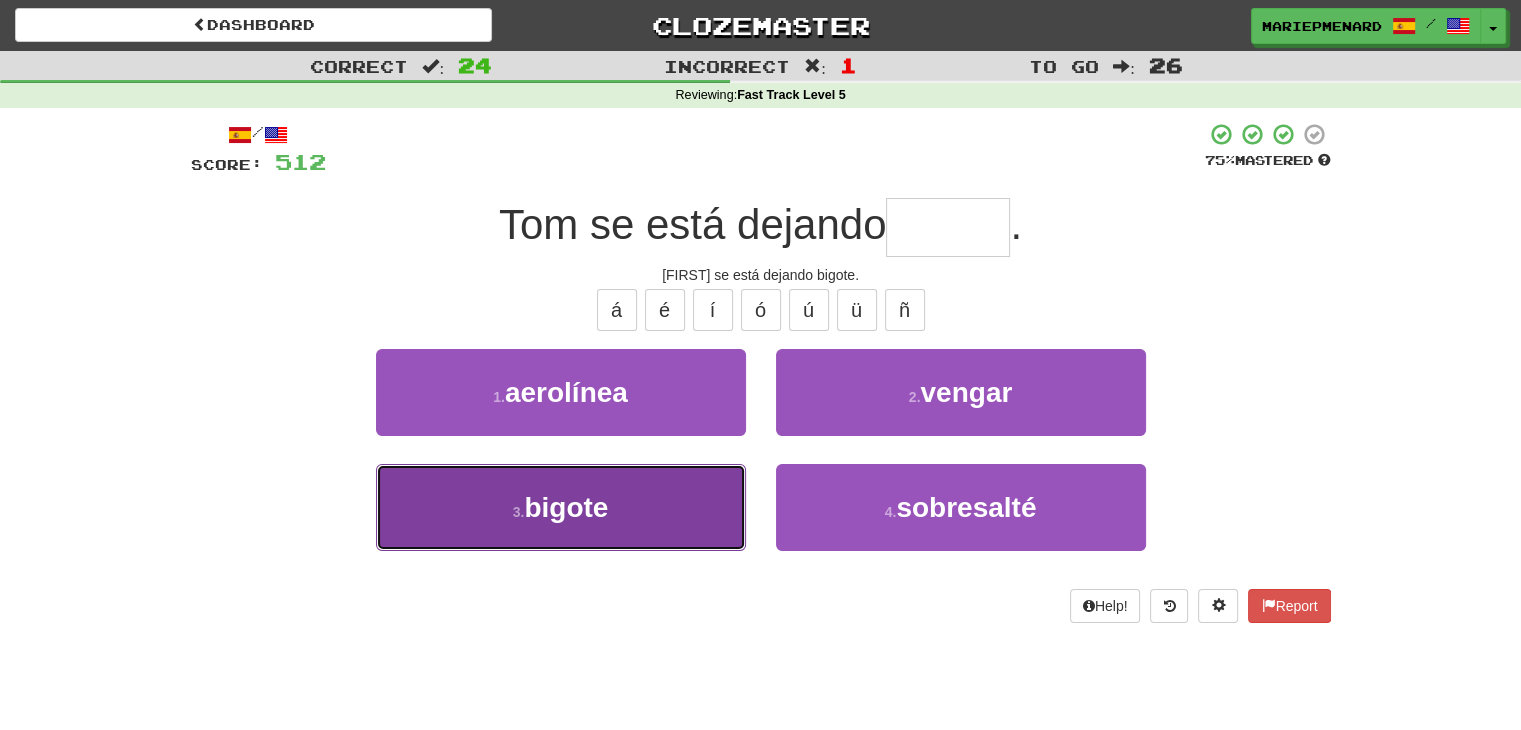 click on "3 .  bigote" at bounding box center [561, 507] 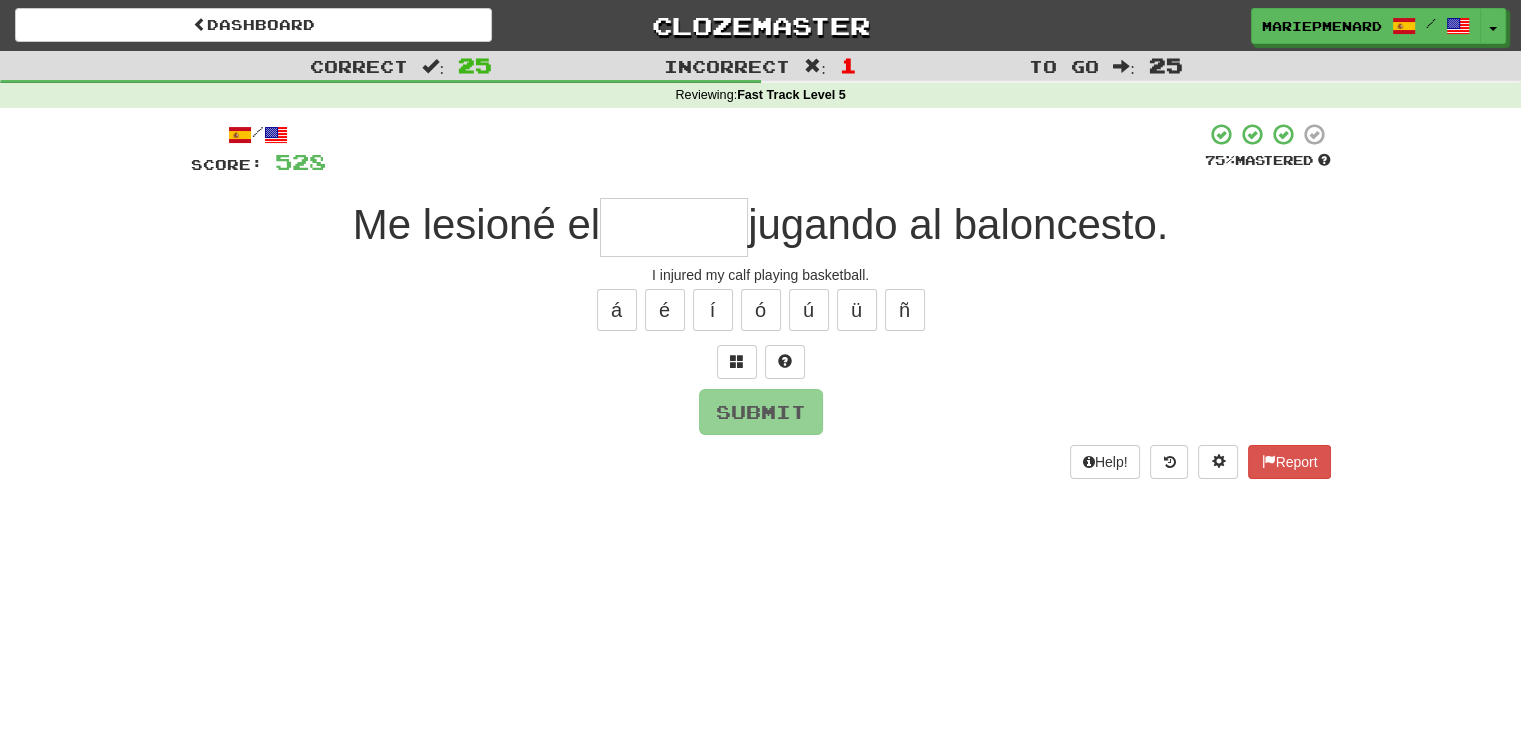 click at bounding box center (674, 227) 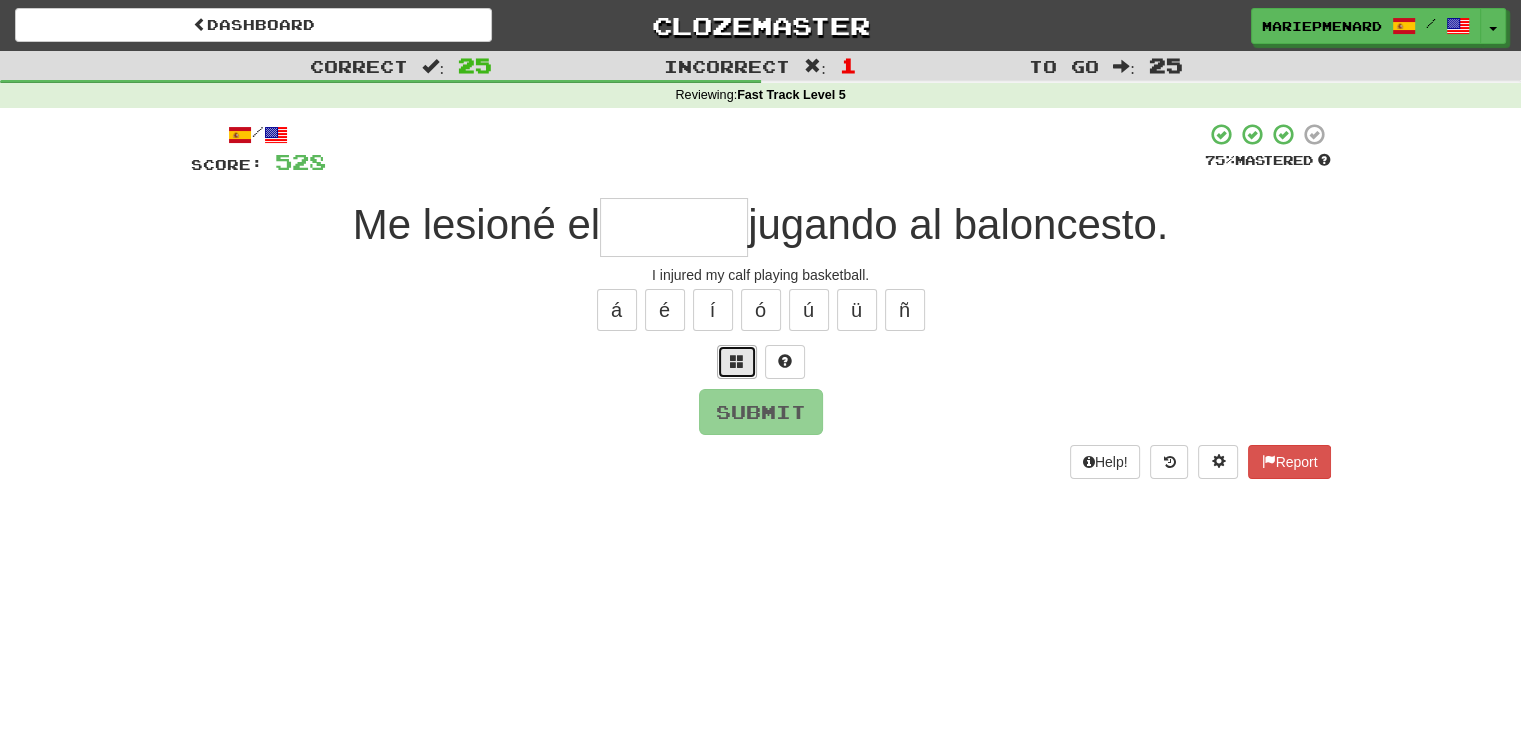 click at bounding box center [737, 361] 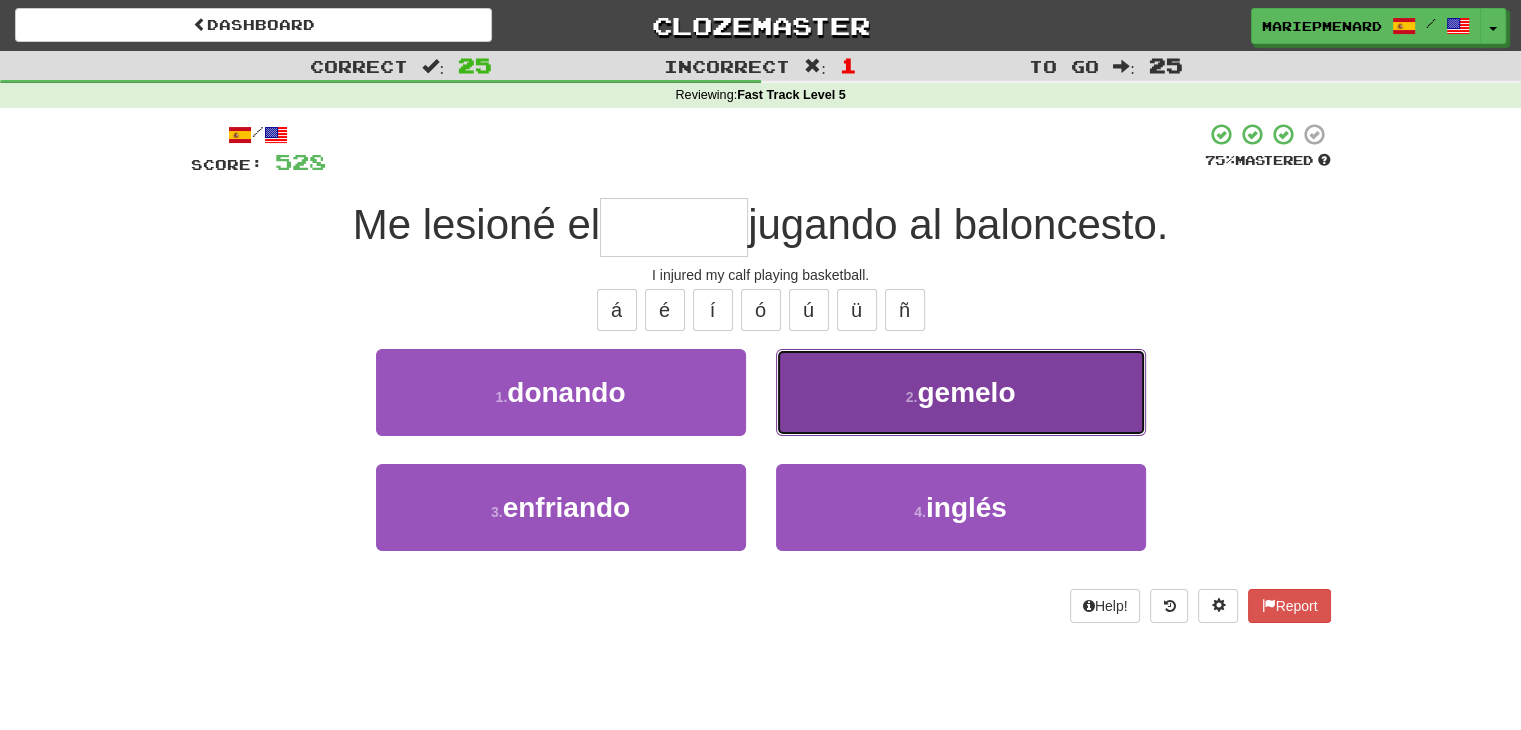 click on "2 .  gemelo" at bounding box center (961, 392) 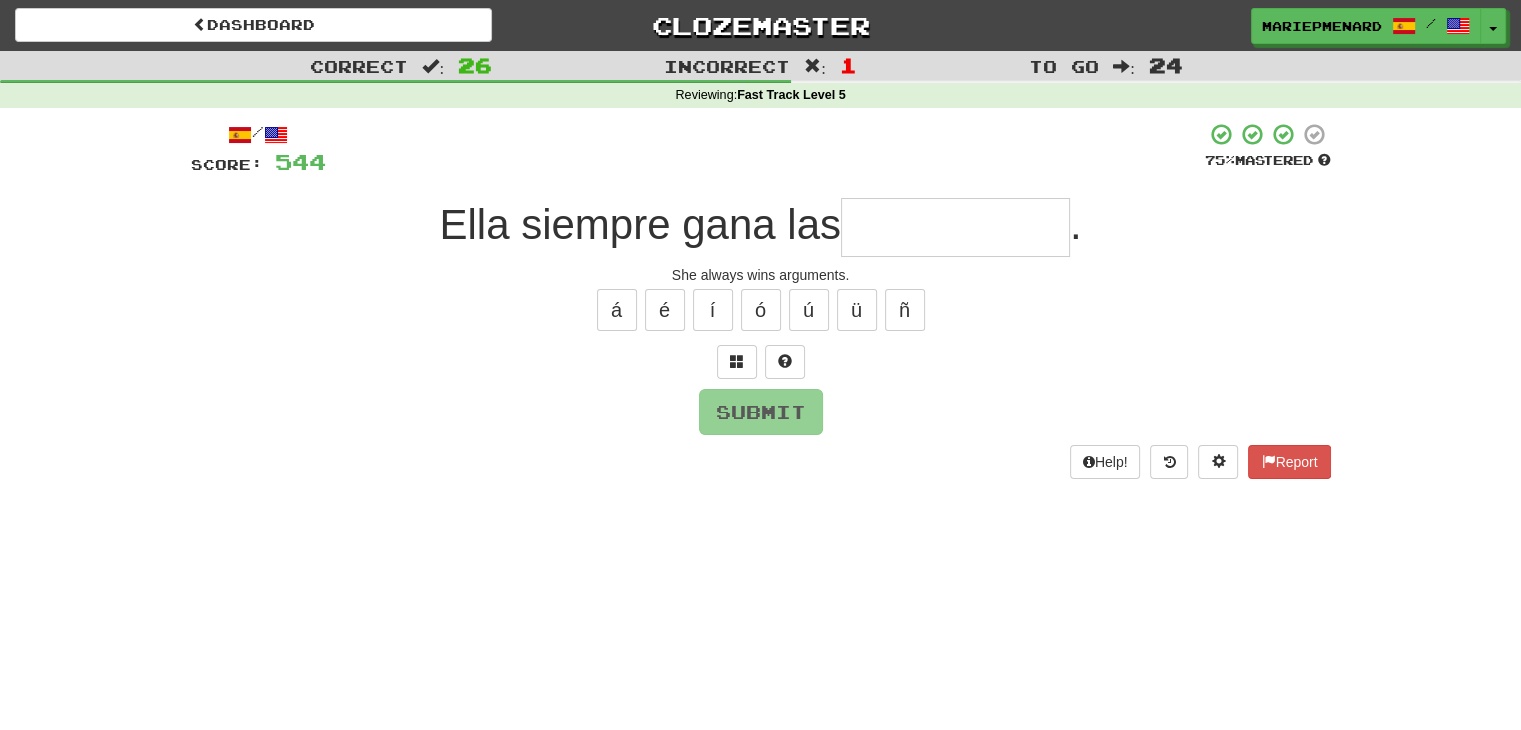 click at bounding box center (955, 227) 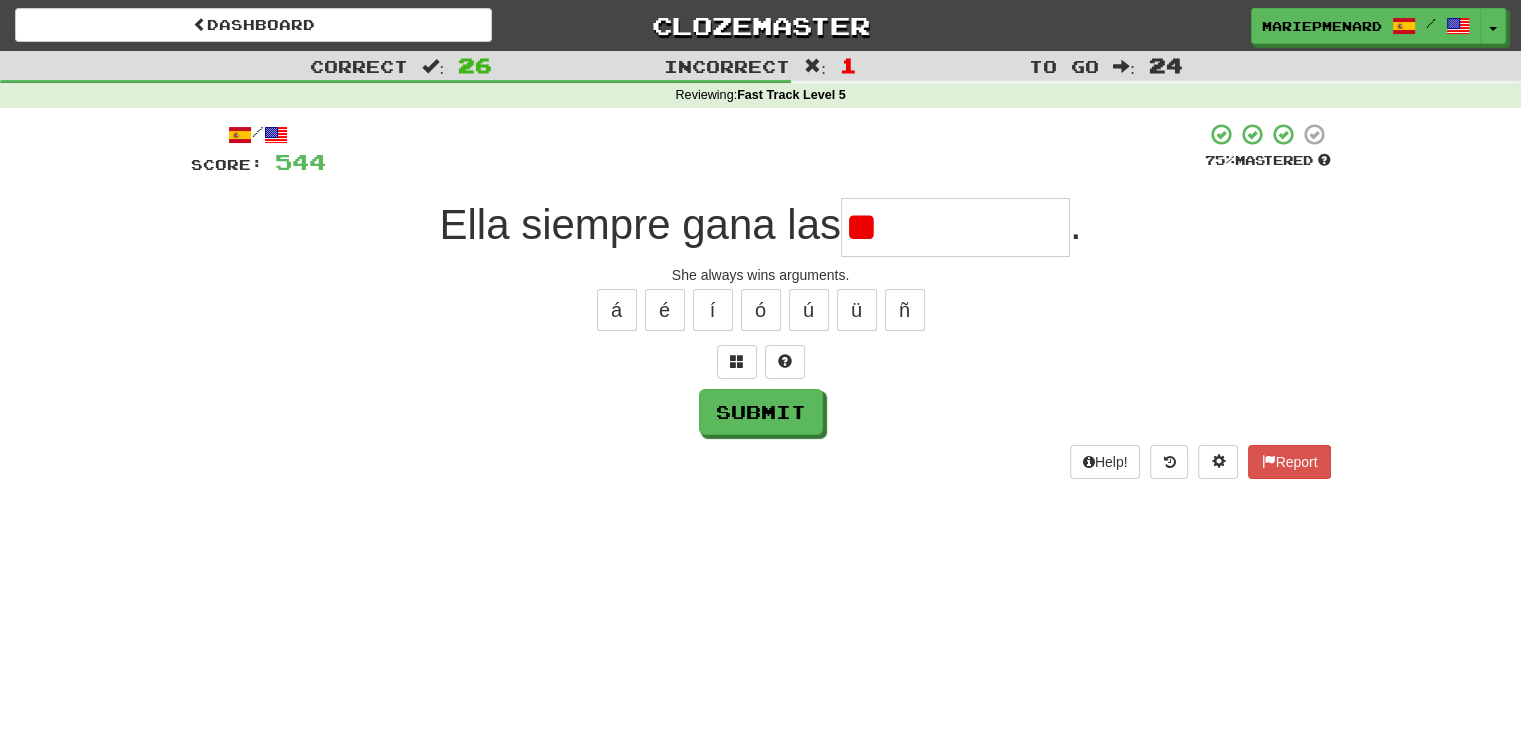 type on "*" 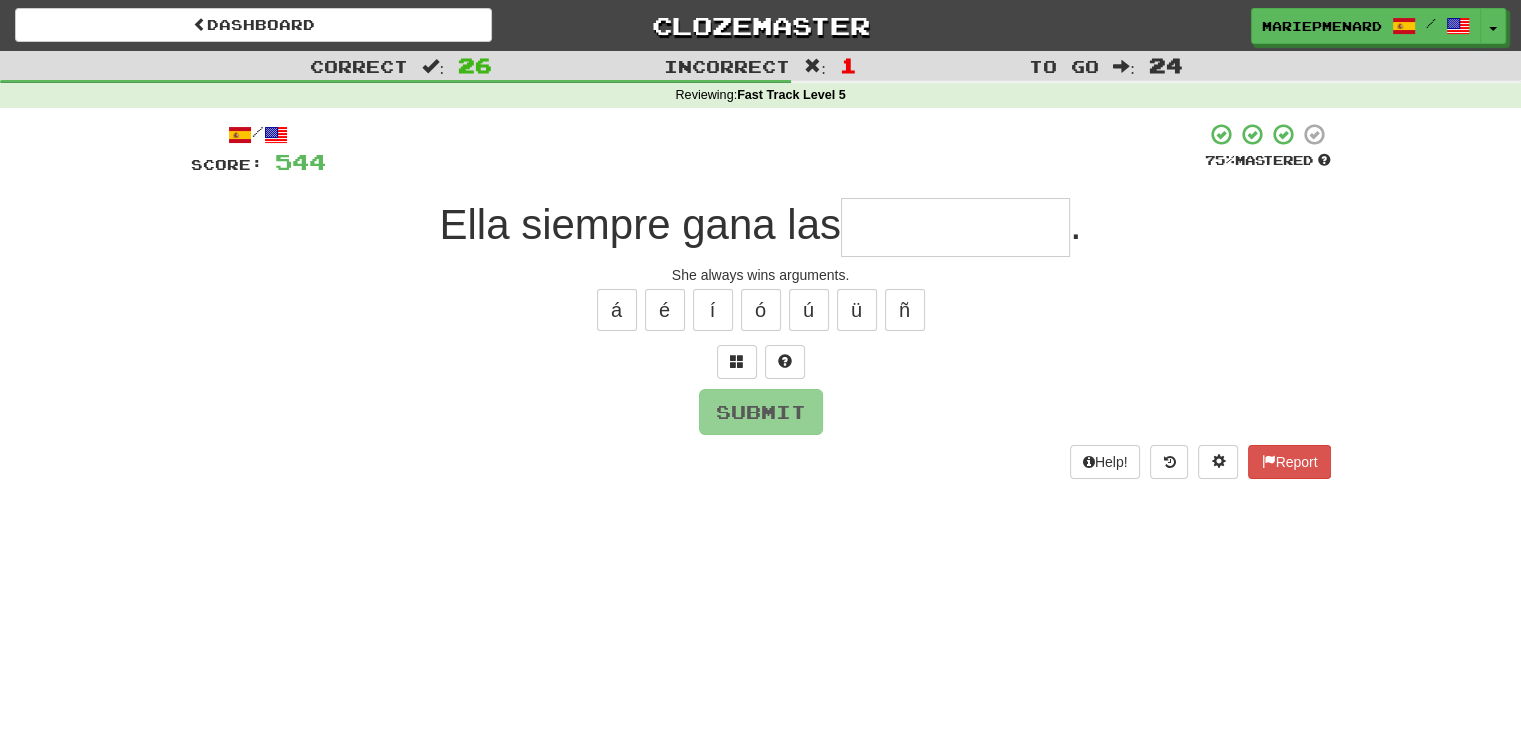 type on "*" 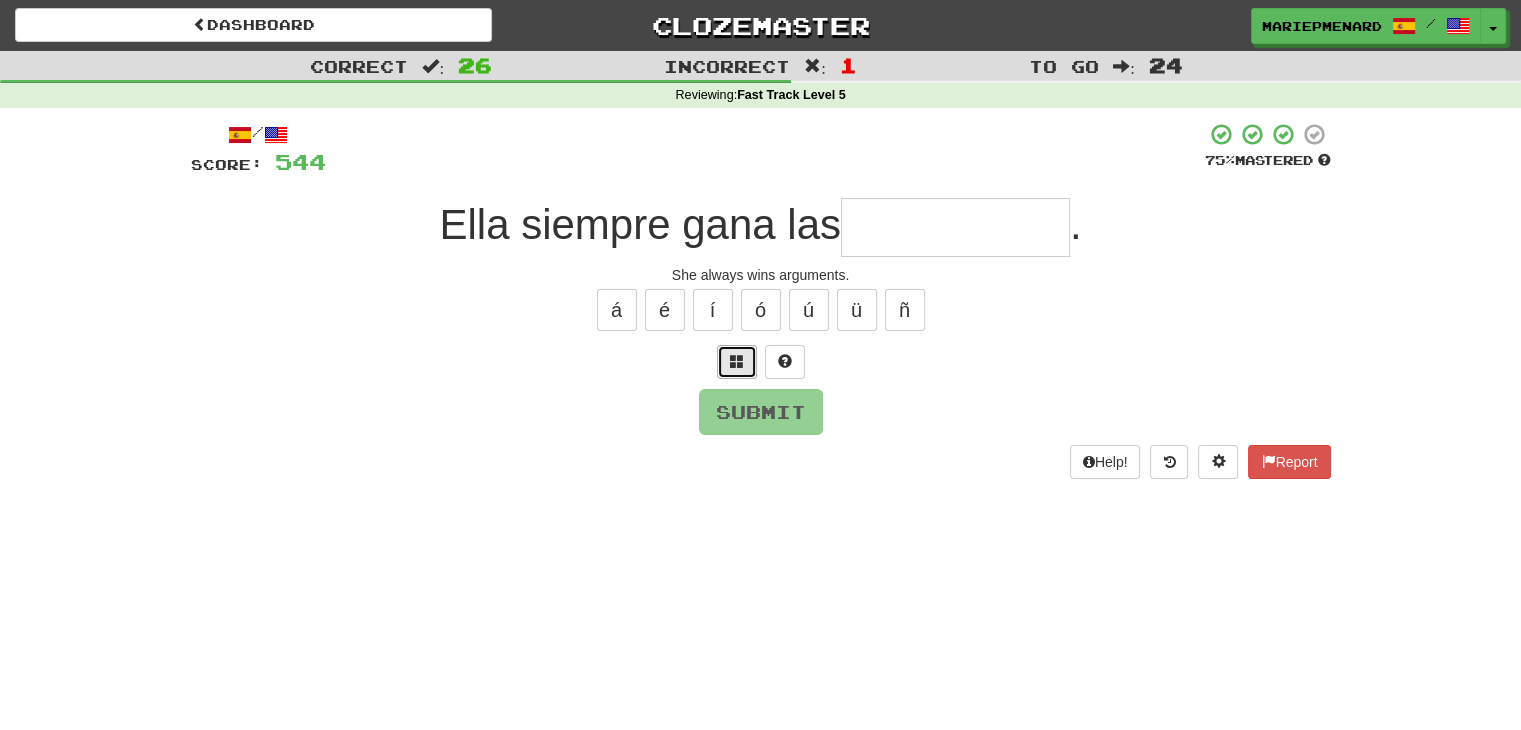 click at bounding box center [737, 362] 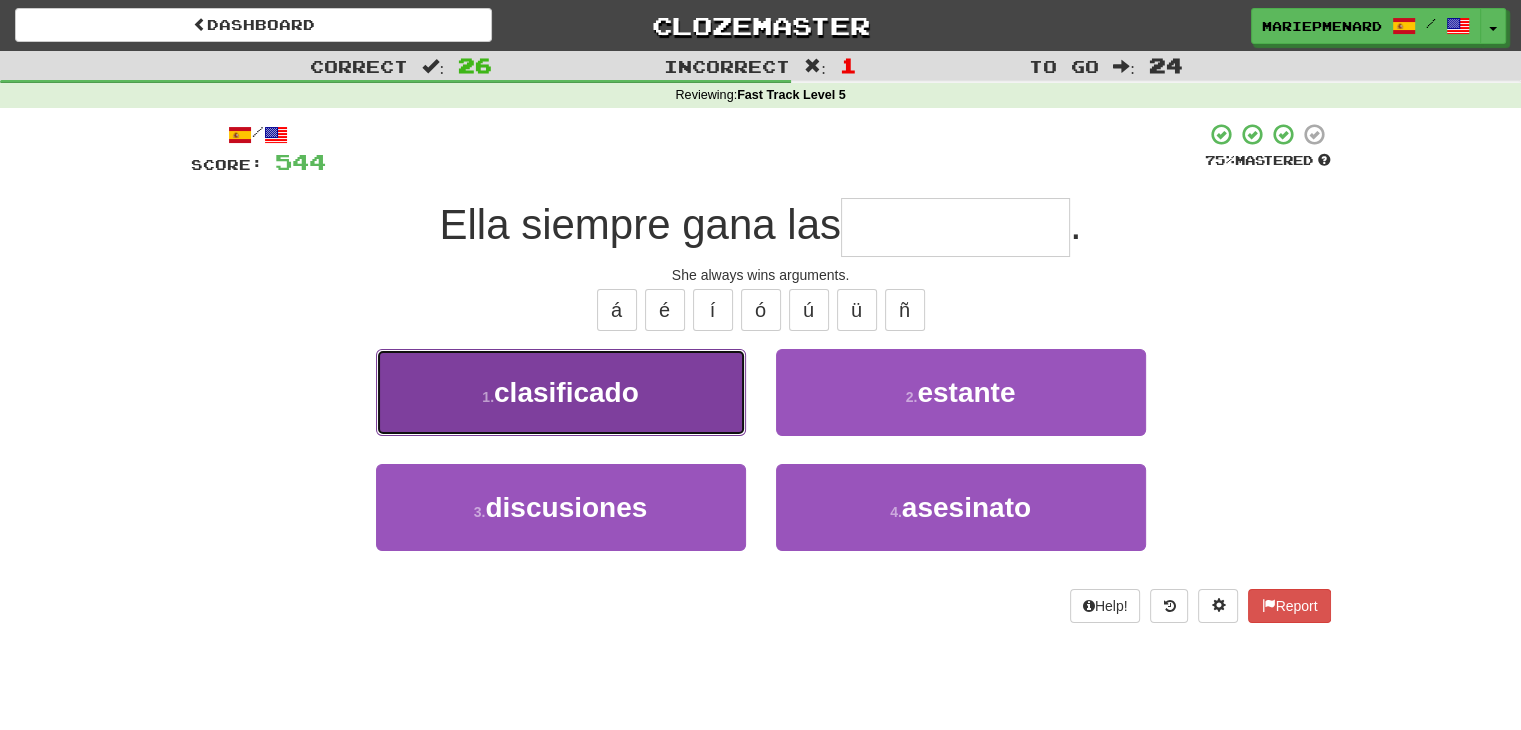 click on "1 .  clasificado" at bounding box center [561, 392] 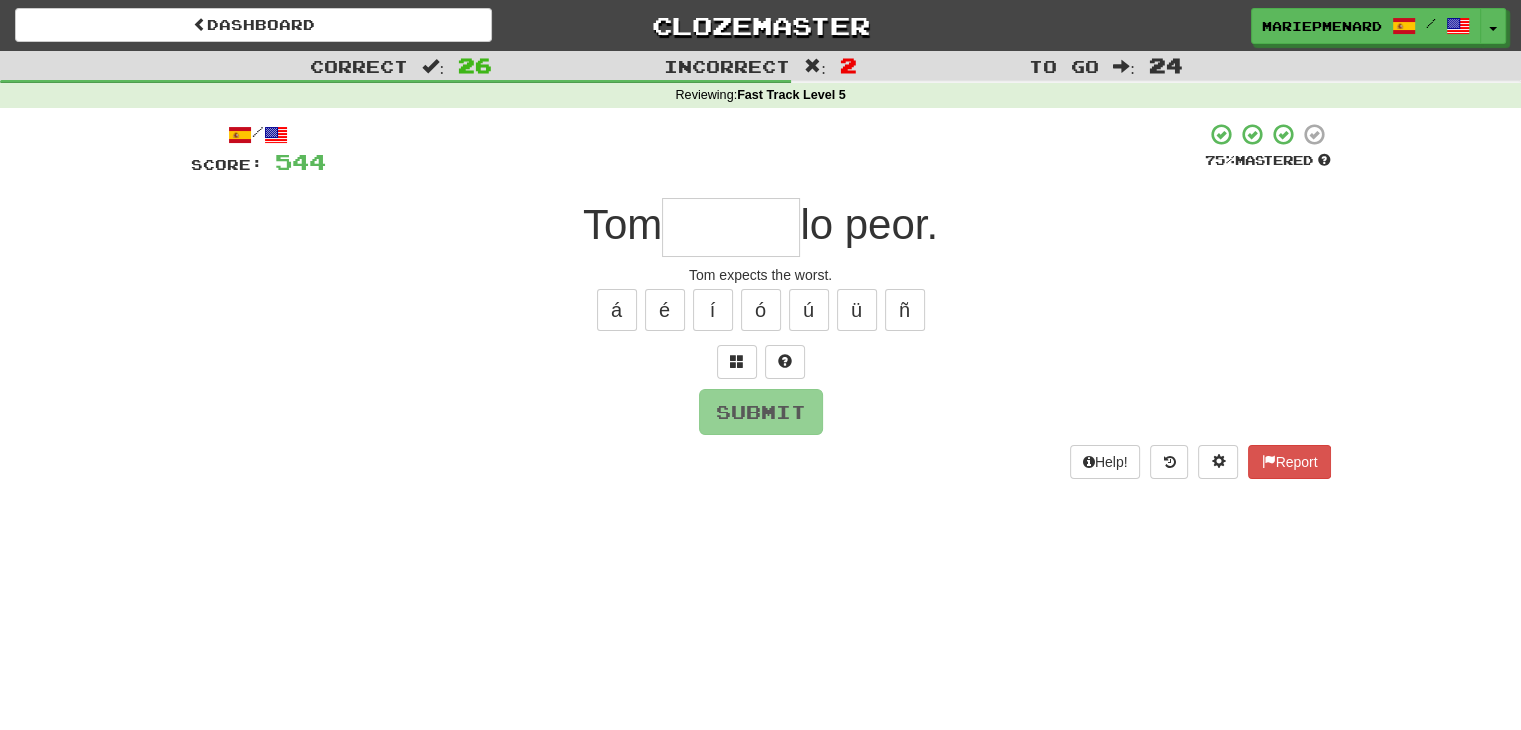 click at bounding box center (731, 227) 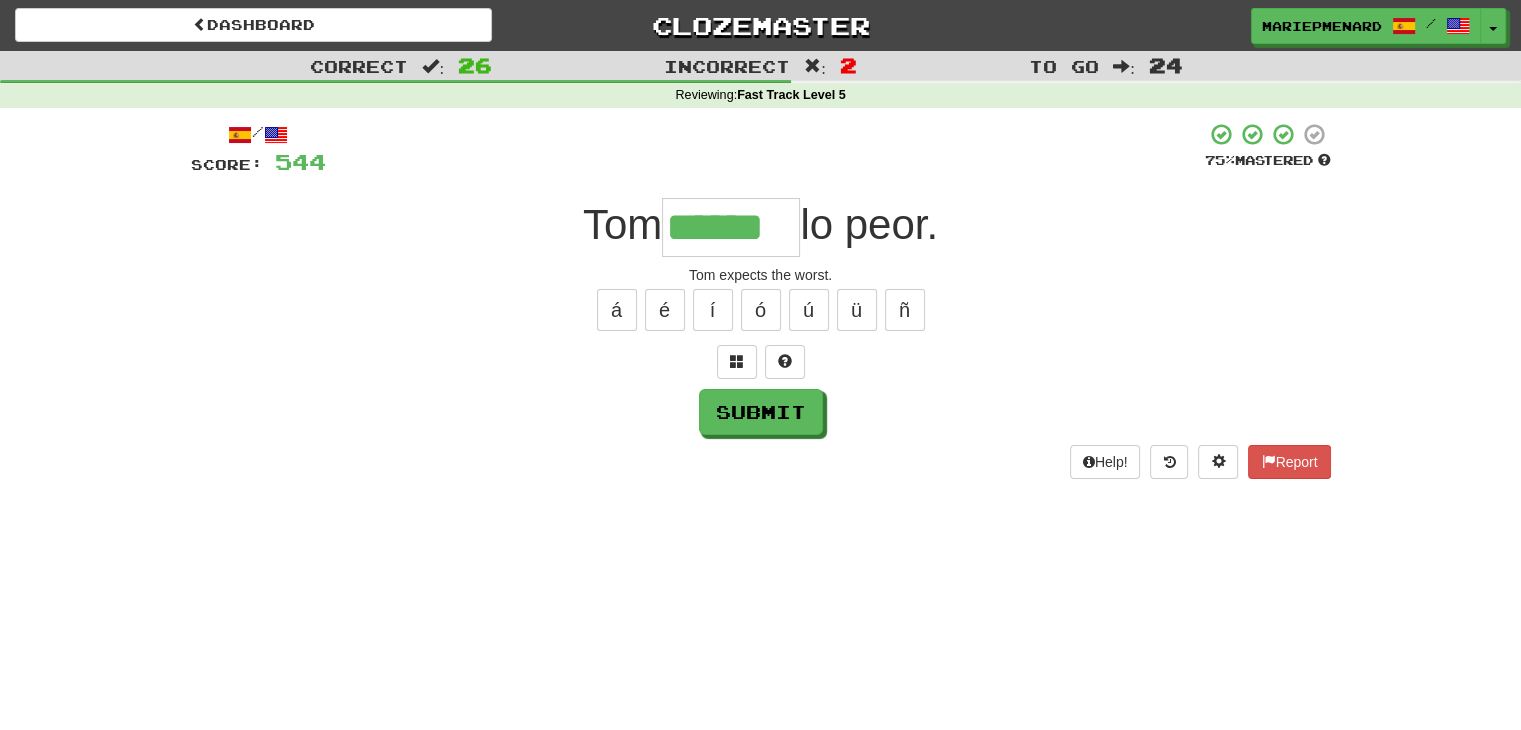 type on "******" 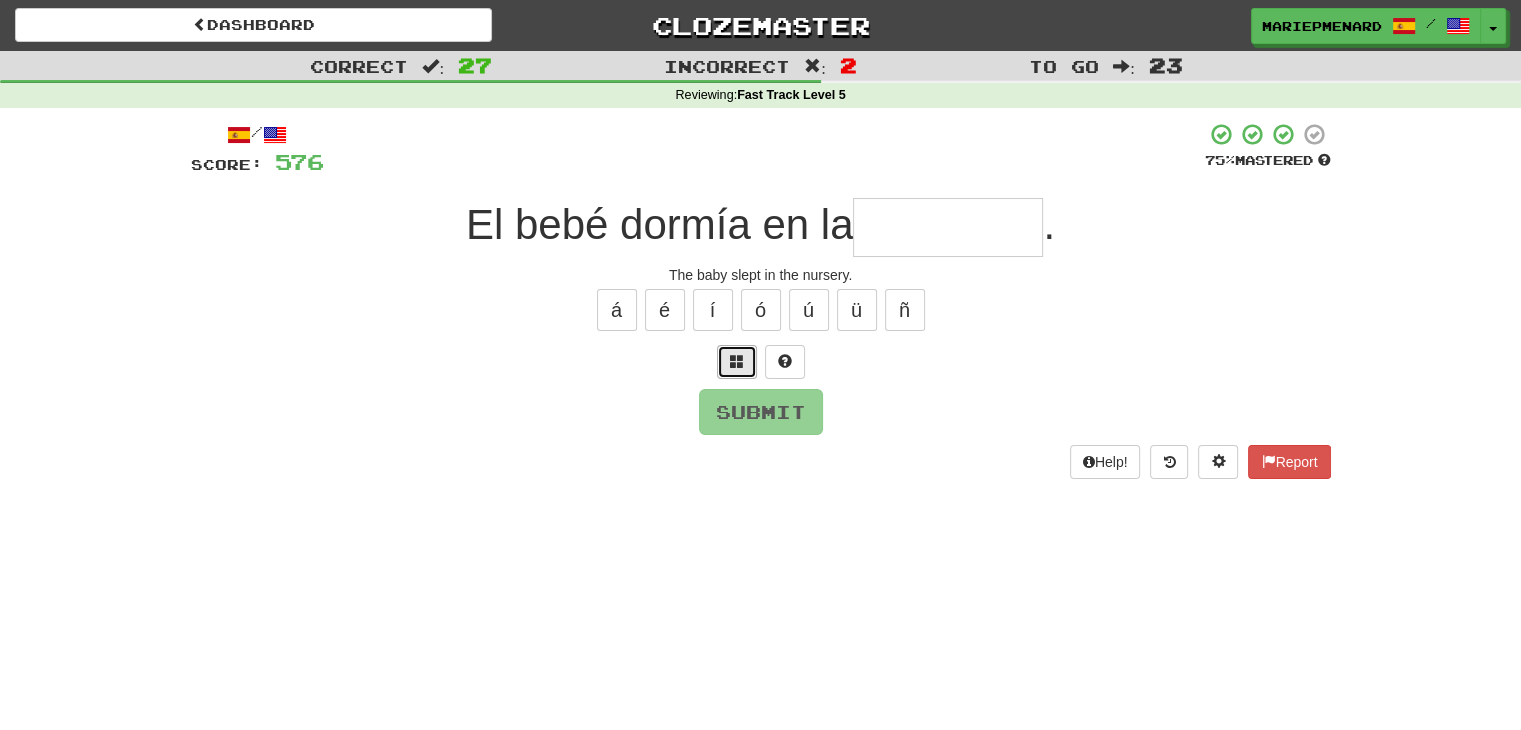 click at bounding box center [737, 361] 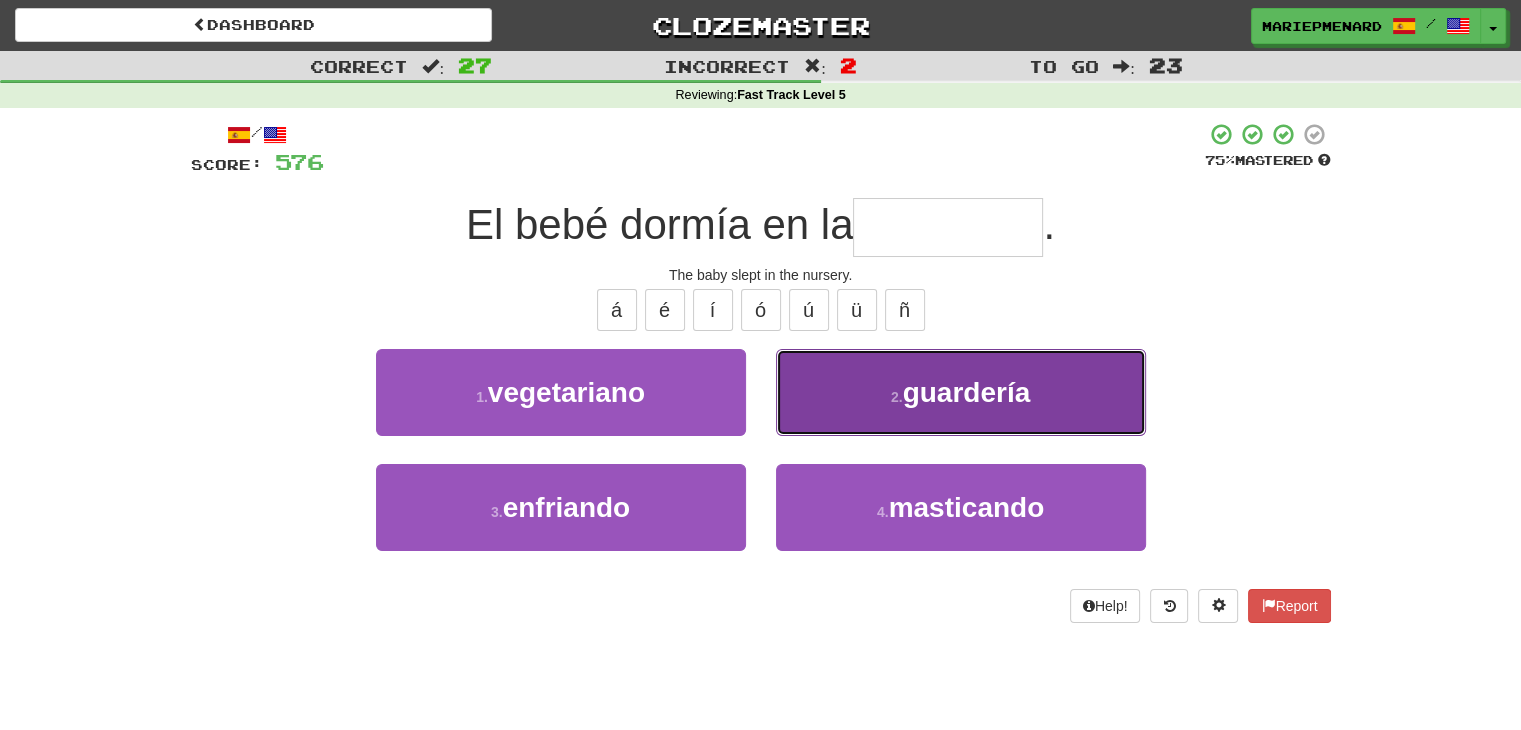 click on "2 .  guardería" at bounding box center (961, 392) 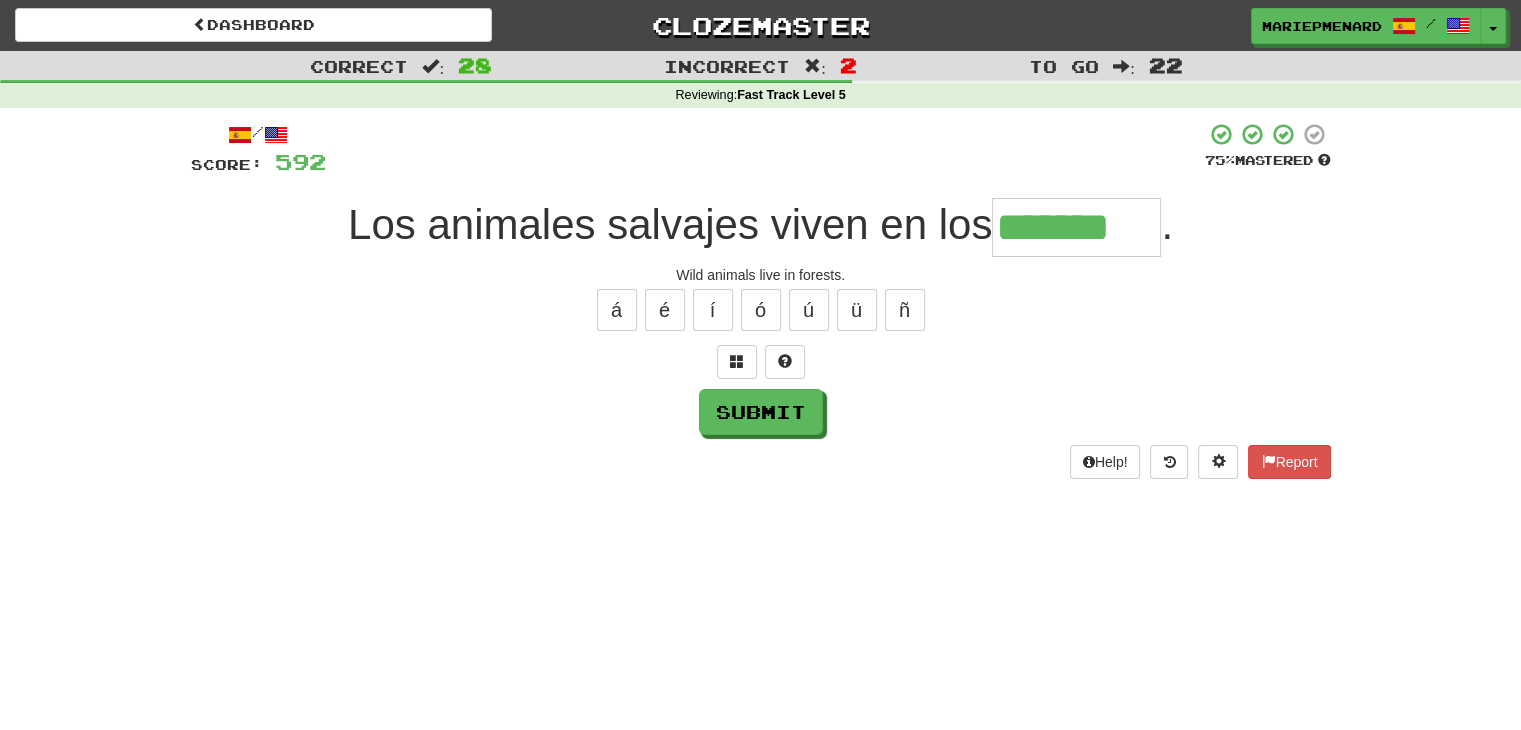 type on "*******" 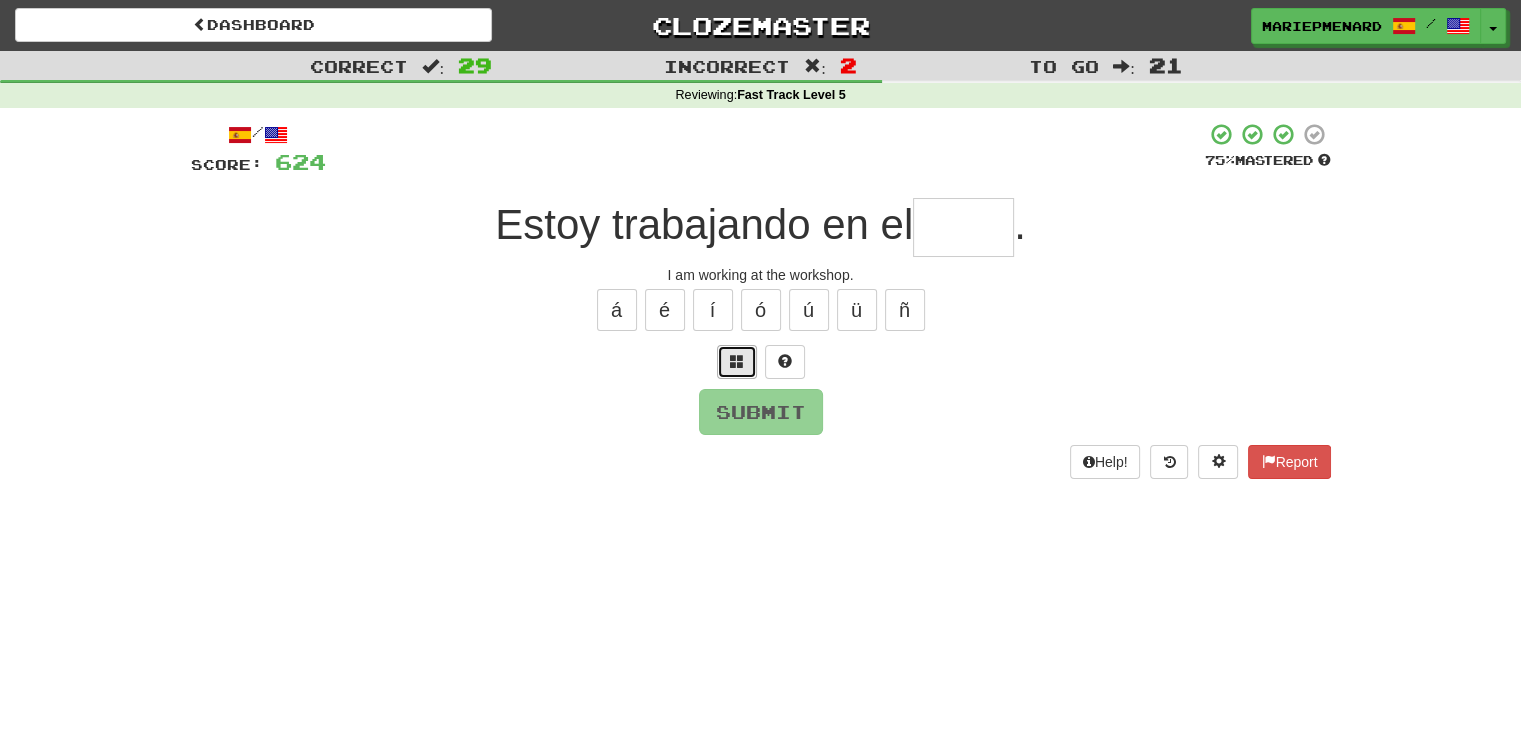 click at bounding box center (737, 362) 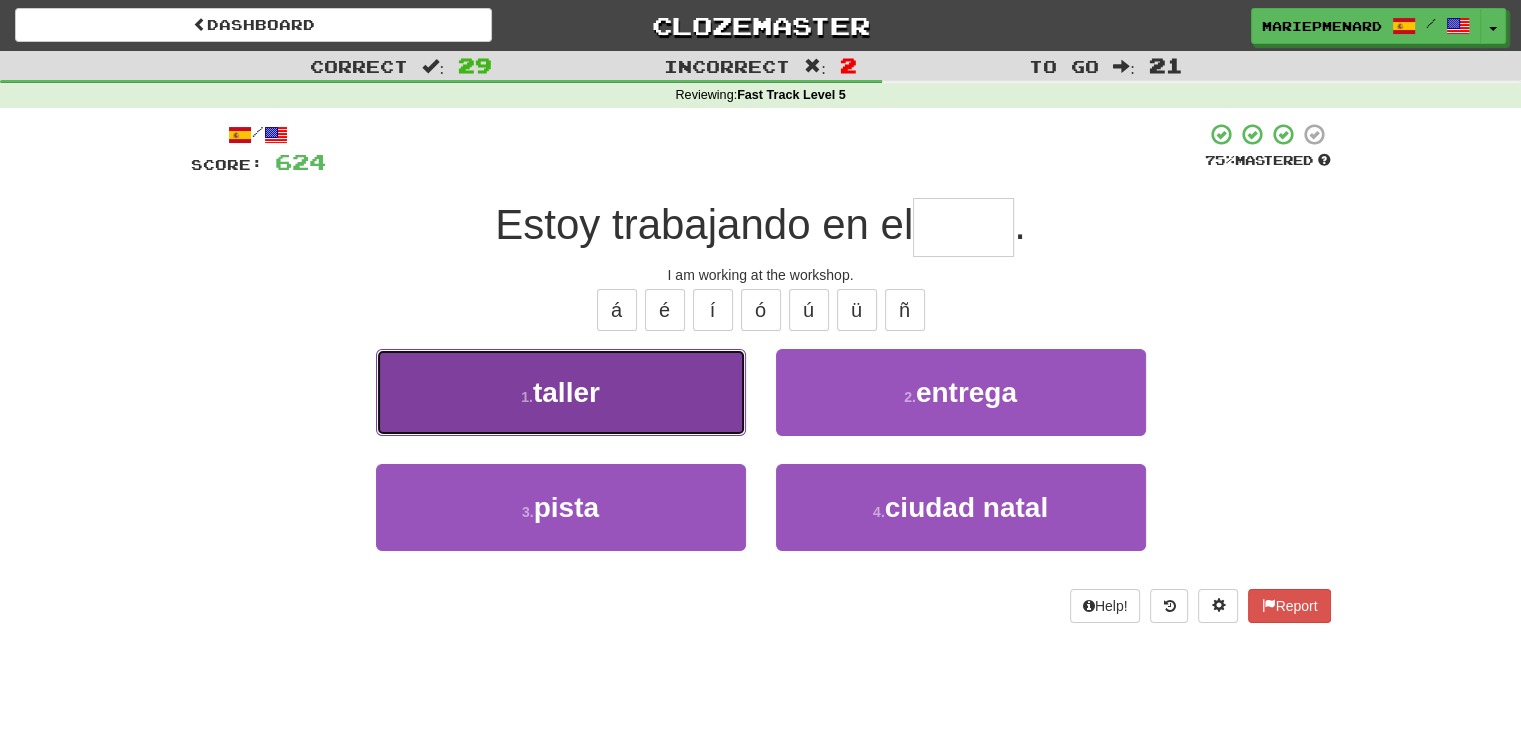 click on "1 .  taller" at bounding box center (561, 392) 